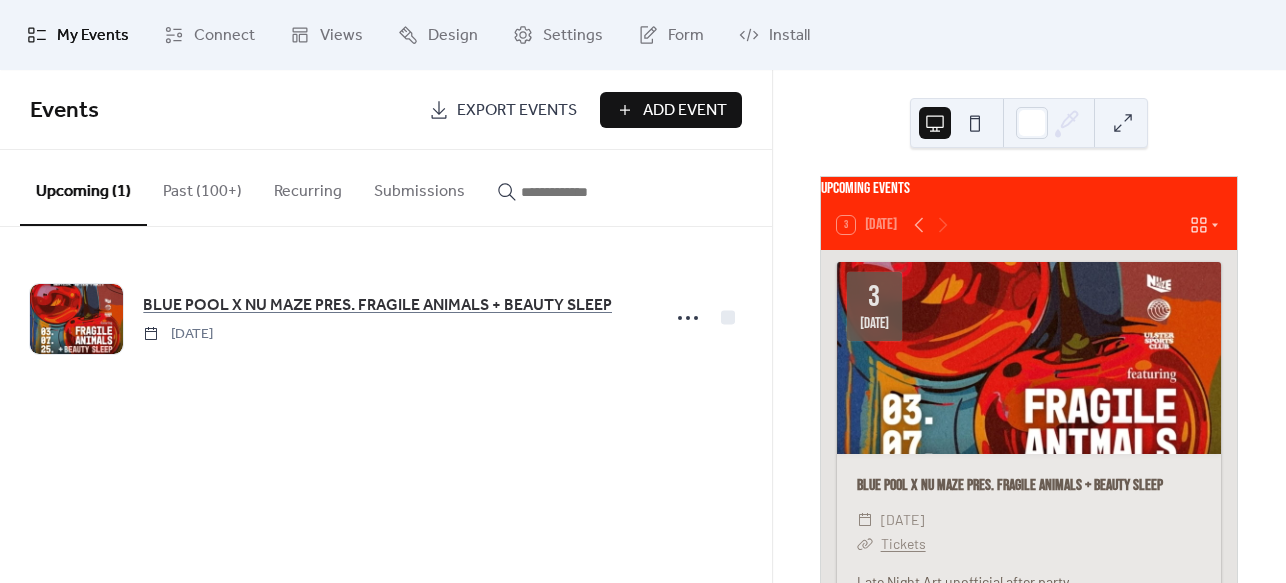 scroll, scrollTop: 0, scrollLeft: 0, axis: both 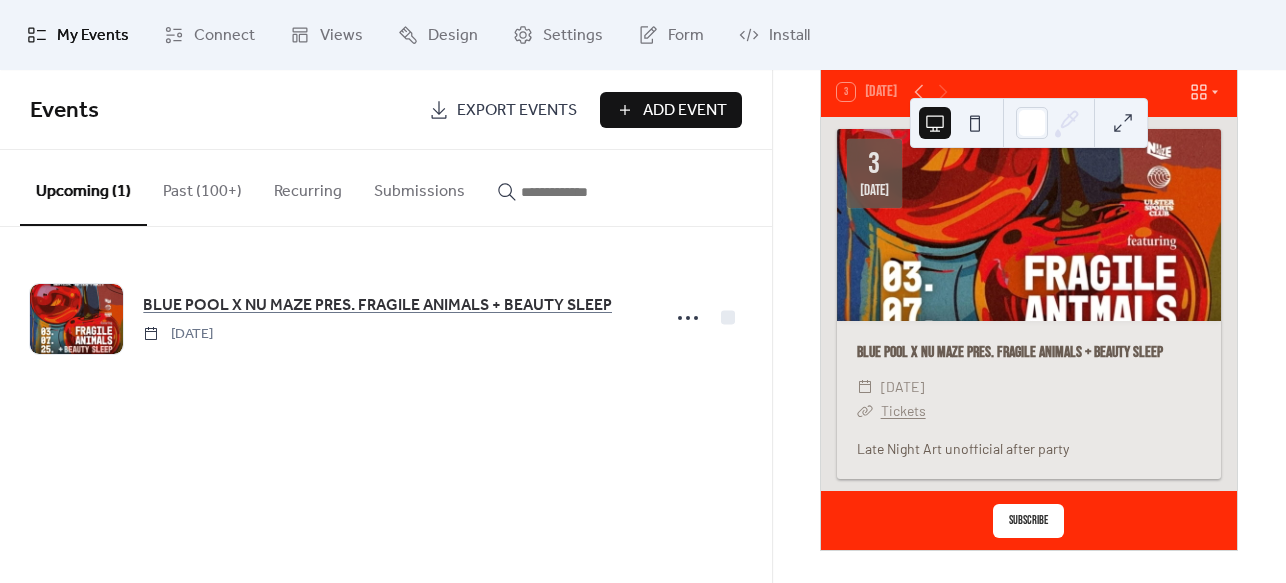 click on "Add Event" at bounding box center [685, 111] 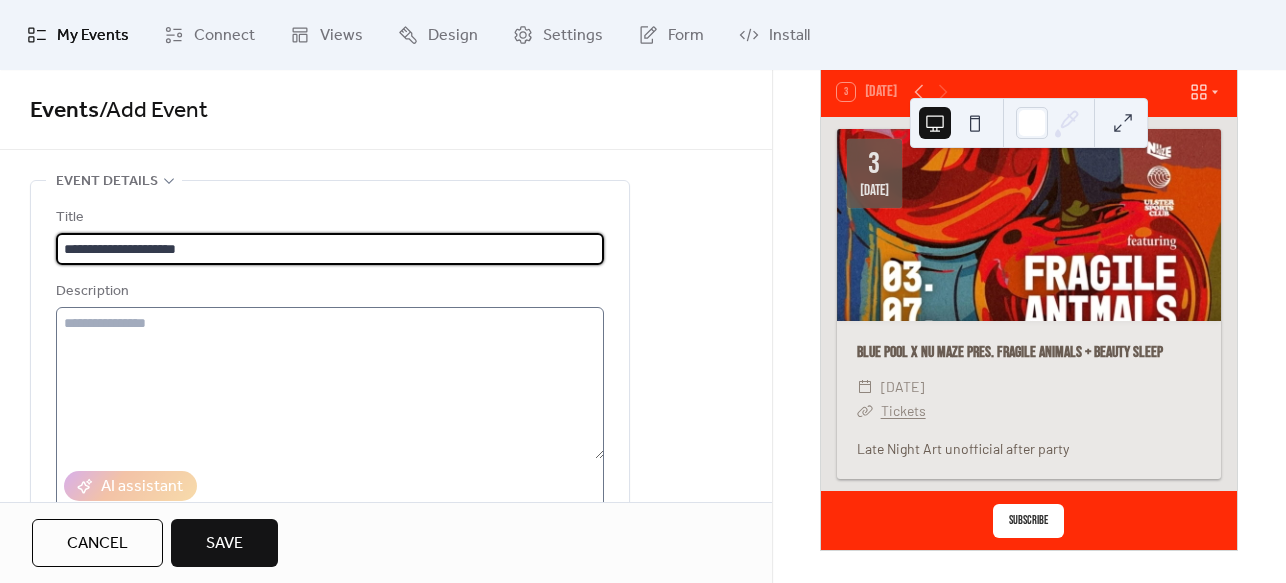 type on "**********" 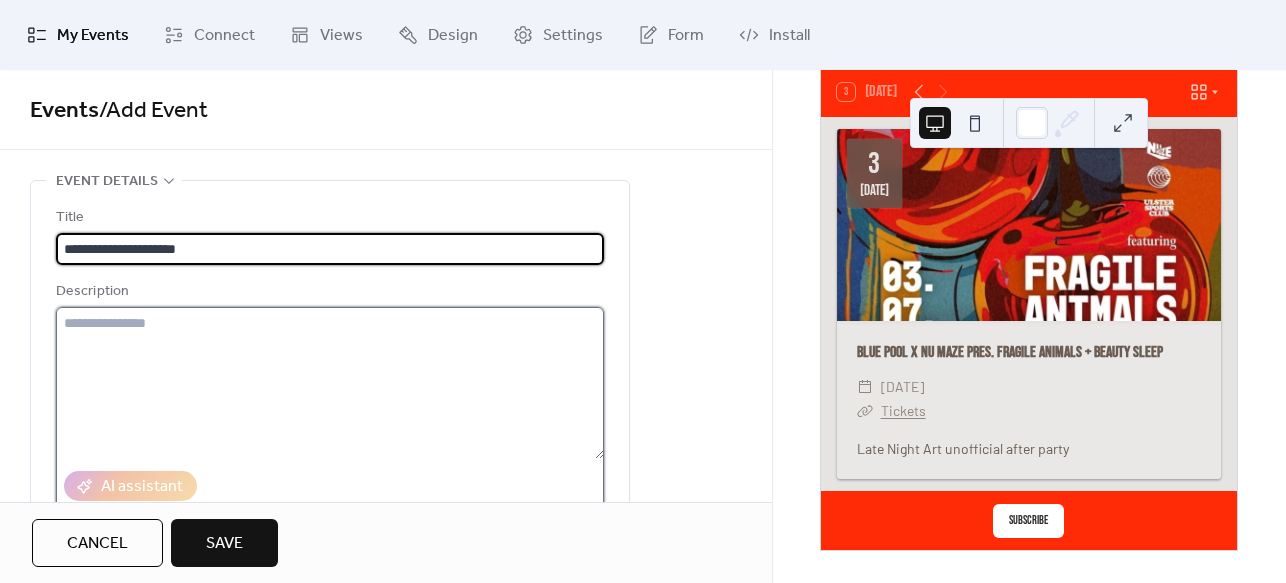 click at bounding box center [330, 383] 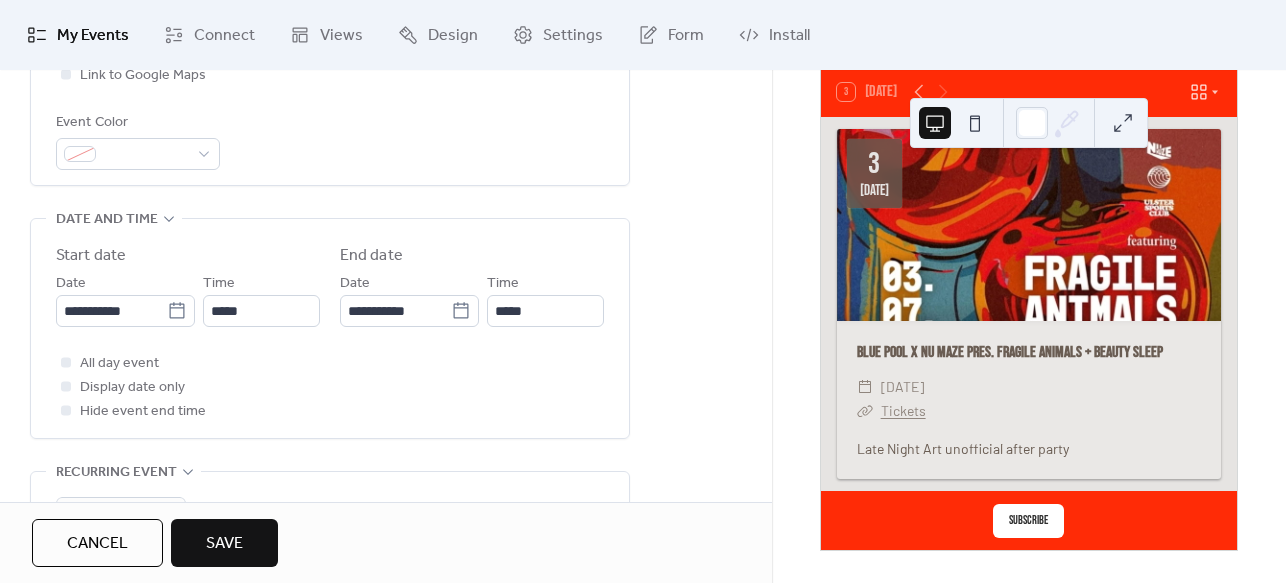 scroll, scrollTop: 552, scrollLeft: 0, axis: vertical 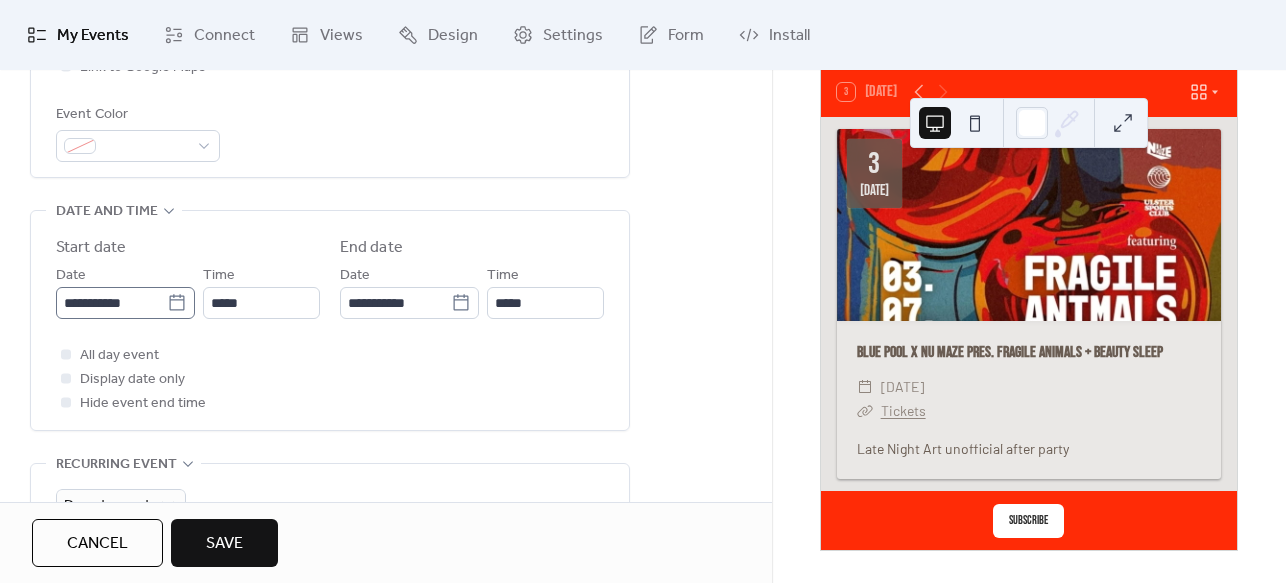 click 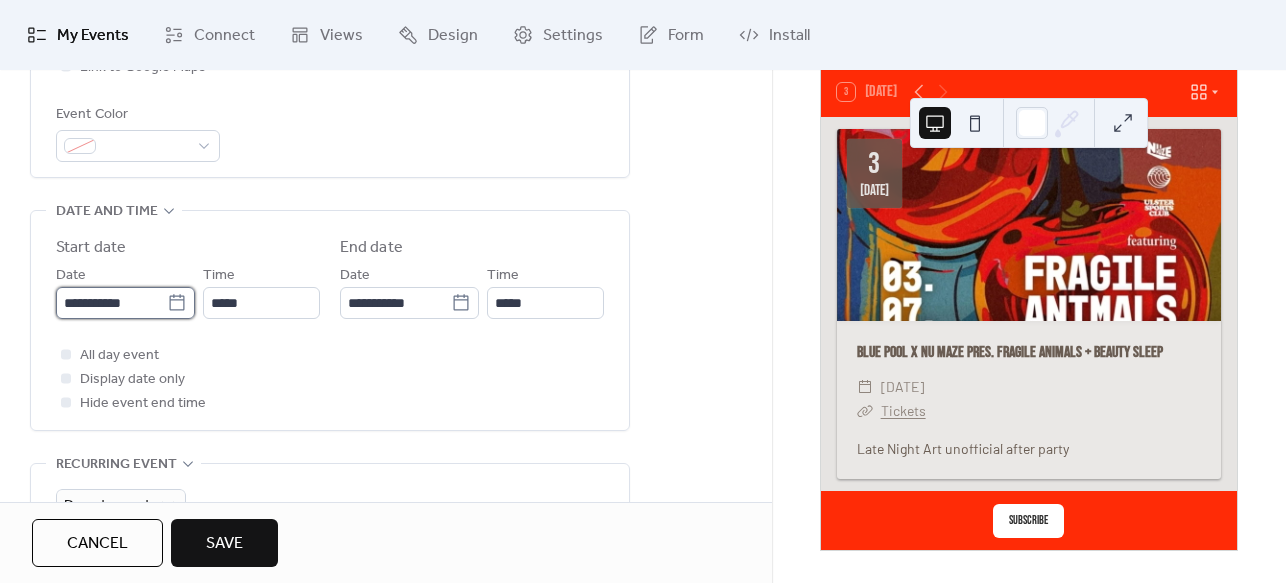 click on "**********" at bounding box center [111, 303] 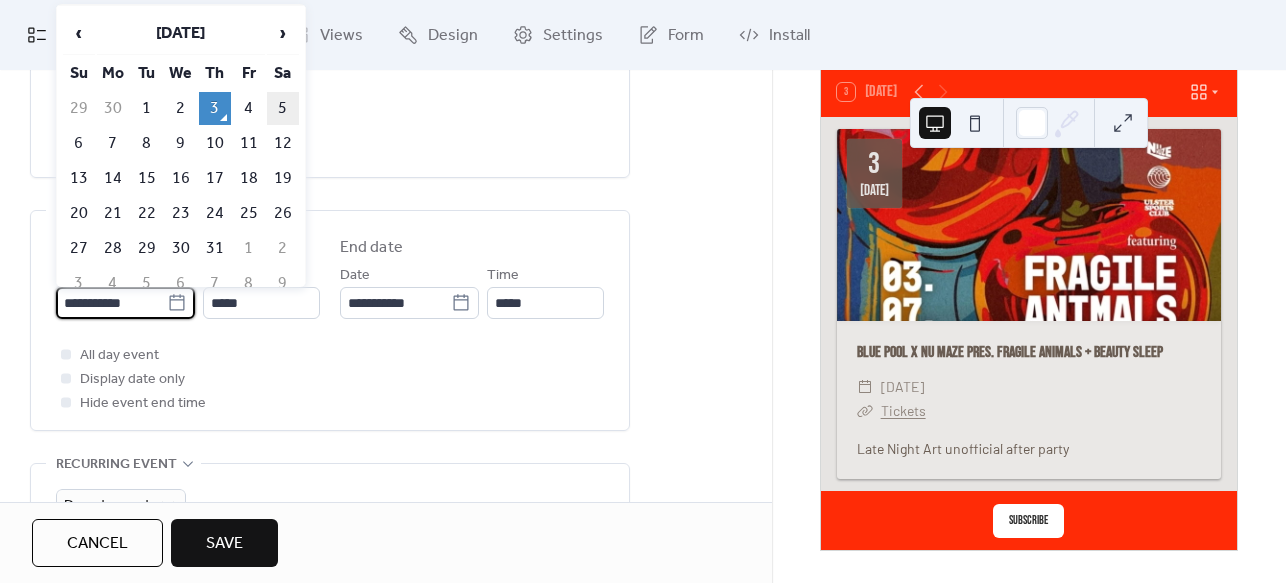 click on "5" at bounding box center (283, 108) 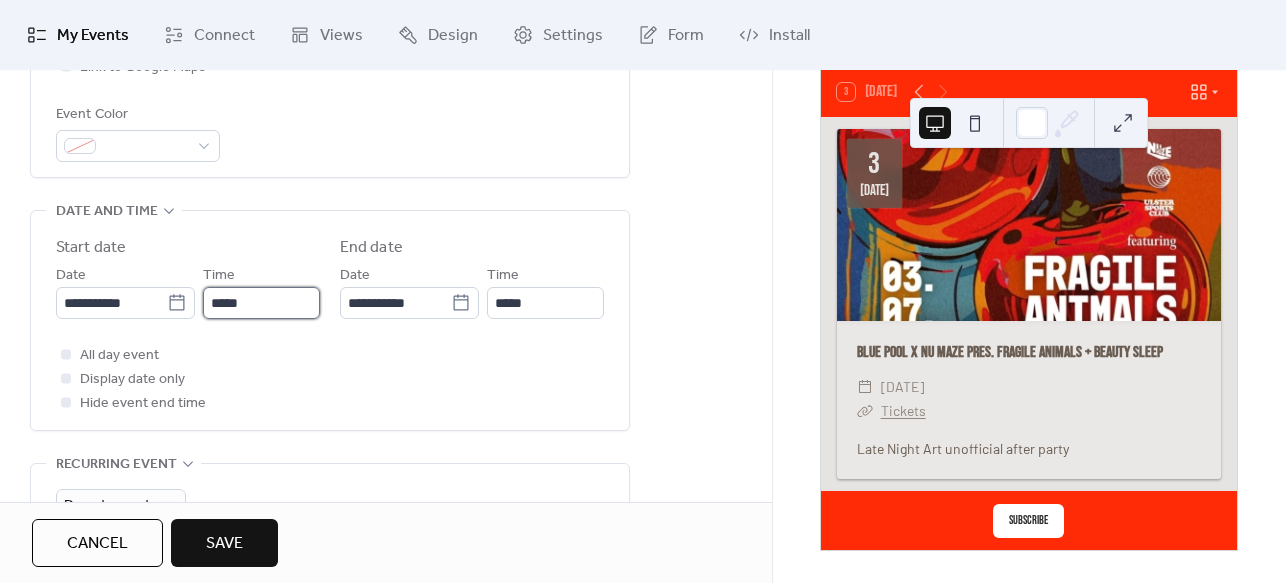 click on "*****" at bounding box center (261, 303) 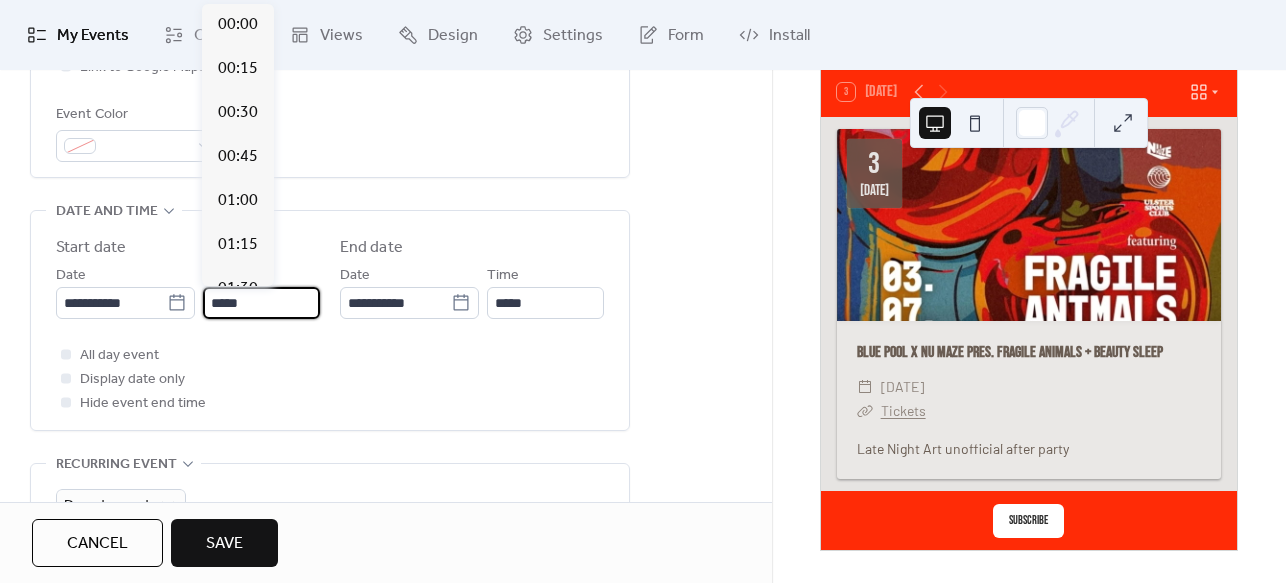 scroll, scrollTop: 2112, scrollLeft: 0, axis: vertical 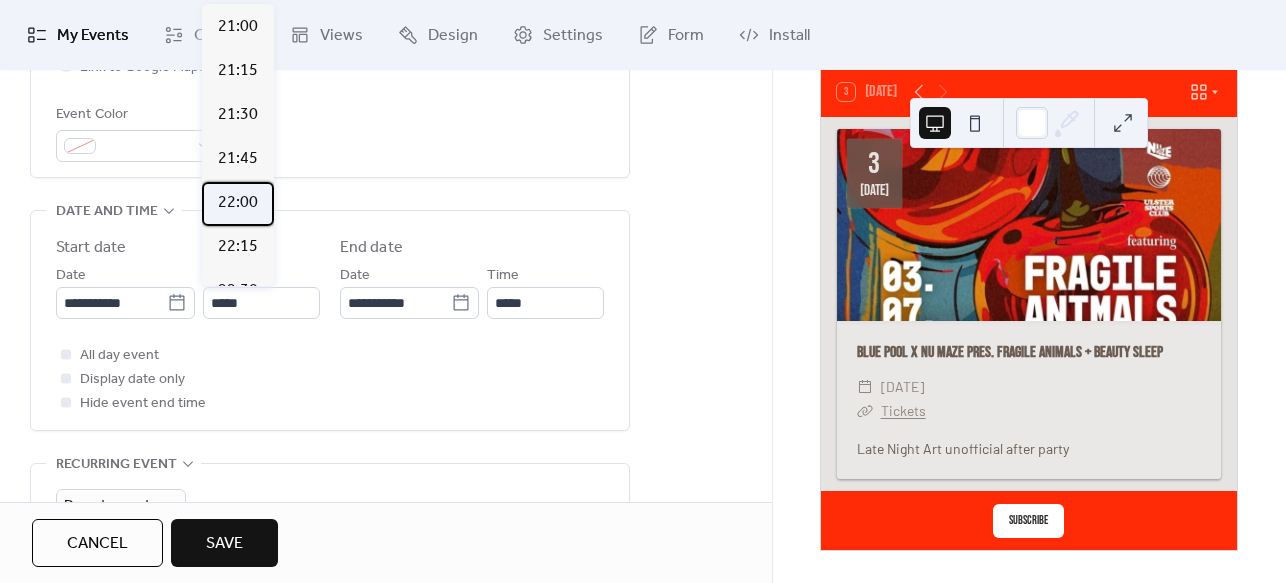 click on "22:00" at bounding box center [238, 203] 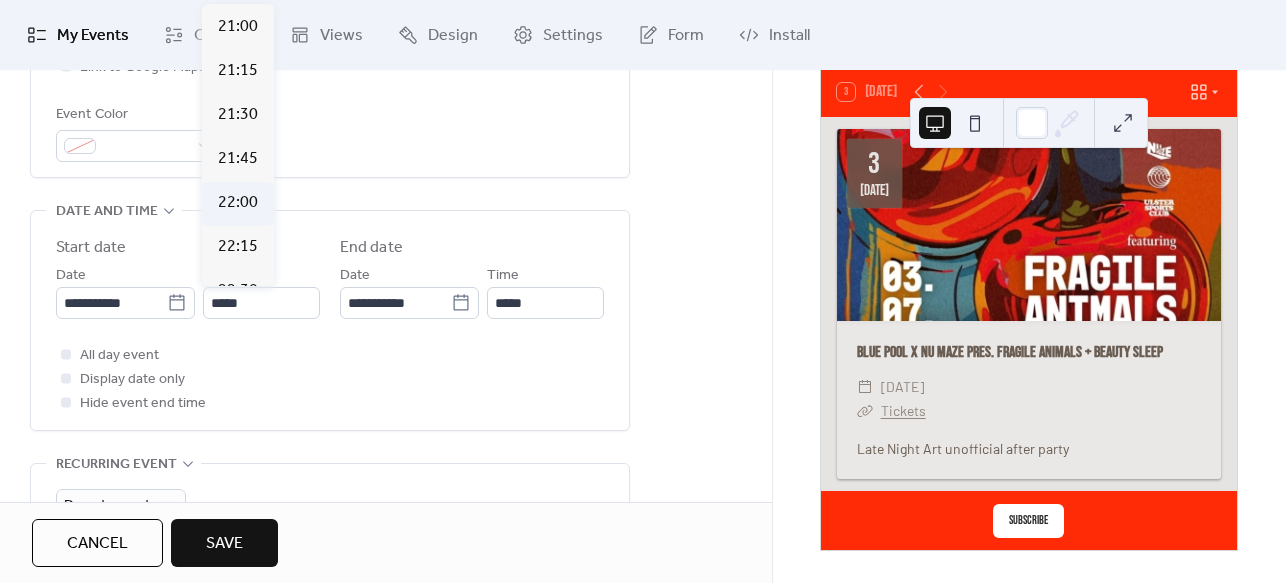 type on "*****" 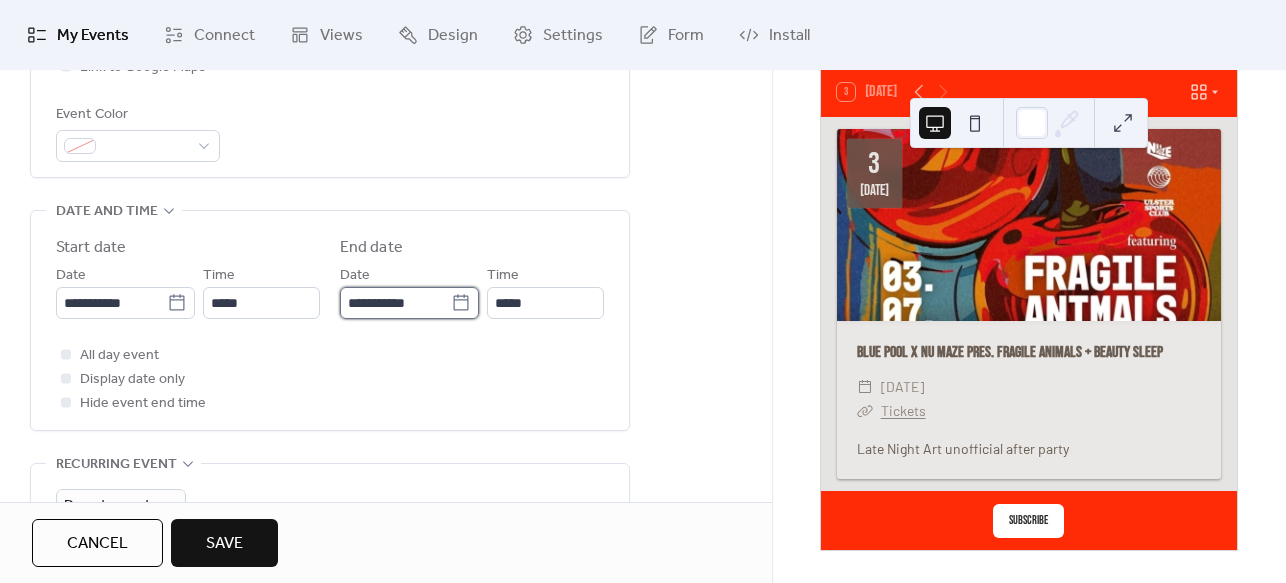 click on "**********" at bounding box center (395, 303) 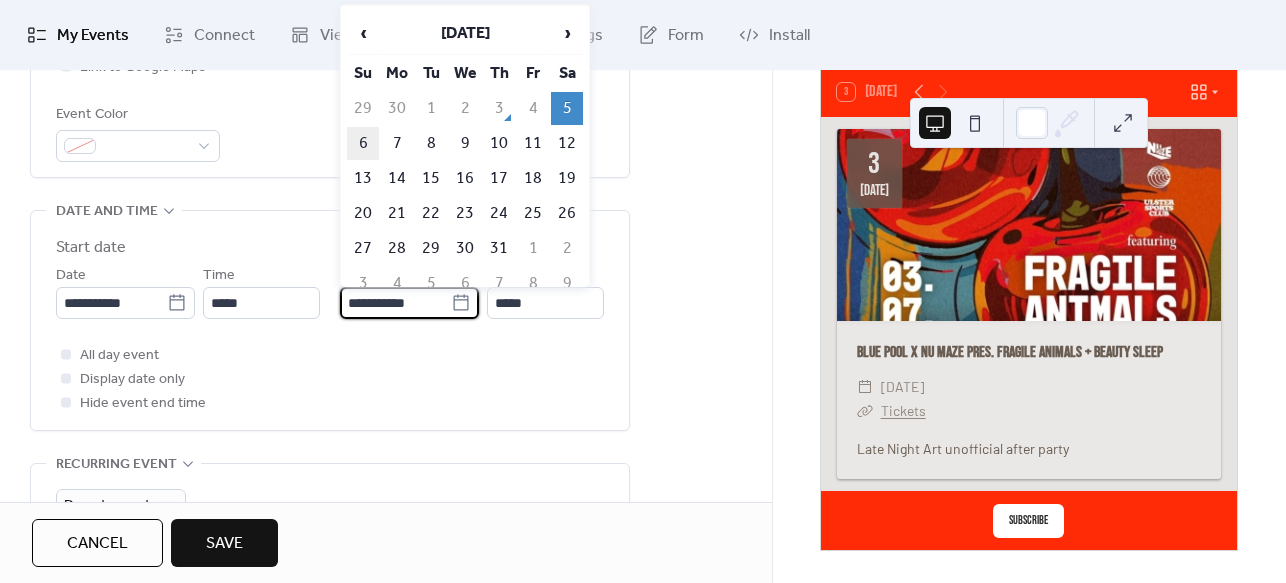 click on "6" at bounding box center (363, 143) 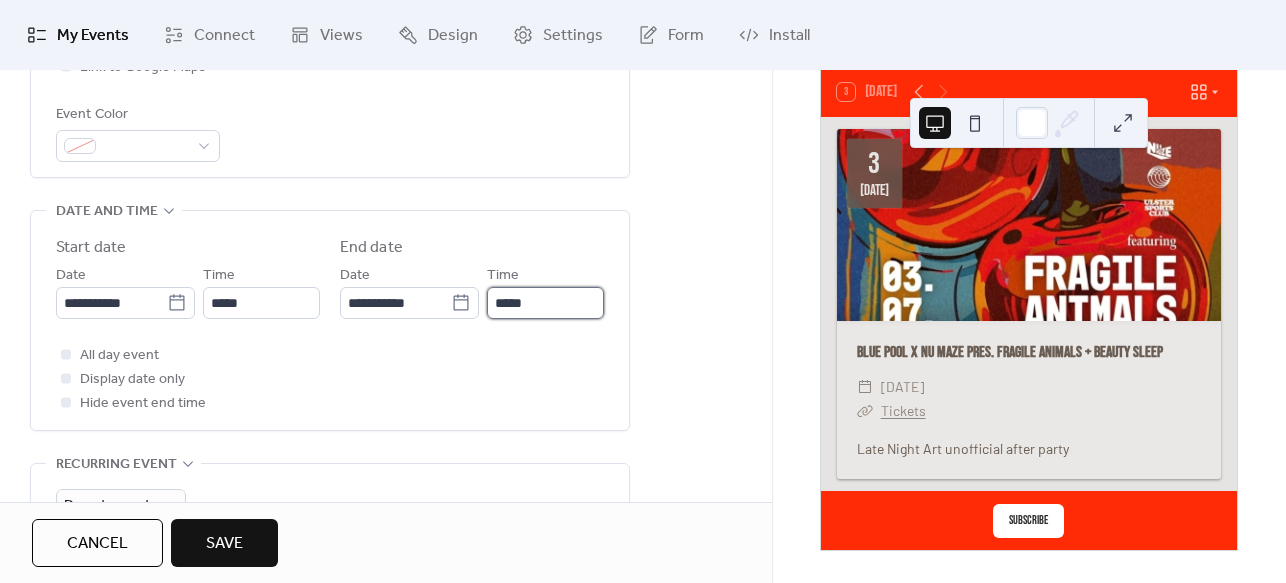 click on "*****" at bounding box center [545, 303] 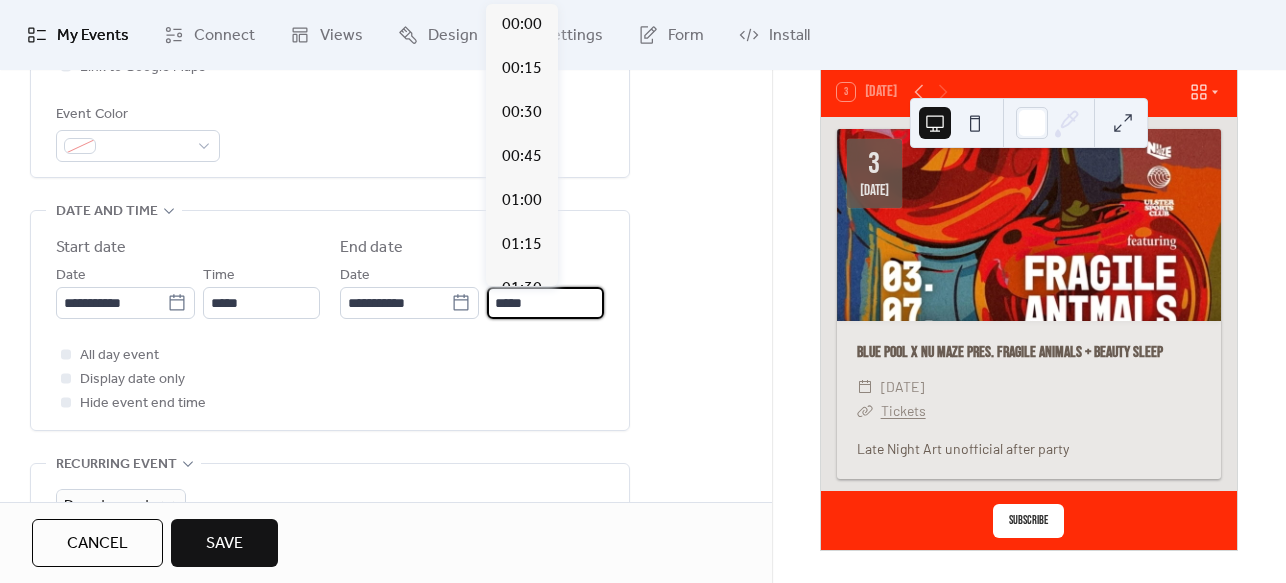 scroll, scrollTop: 3941, scrollLeft: 0, axis: vertical 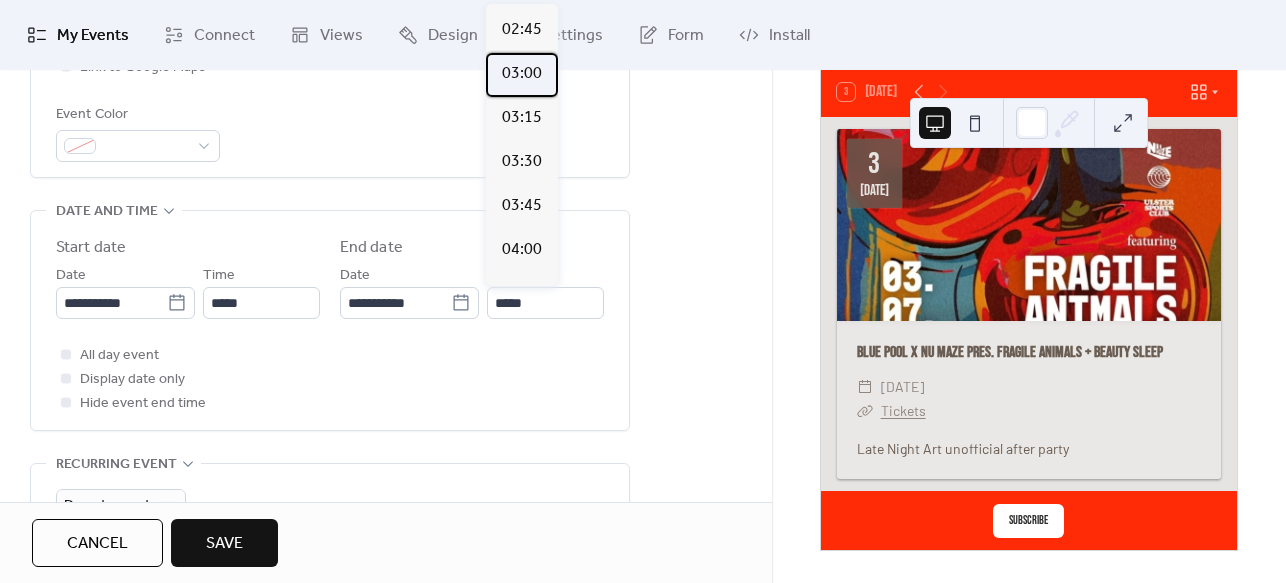 click on "03:00" at bounding box center (522, 74) 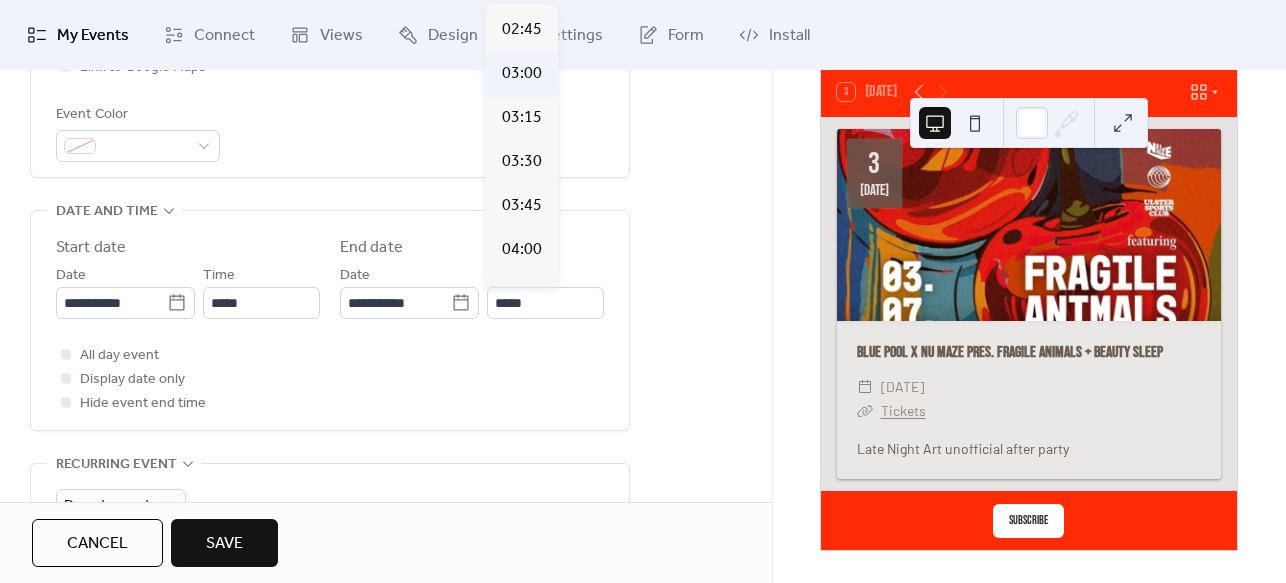 type on "*****" 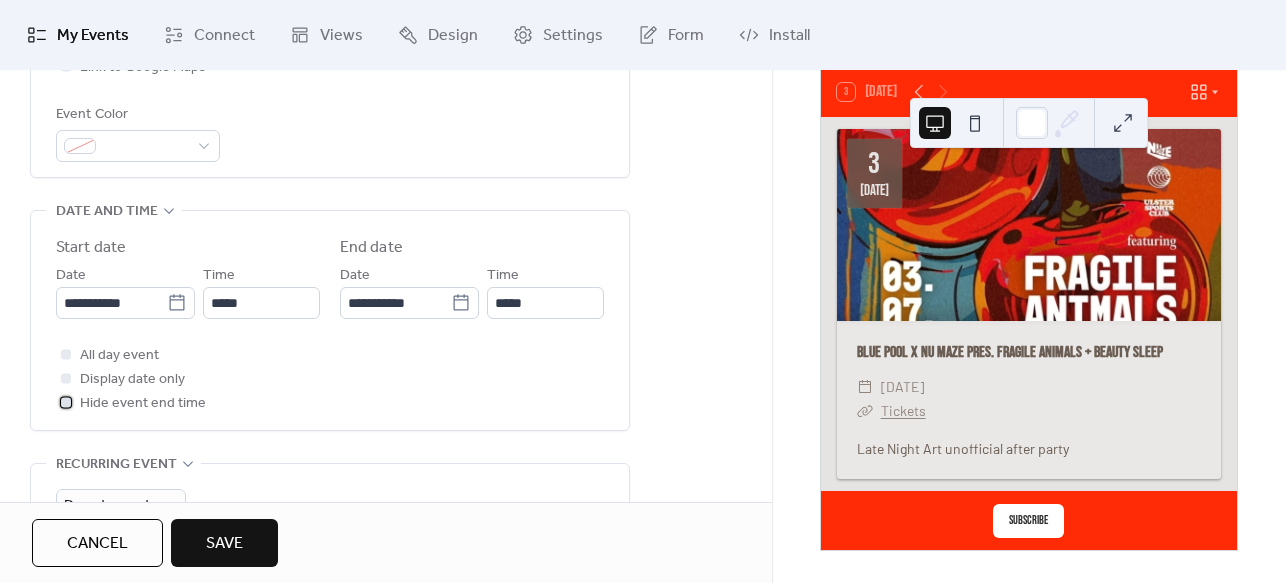 click at bounding box center [66, 402] 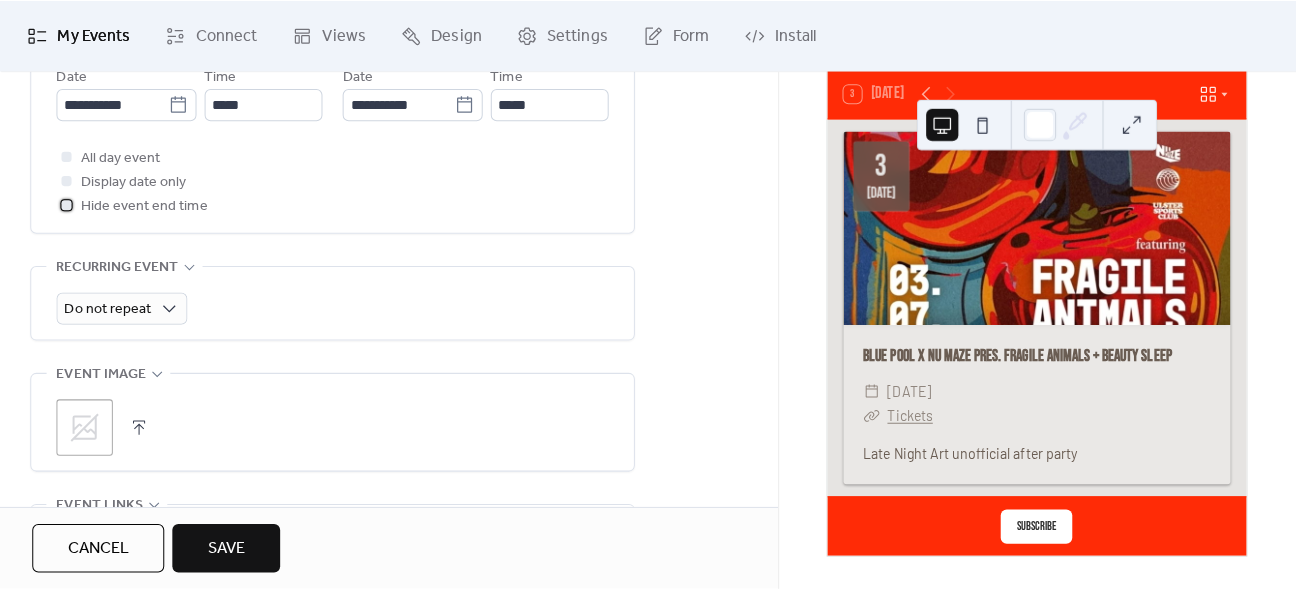 scroll, scrollTop: 853, scrollLeft: 0, axis: vertical 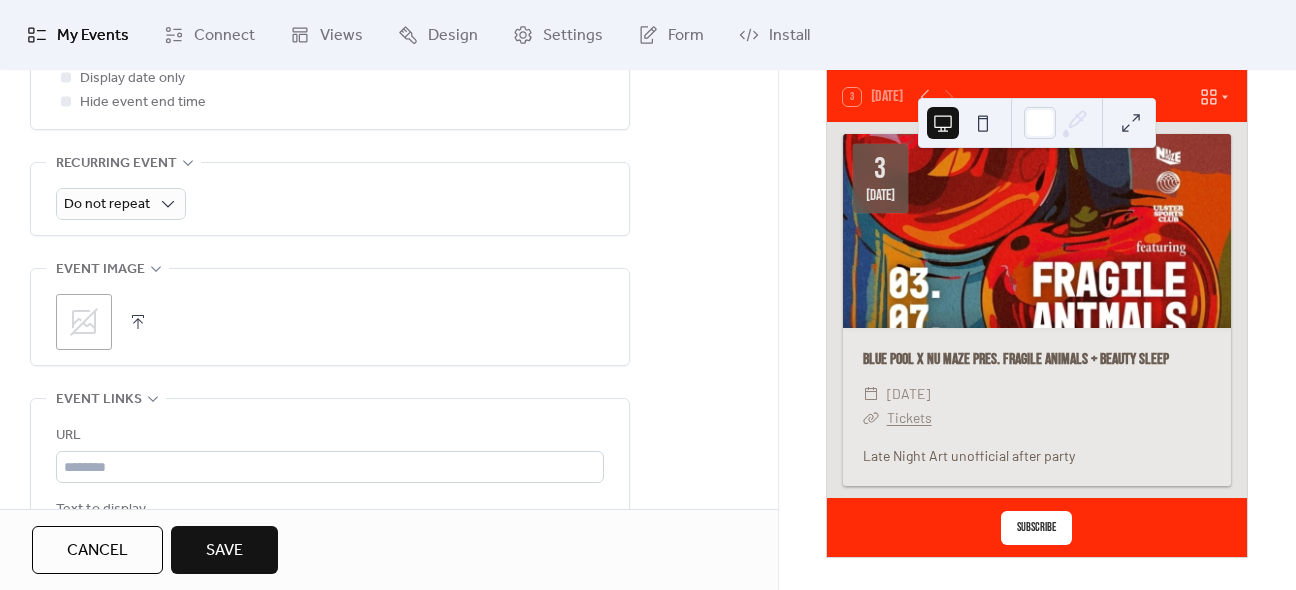 click 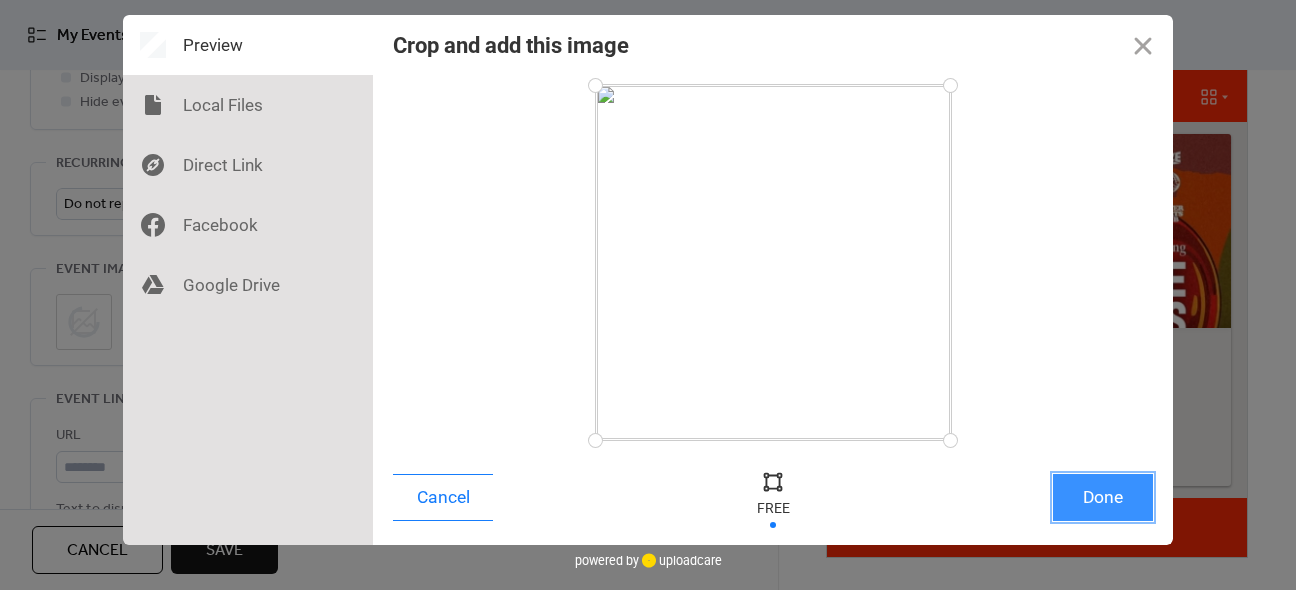 click on "Done" at bounding box center [1103, 497] 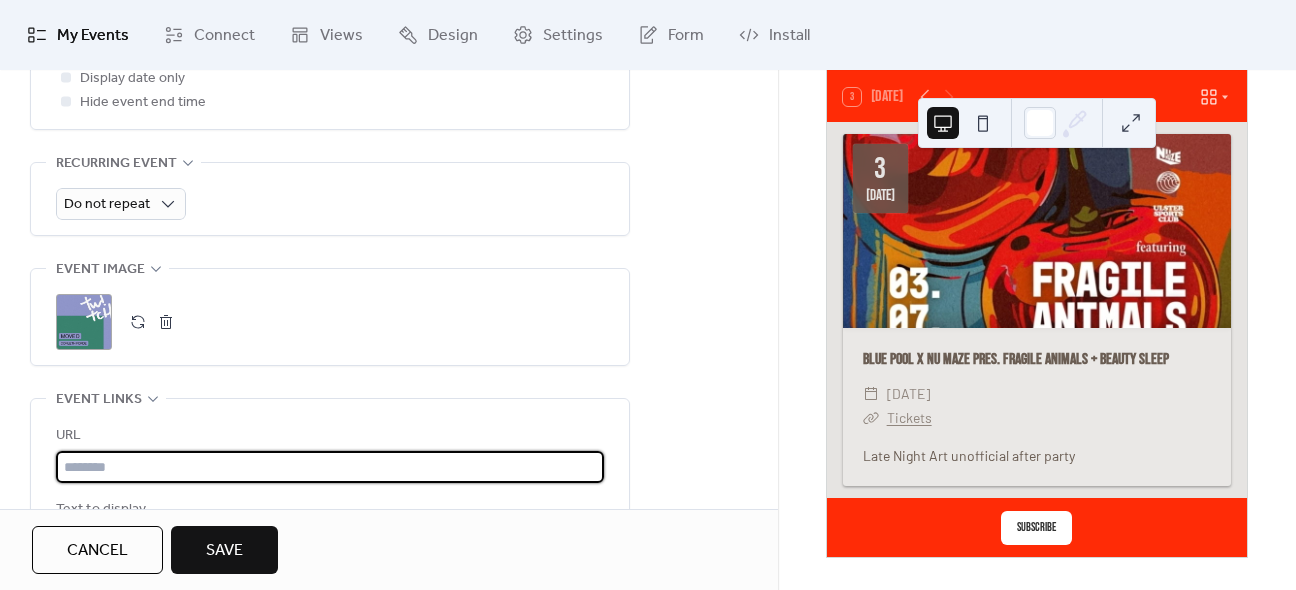 paste on "**********" 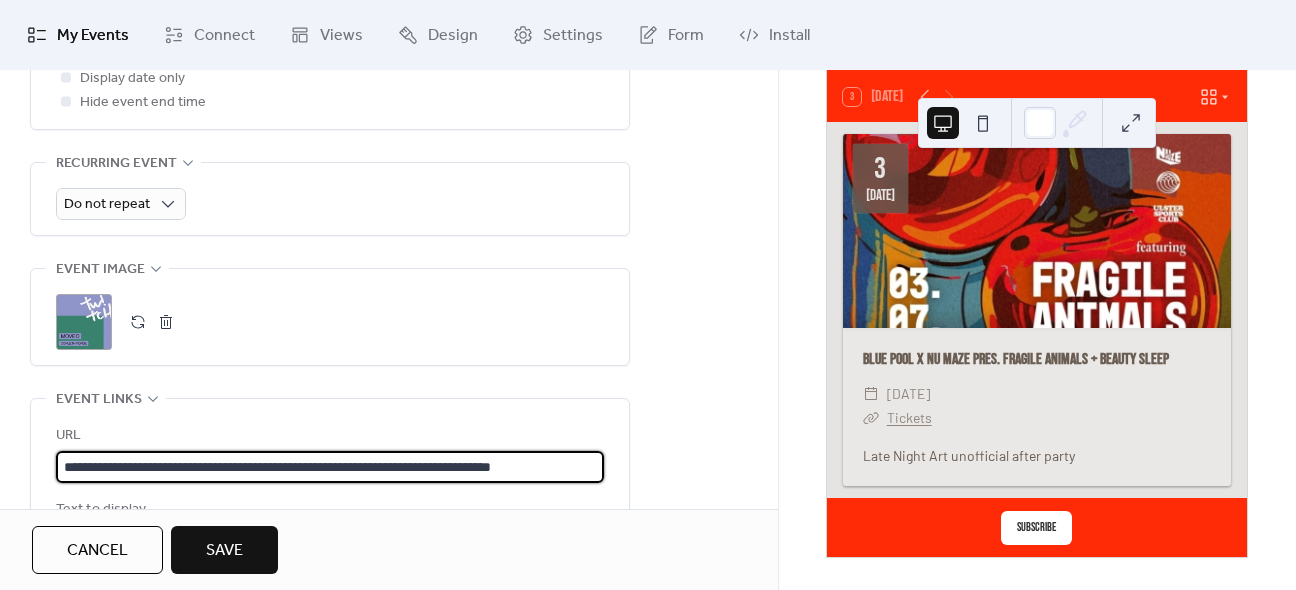 scroll, scrollTop: 0, scrollLeft: 34, axis: horizontal 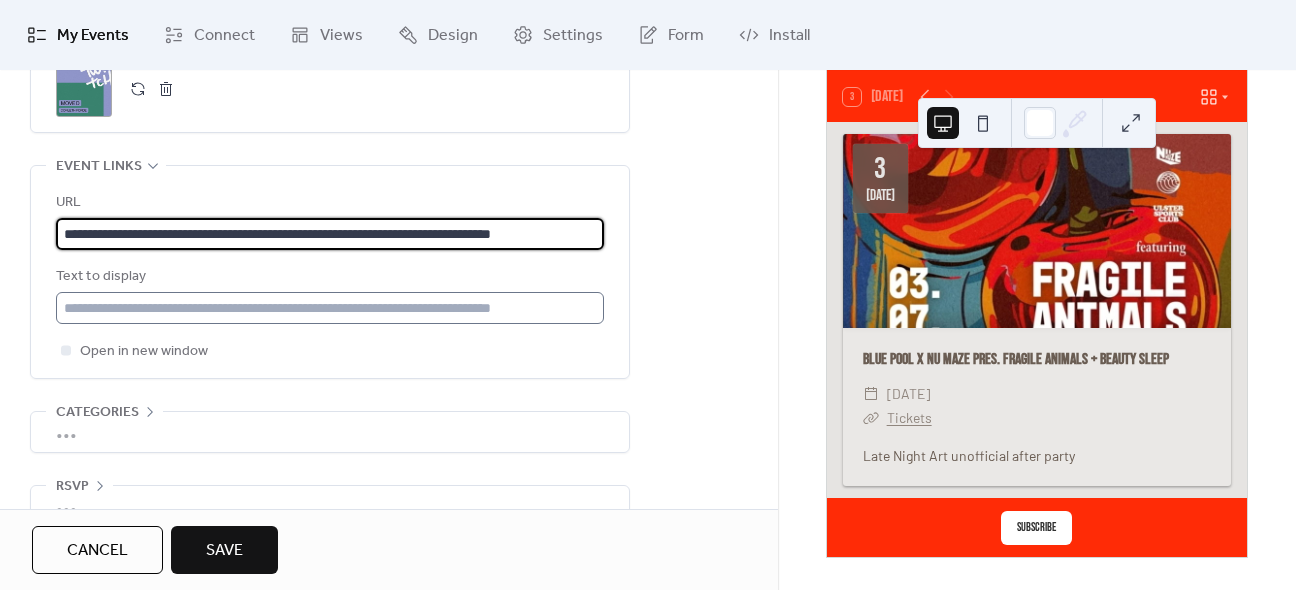 type on "**********" 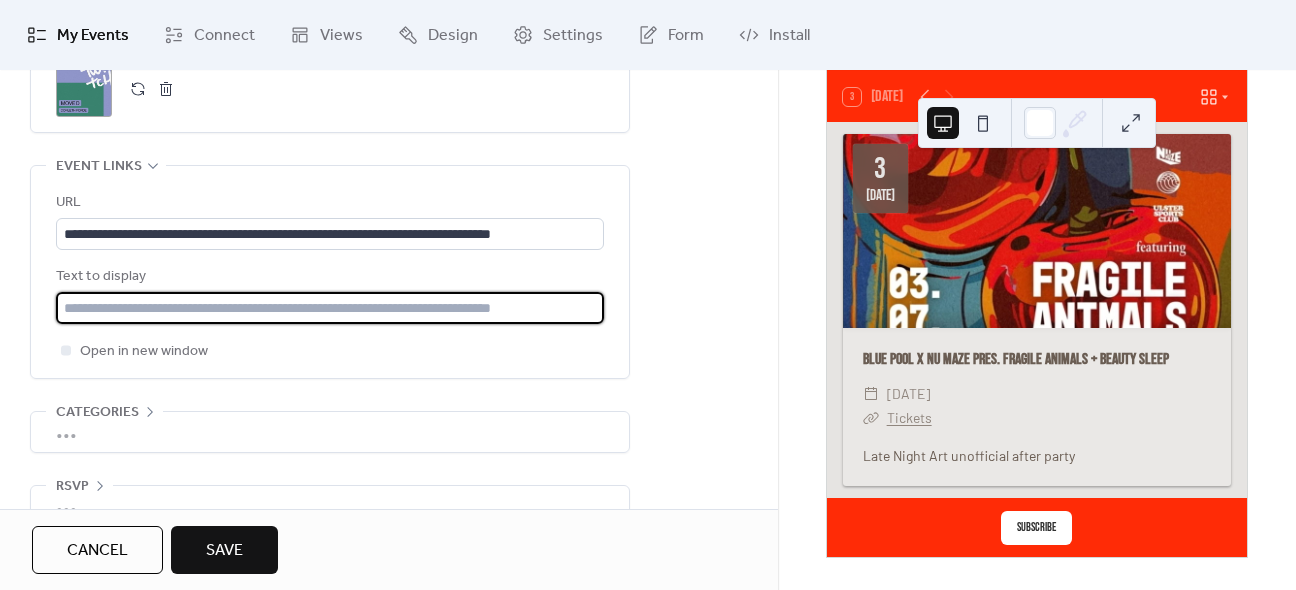 click at bounding box center [330, 308] 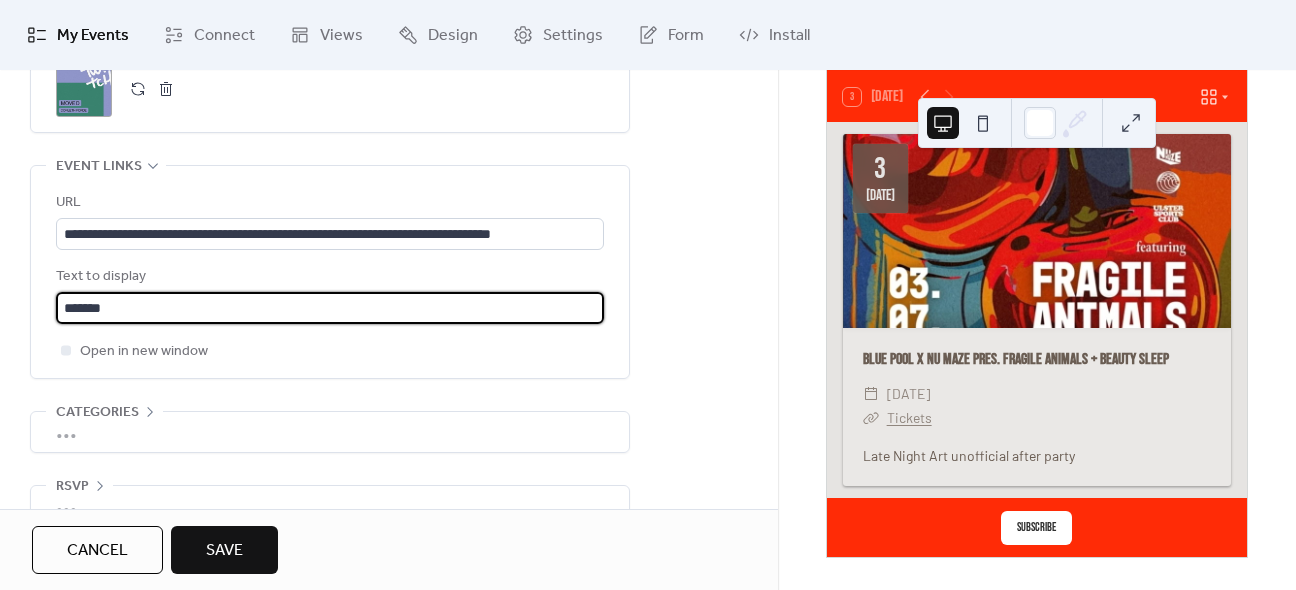 type on "*******" 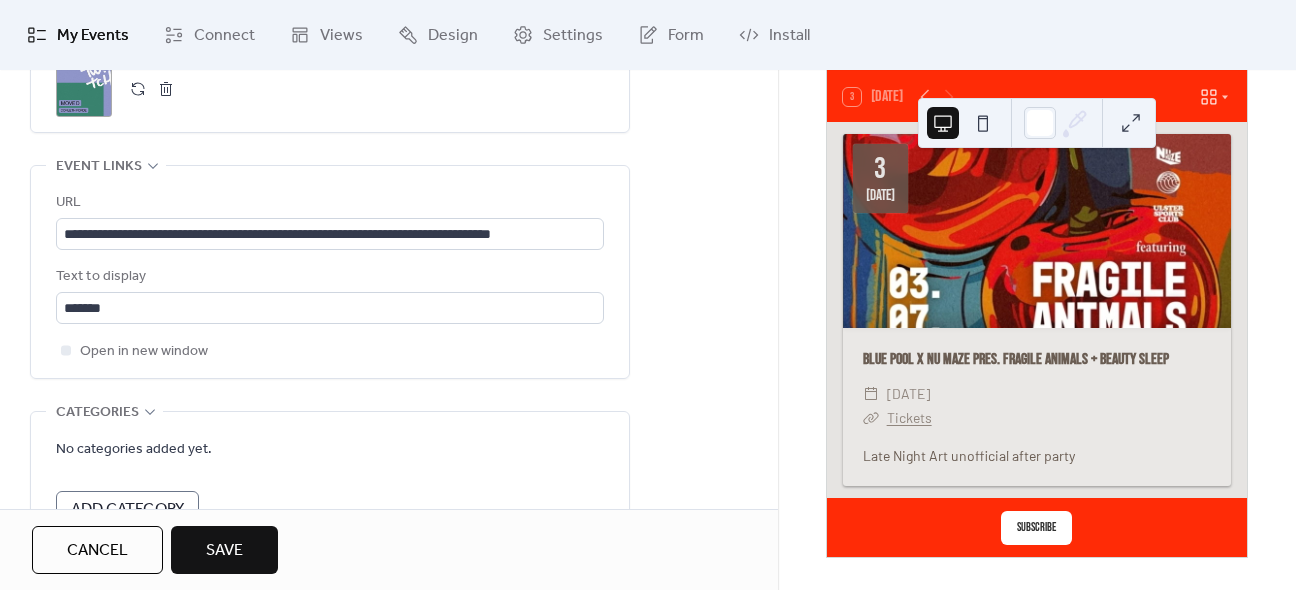click on "No categories added yet. Add Category" at bounding box center (330, 477) 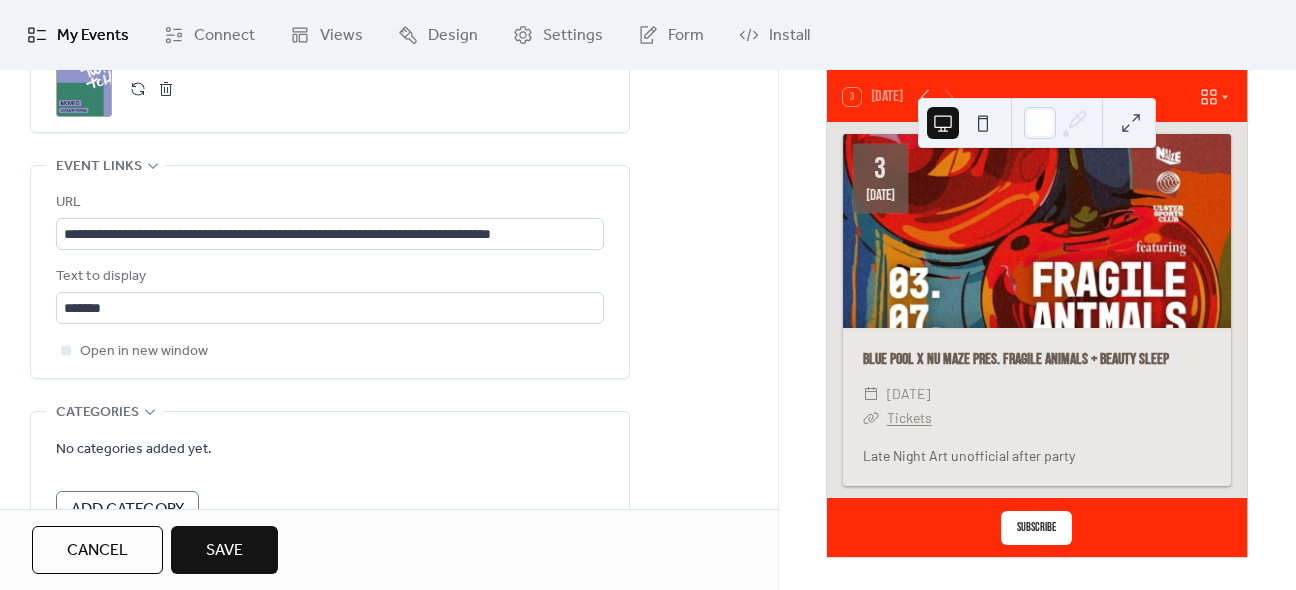 drag, startPoint x: 768, startPoint y: 392, endPoint x: 756, endPoint y: 511, distance: 119.60351 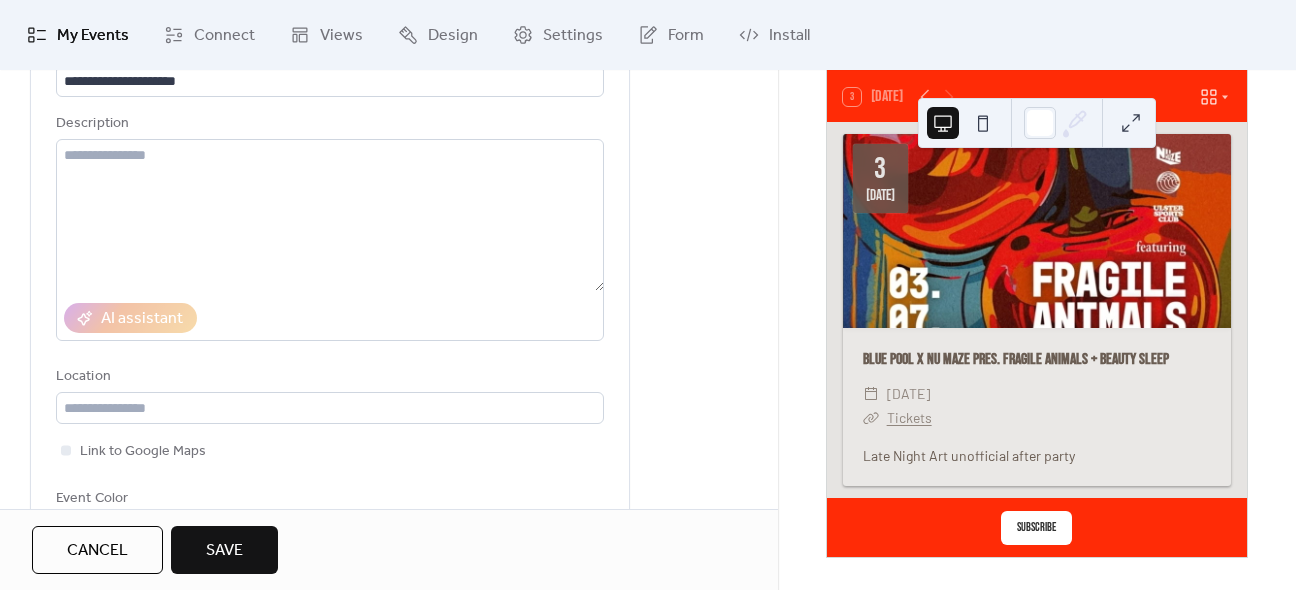 scroll, scrollTop: 114, scrollLeft: 0, axis: vertical 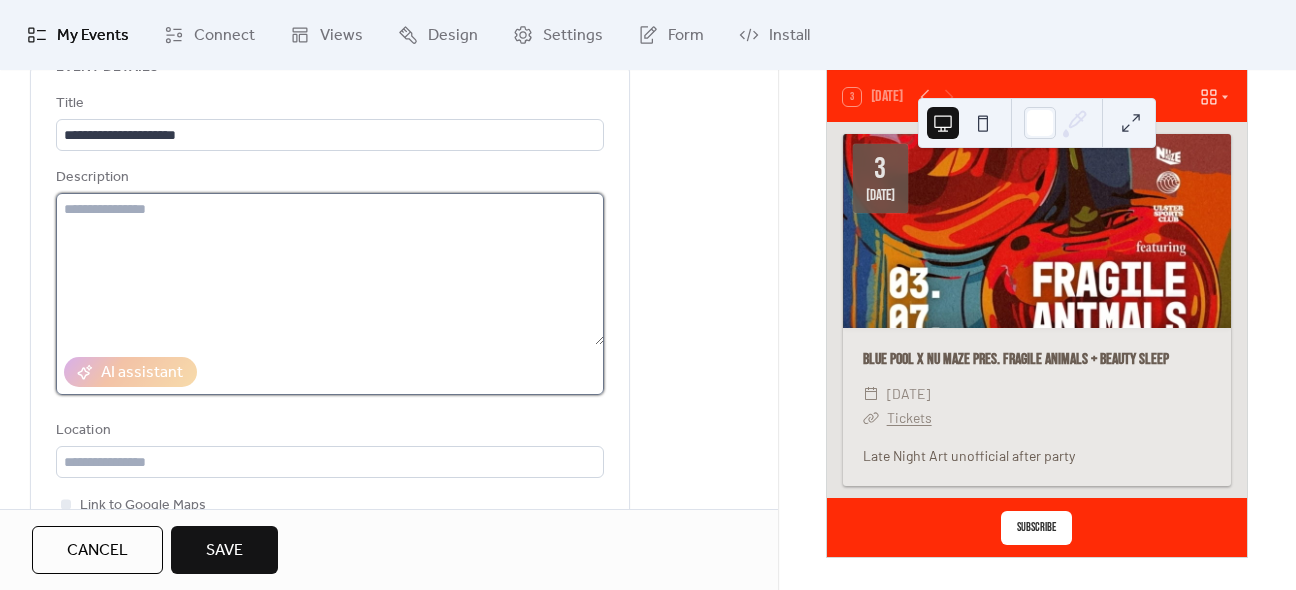 click at bounding box center [330, 269] 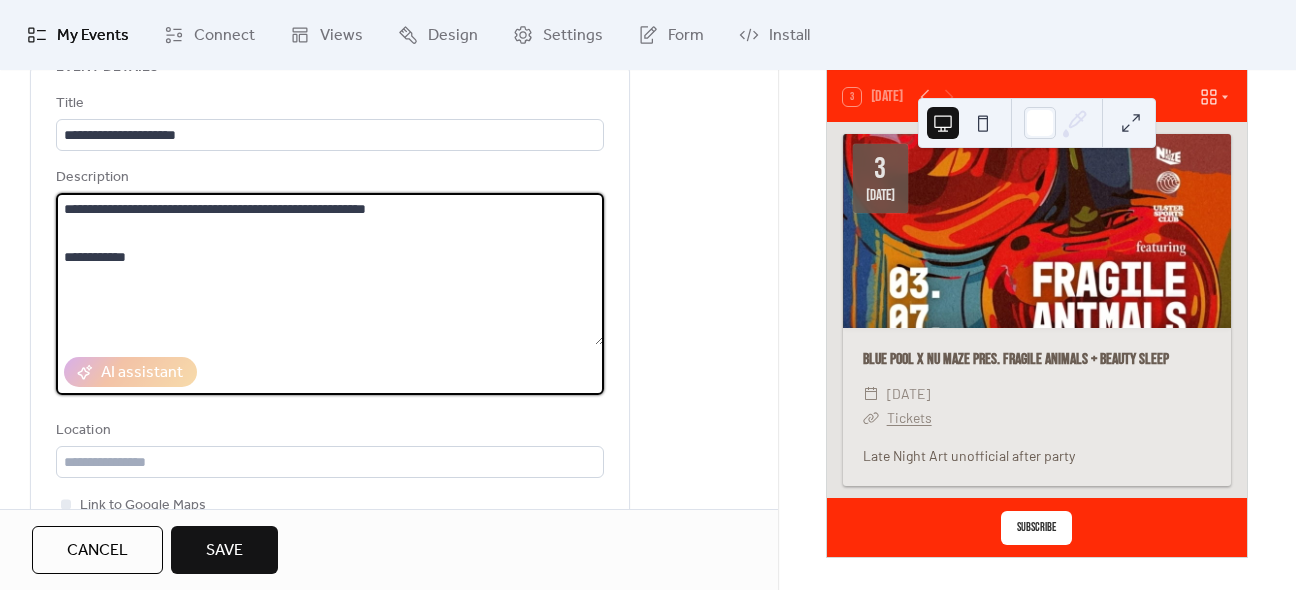 type on "**********" 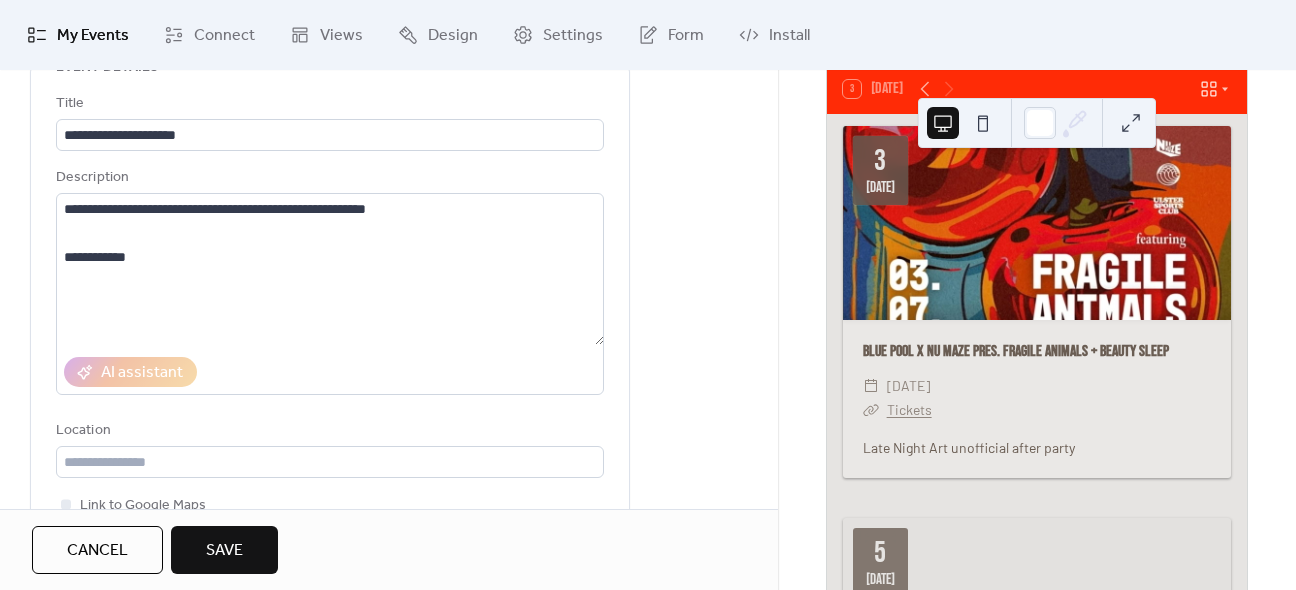 scroll, scrollTop: 140, scrollLeft: 0, axis: vertical 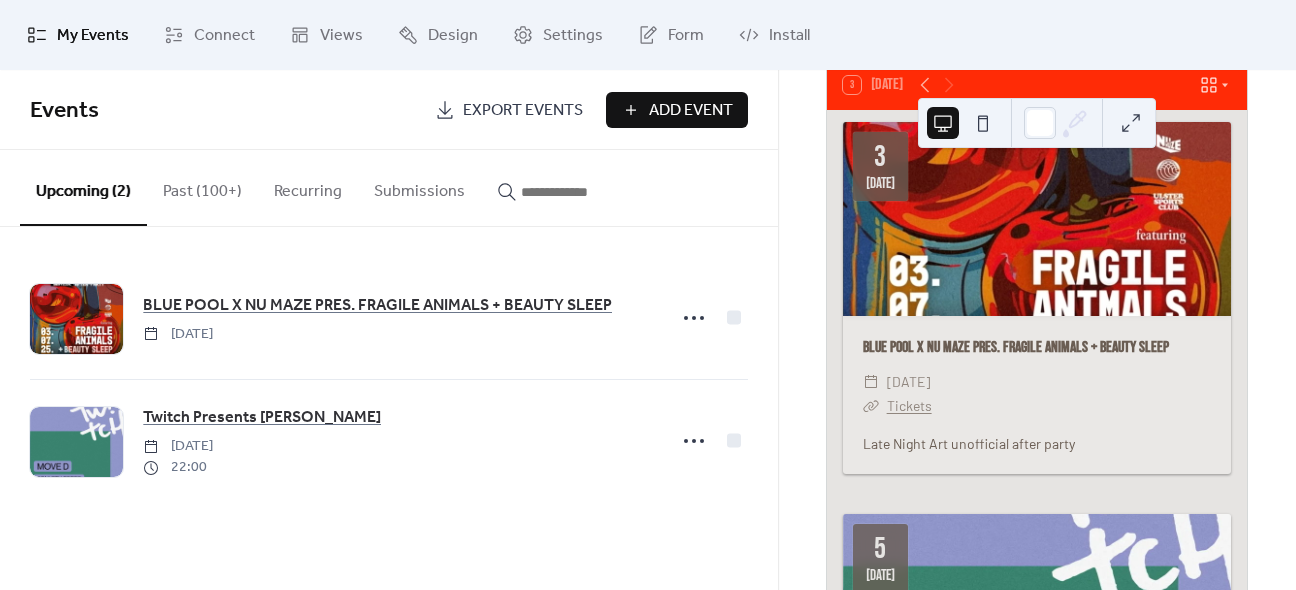 click on "Past  (100+)" at bounding box center (202, 187) 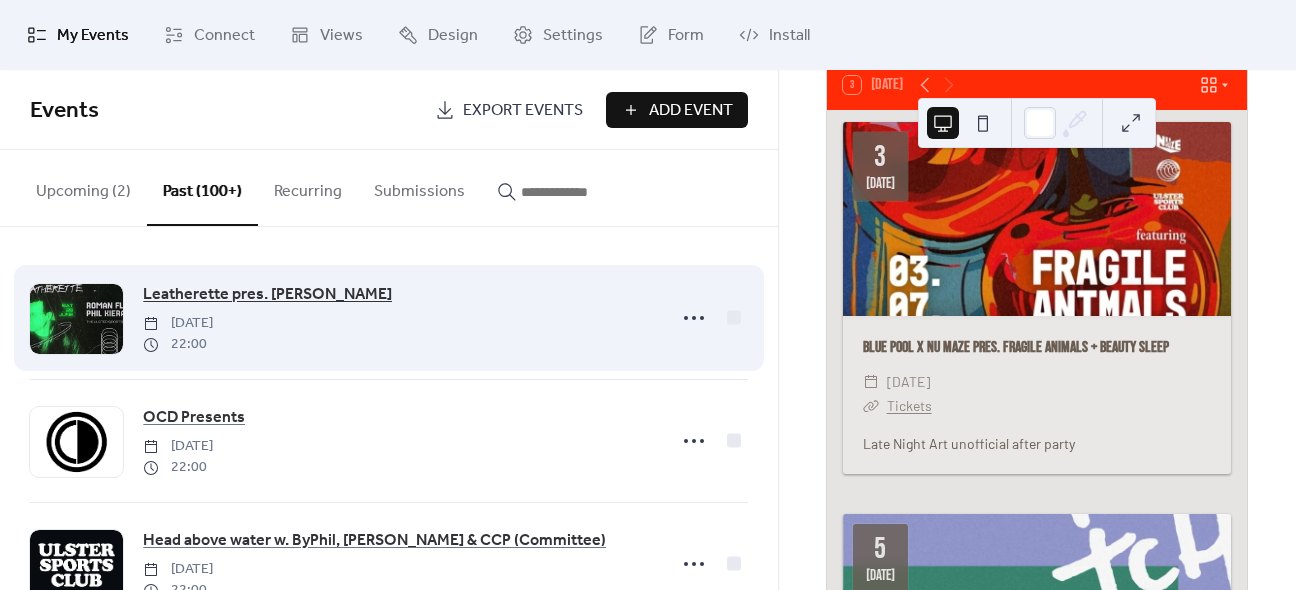click on "Leatherette pres. [PERSON_NAME]" at bounding box center (267, 295) 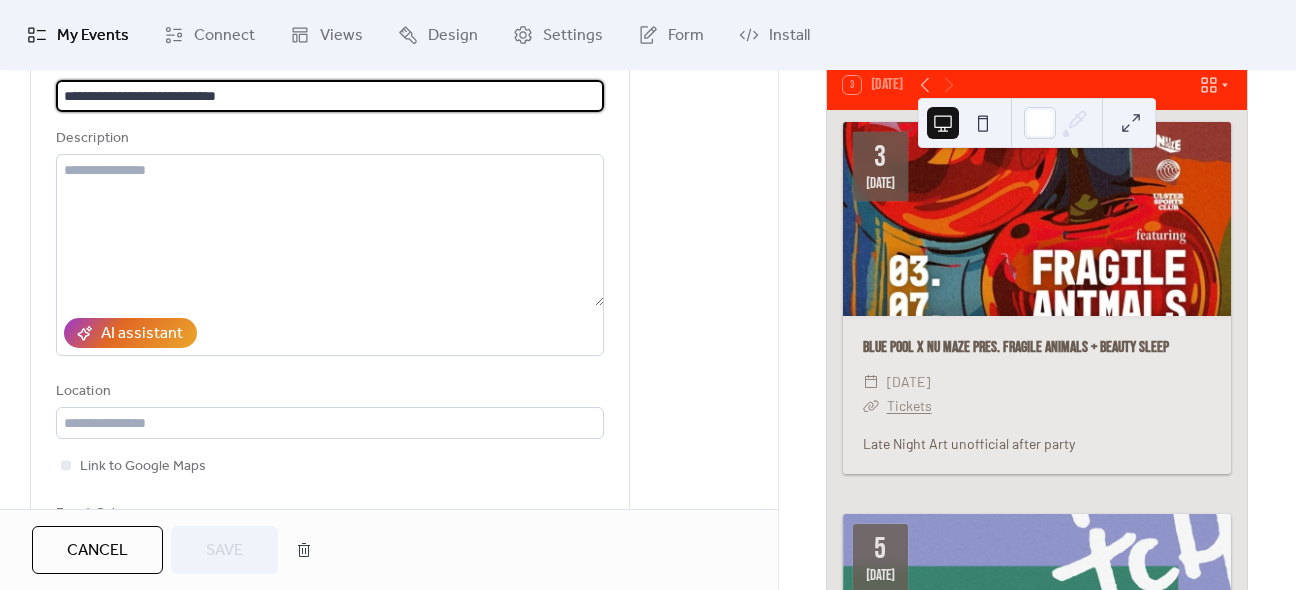 scroll, scrollTop: 0, scrollLeft: 0, axis: both 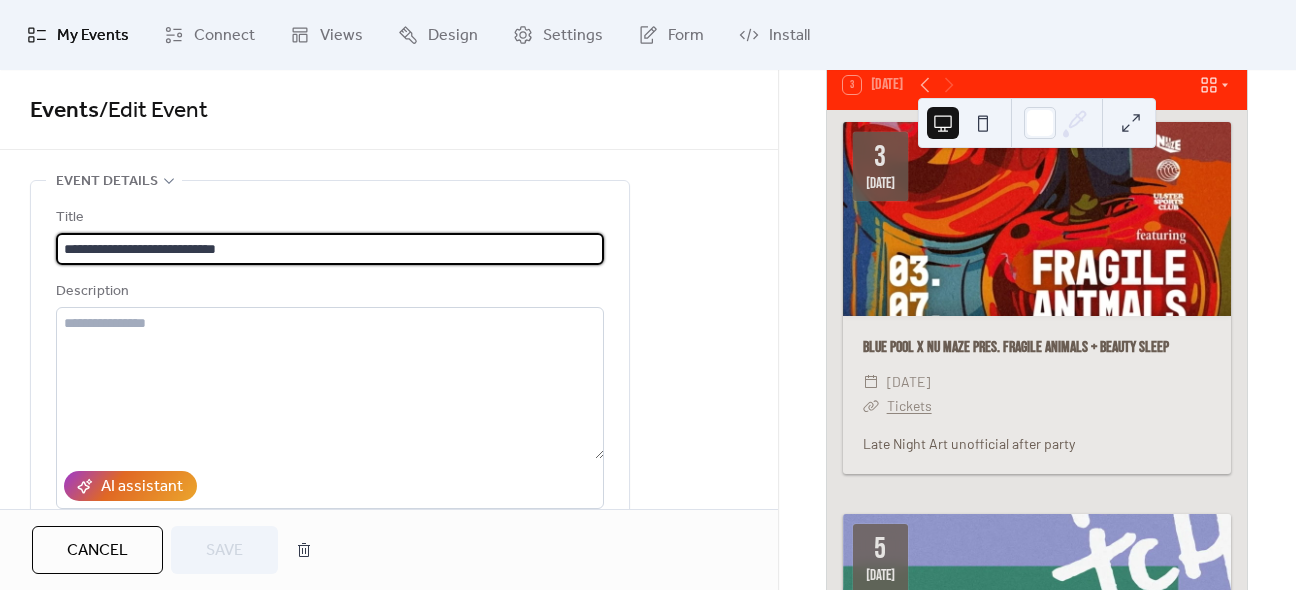 click on "My Events" at bounding box center (93, 36) 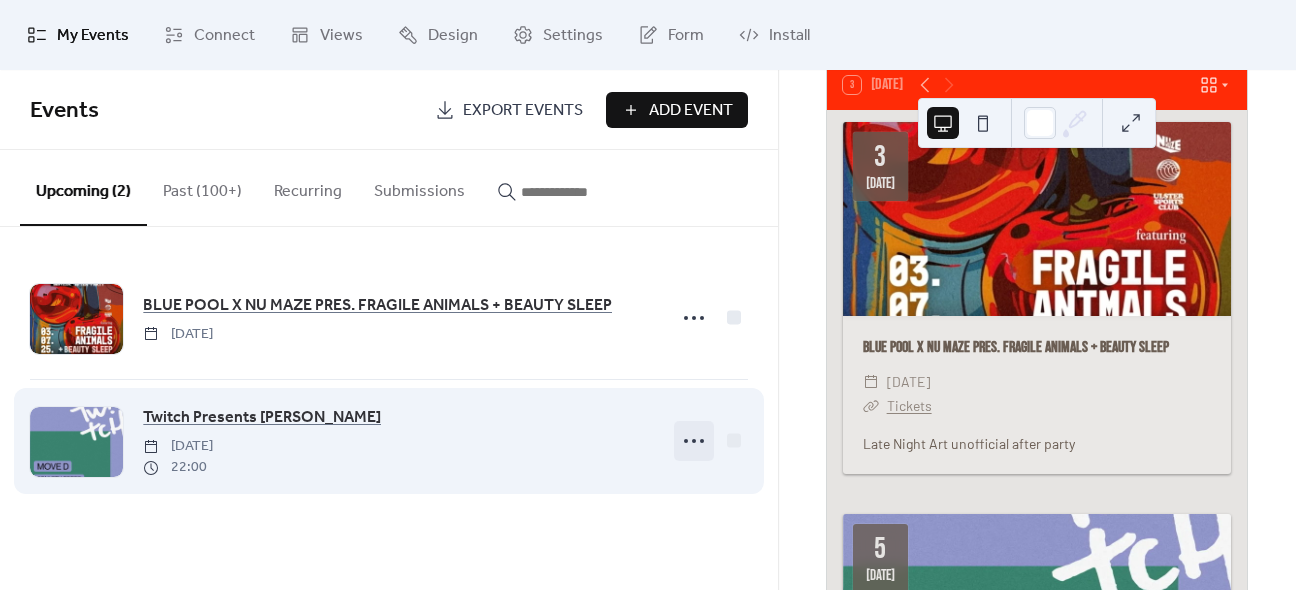 click 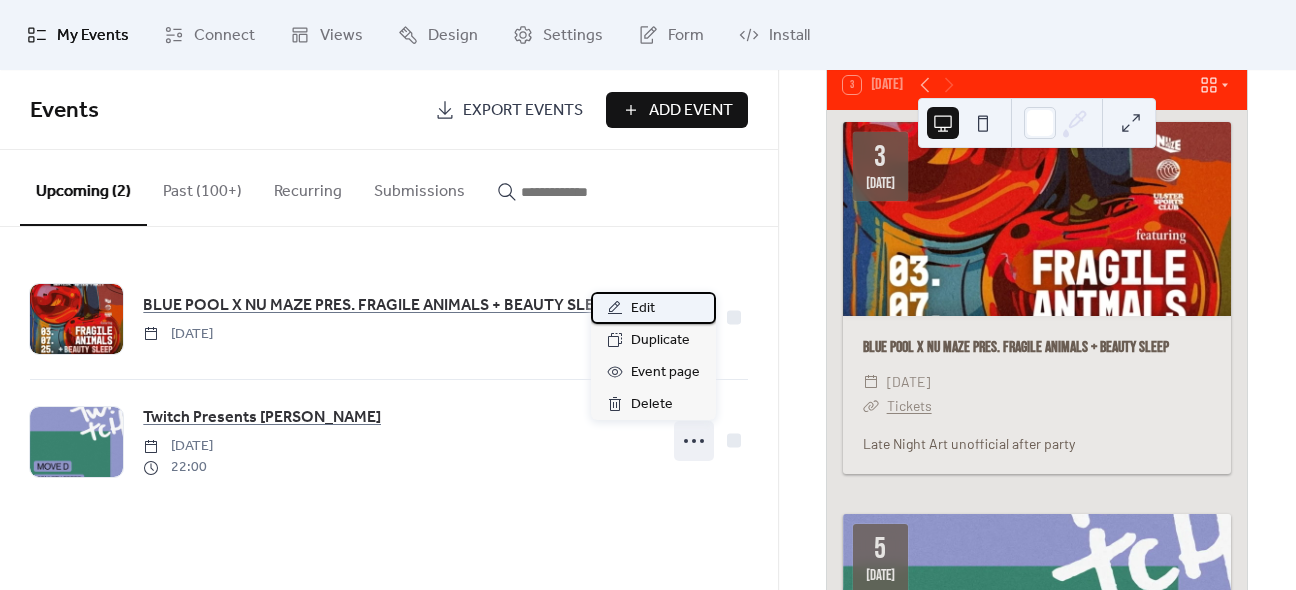 click on "Edit" at bounding box center [653, 308] 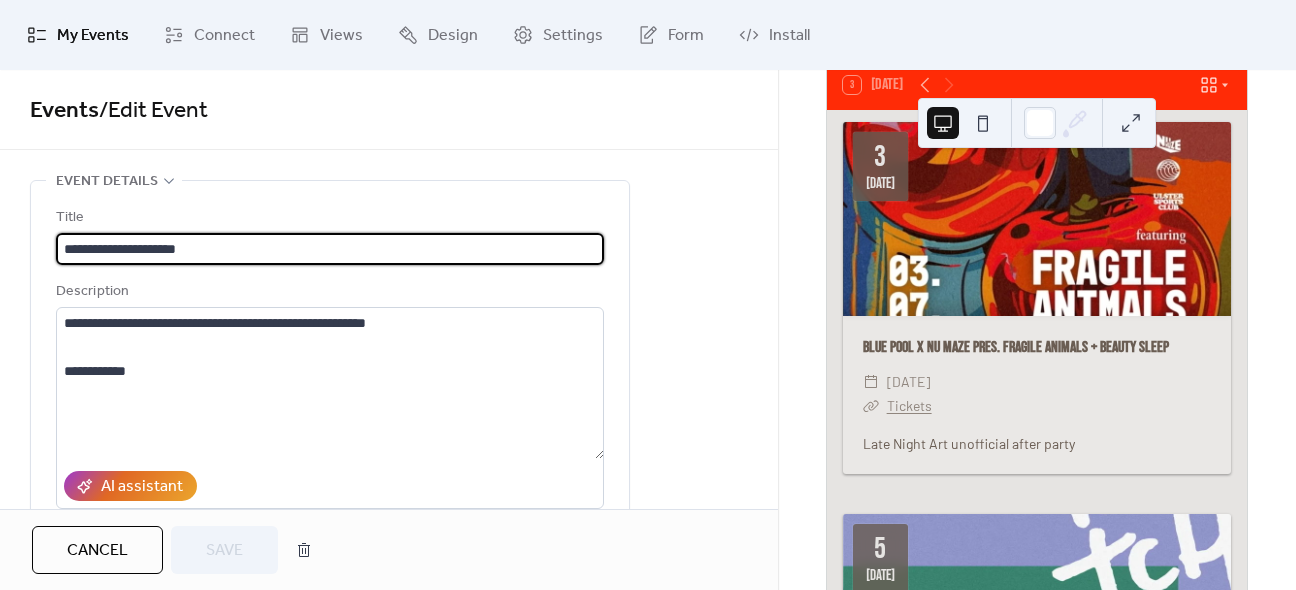 click on "**********" at bounding box center (330, 249) 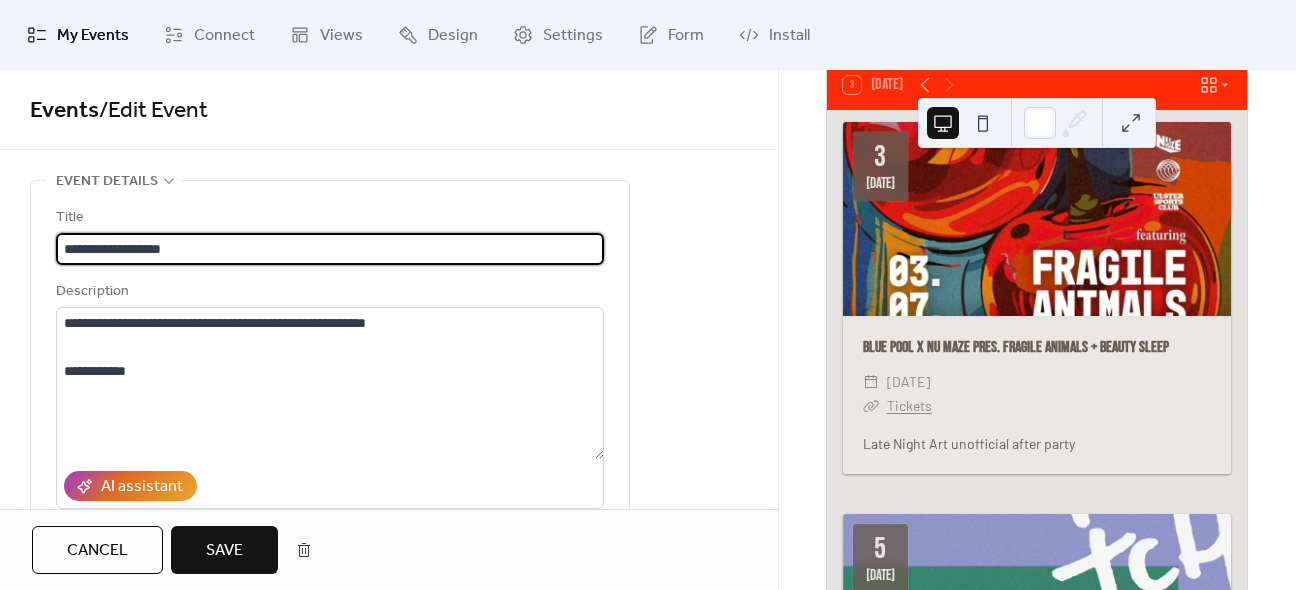 type on "**********" 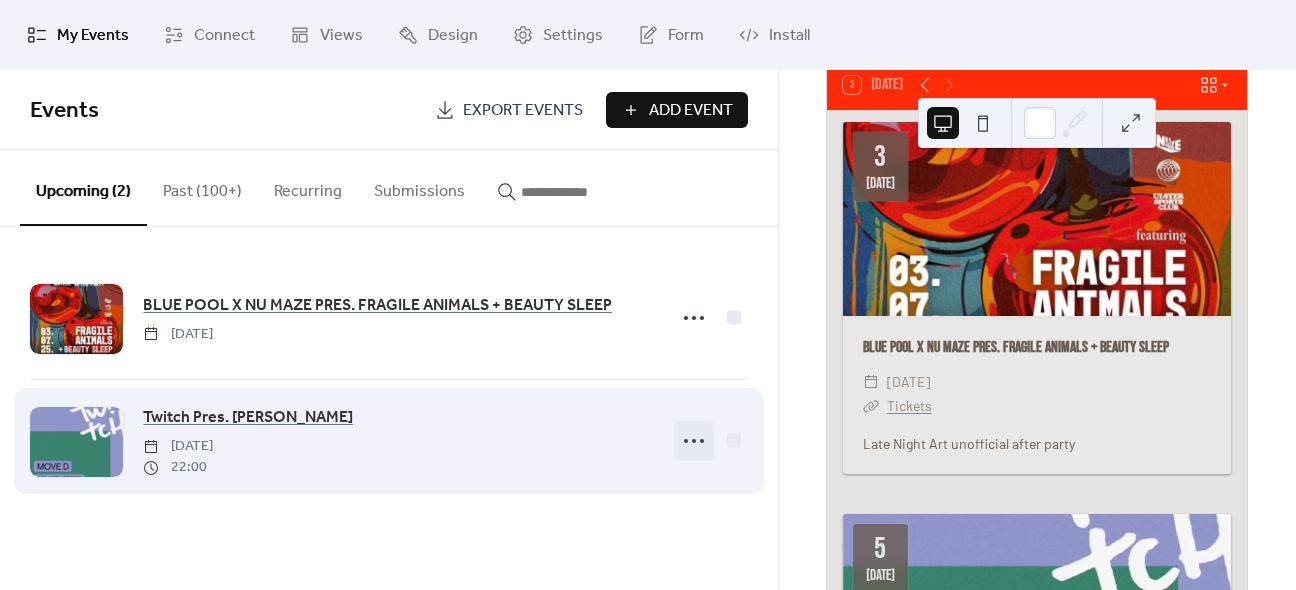 click 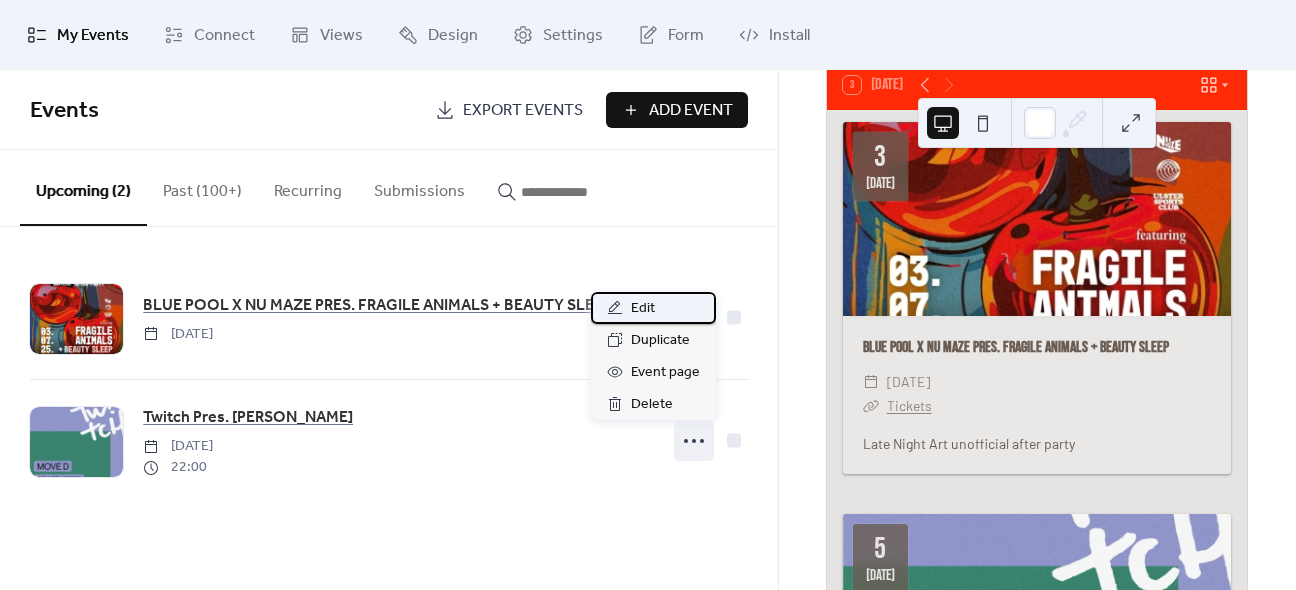 click on "Edit" at bounding box center [653, 308] 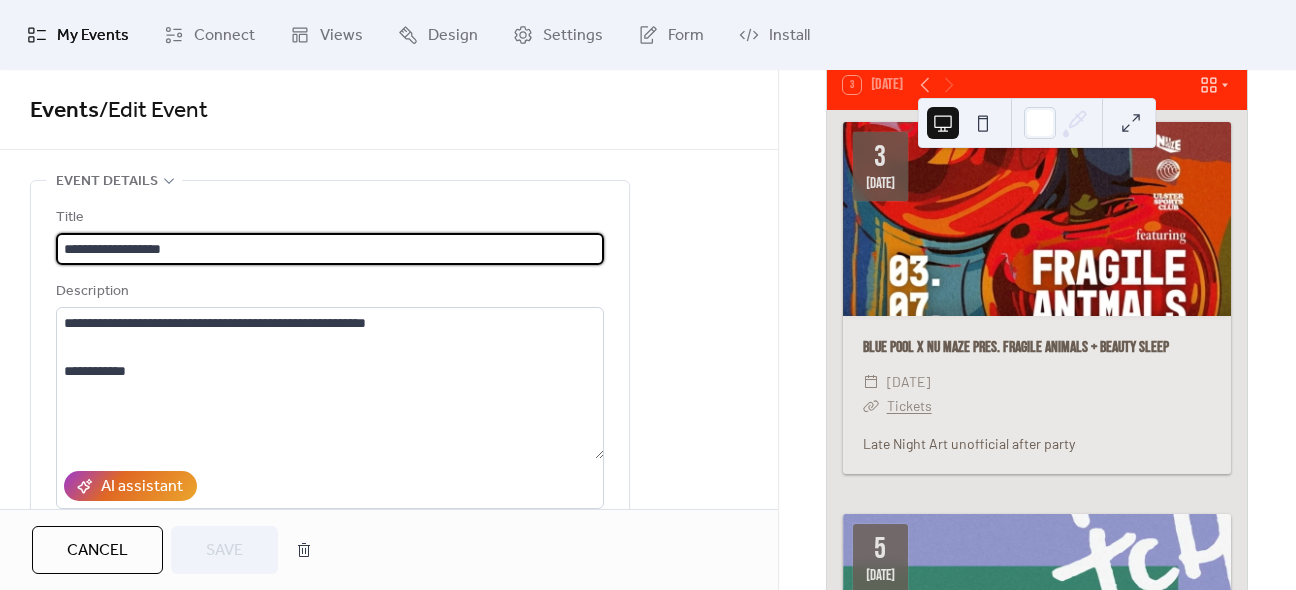 click on "**********" at bounding box center [330, 249] 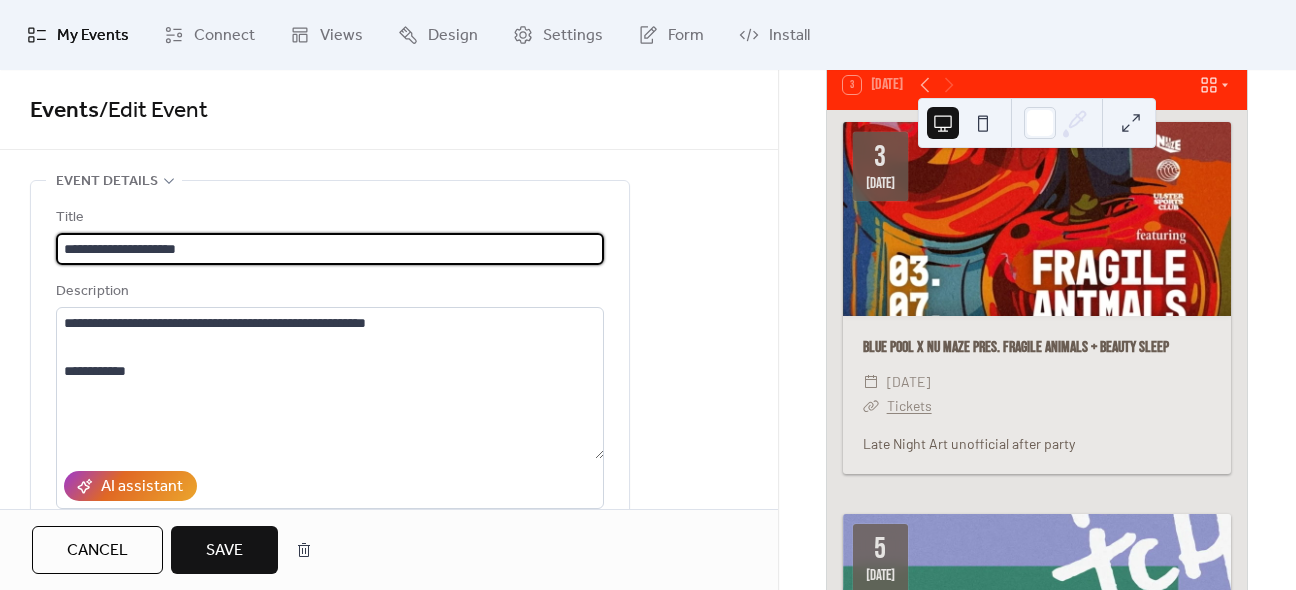 type on "**********" 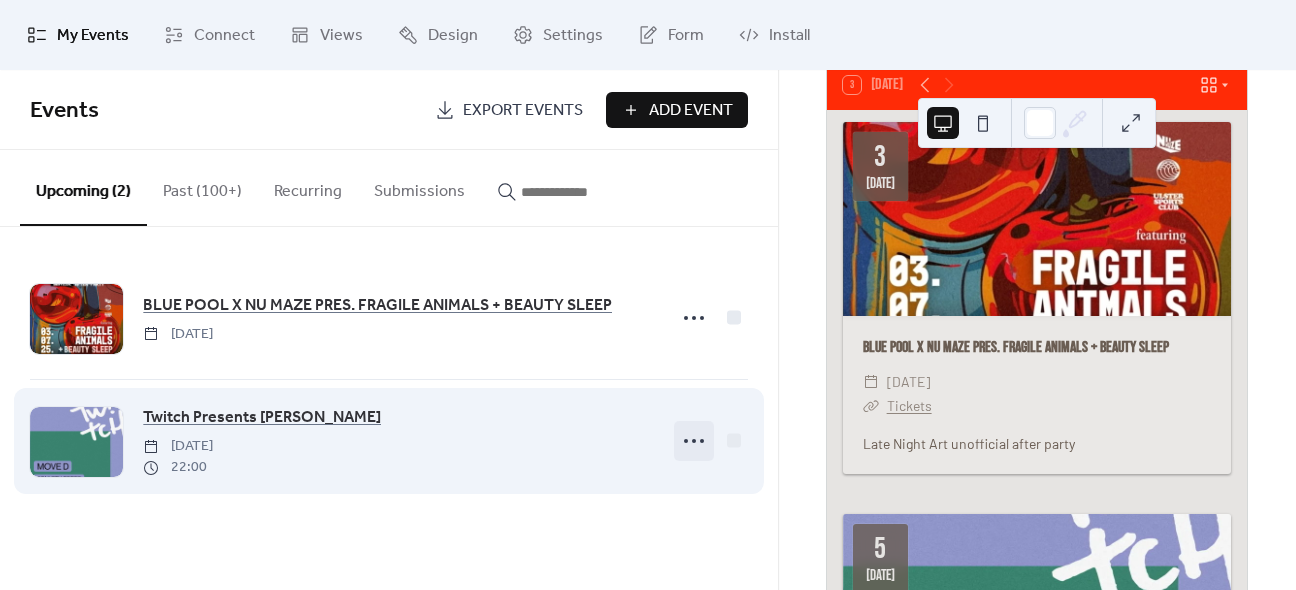 click 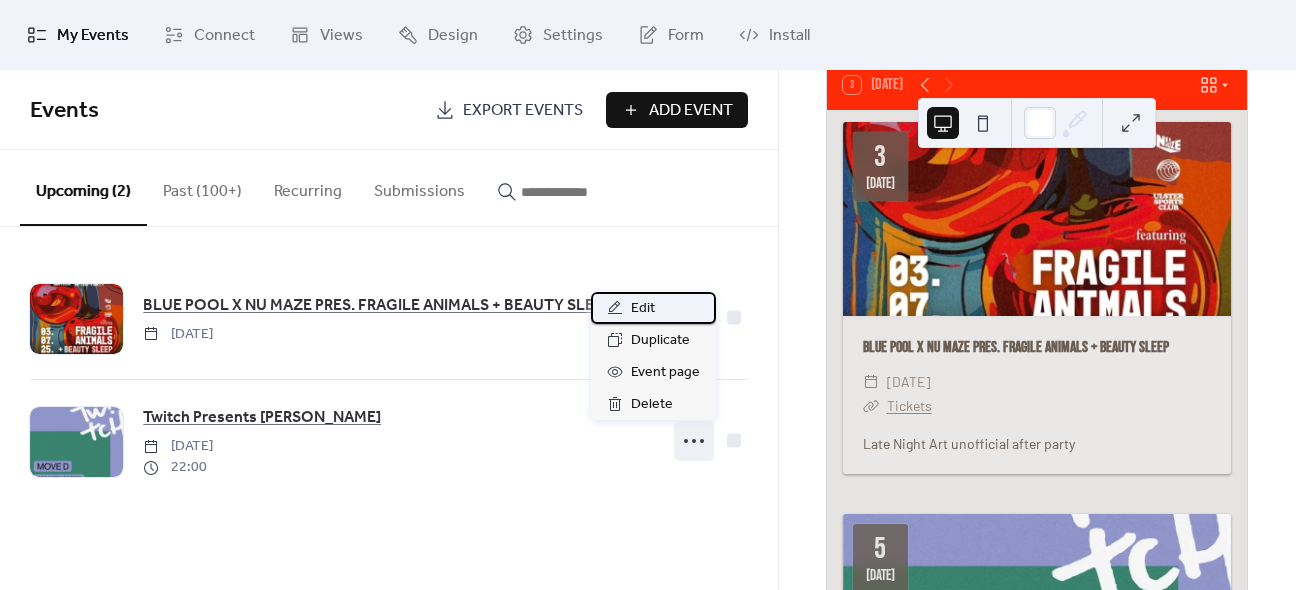 click on "Edit" at bounding box center [653, 308] 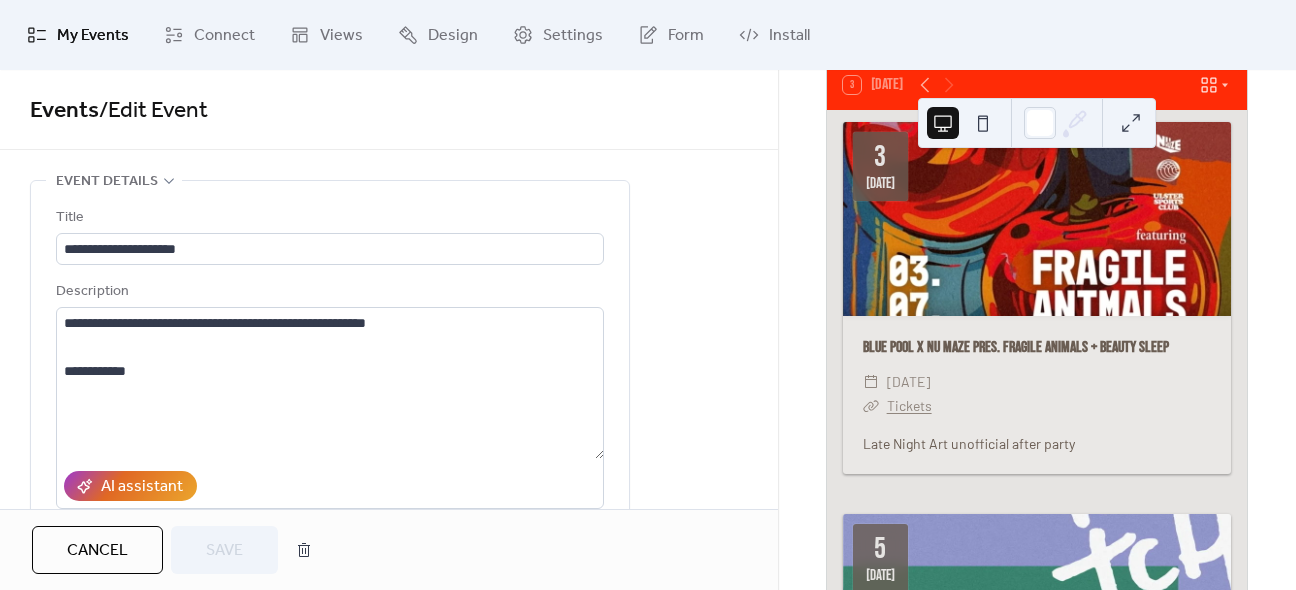drag, startPoint x: 1289, startPoint y: 147, endPoint x: 1288, endPoint y: 264, distance: 117.00427 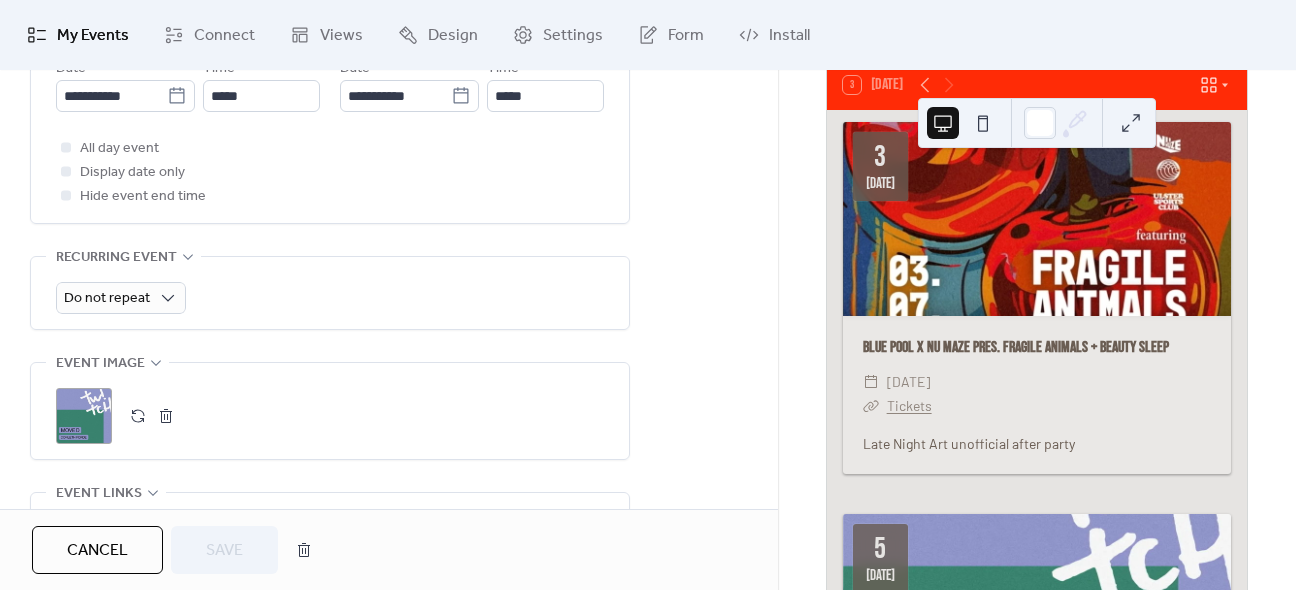 scroll, scrollTop: 753, scrollLeft: 0, axis: vertical 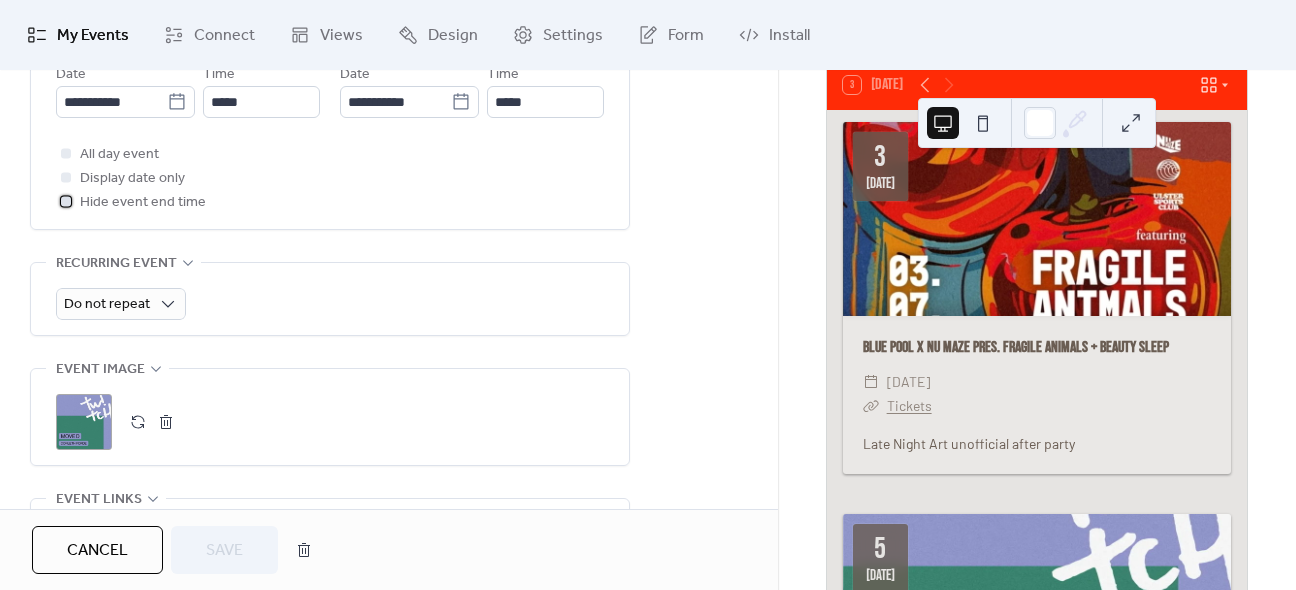 click 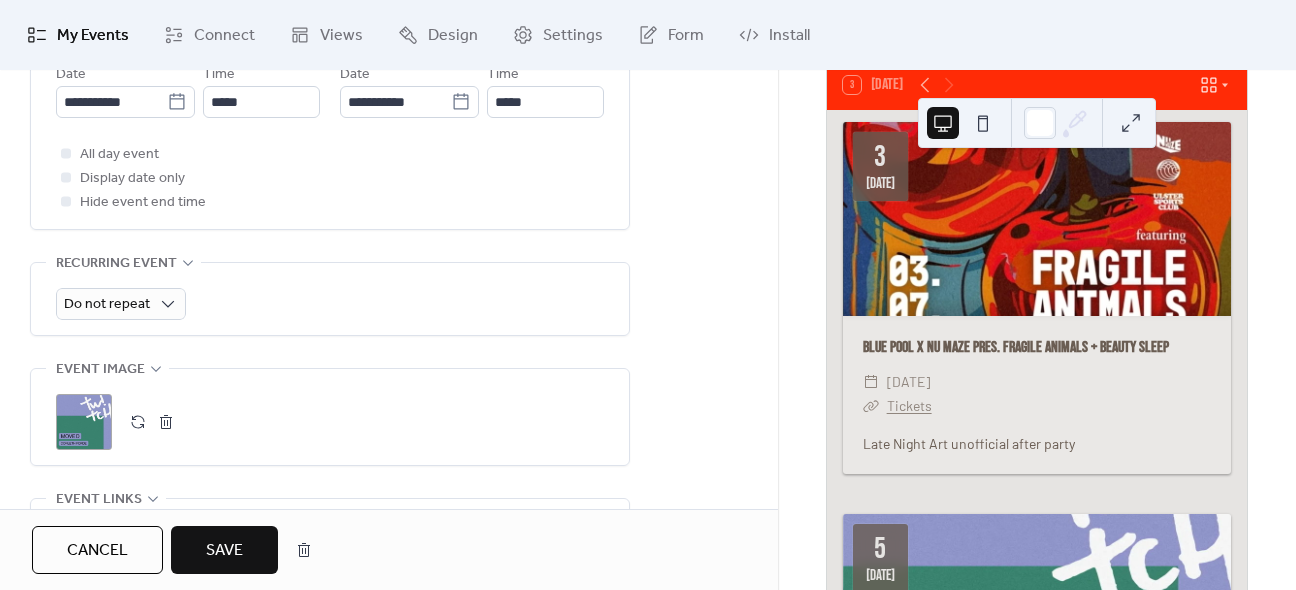 click on "Save" at bounding box center (224, 551) 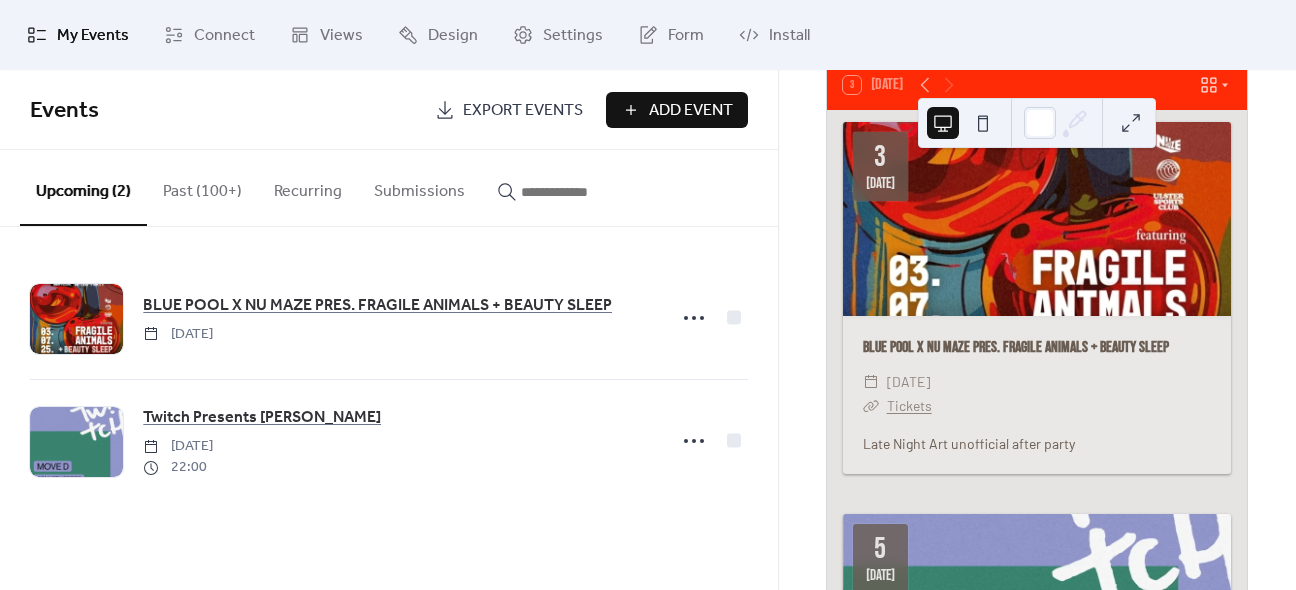 click on "Add Event" at bounding box center [691, 111] 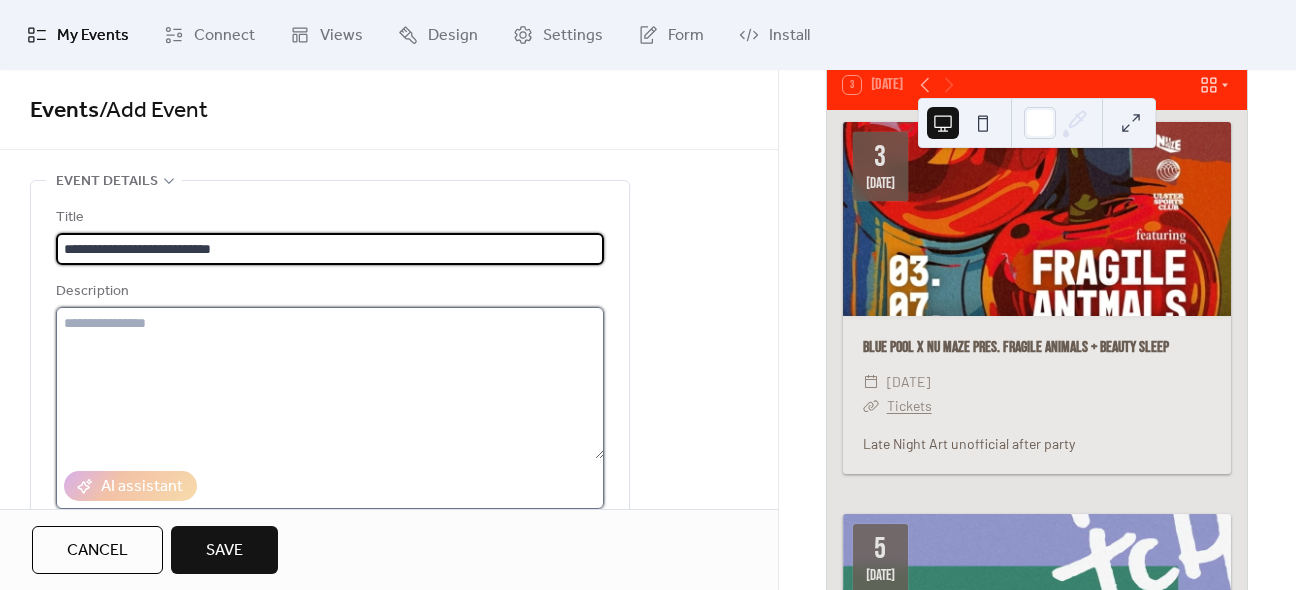 click at bounding box center [330, 383] 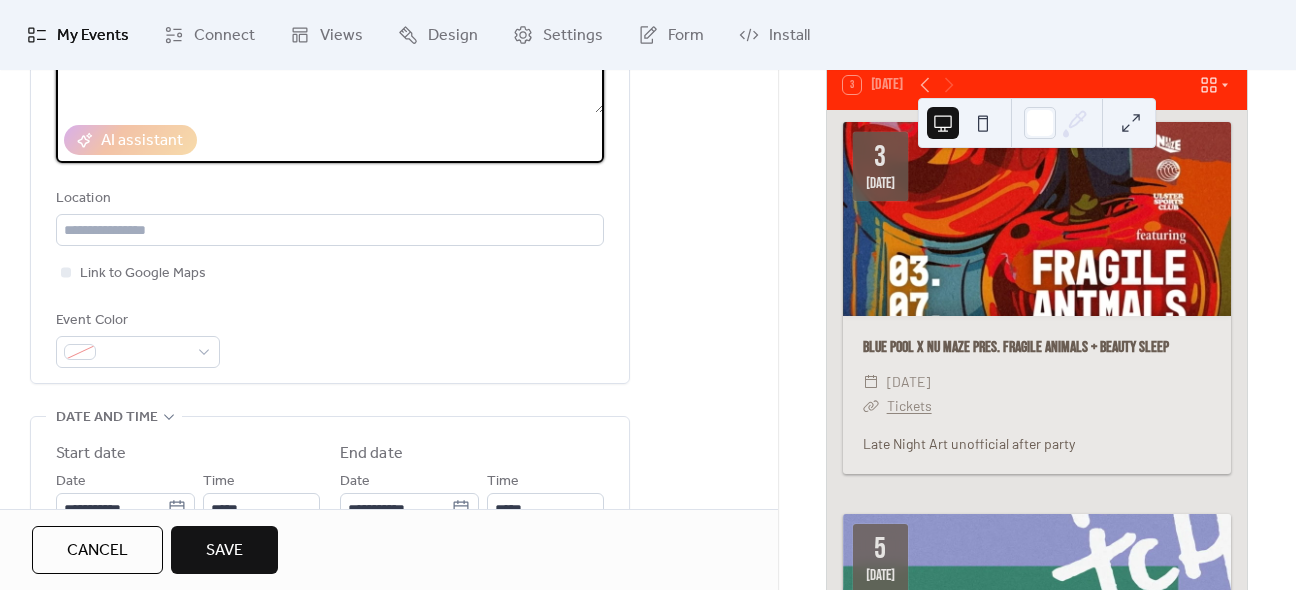 scroll, scrollTop: 361, scrollLeft: 0, axis: vertical 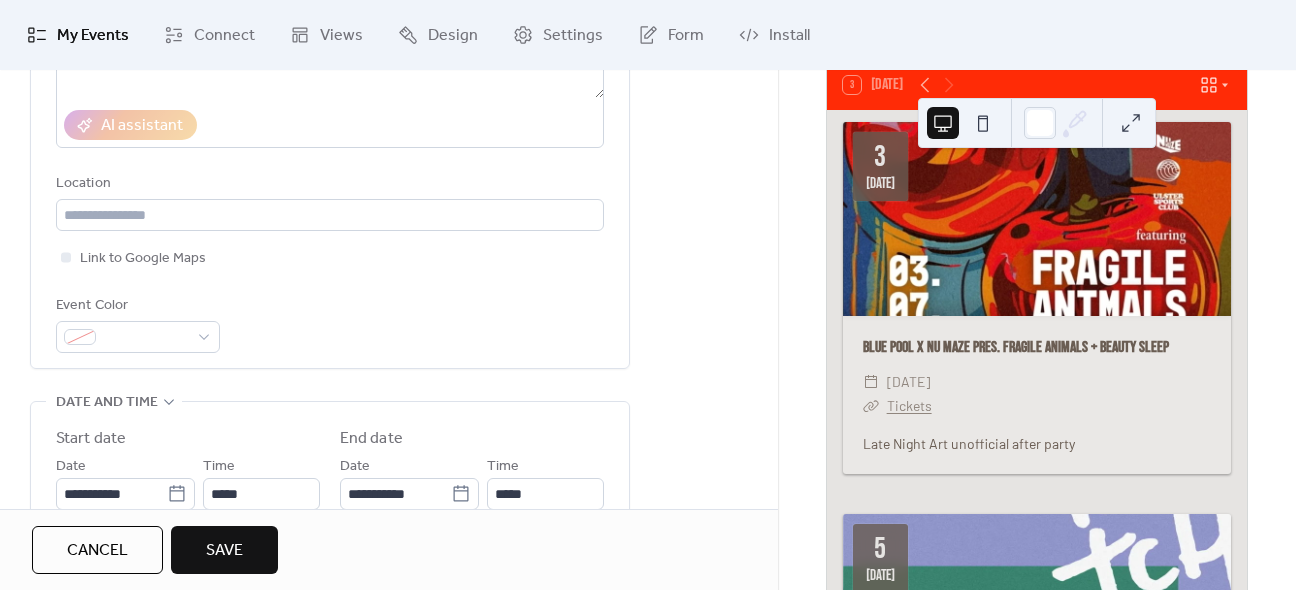 drag, startPoint x: 1285, startPoint y: 115, endPoint x: 1295, endPoint y: 108, distance: 12.206555 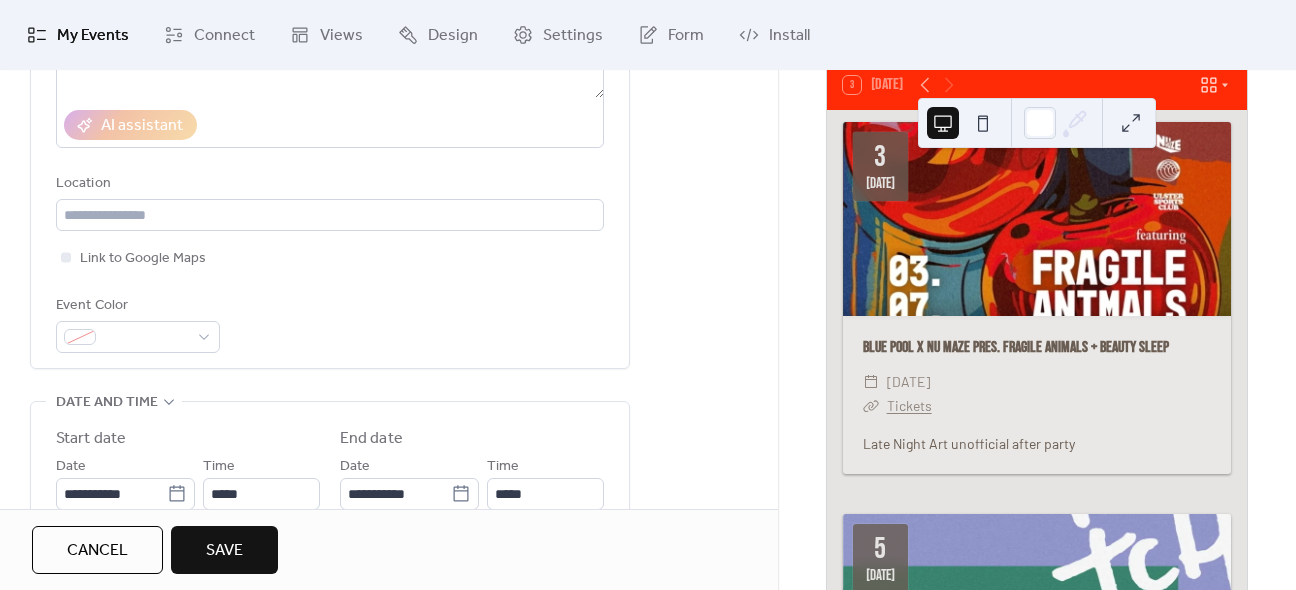 click on "Upcoming events 3 [DATE] [DATE] BLUE POOL X NU MAZE PRES. FRAGILE ANIMALS + BEAUTY SLEEP ​ [DATE] ​ Tickets Late Night Art unofficial after party [DATE] Twitch Presents [PERSON_NAME] ​ [DATE] ​ 10:00pm - 3:00am ​ Tickets The return of [PERSON_NAME] to [GEOGRAPHIC_DATA]. Support from [PERSON_NAME]. Tickets £13  Subscribe" at bounding box center (1037, 330) 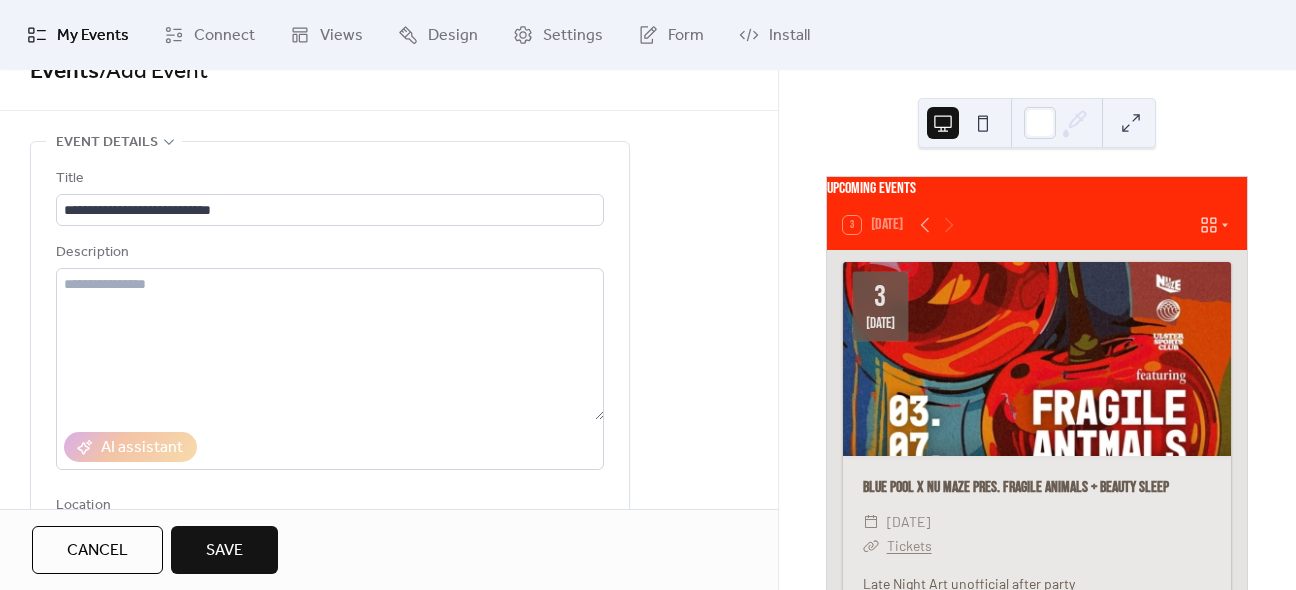 scroll, scrollTop: 0, scrollLeft: 0, axis: both 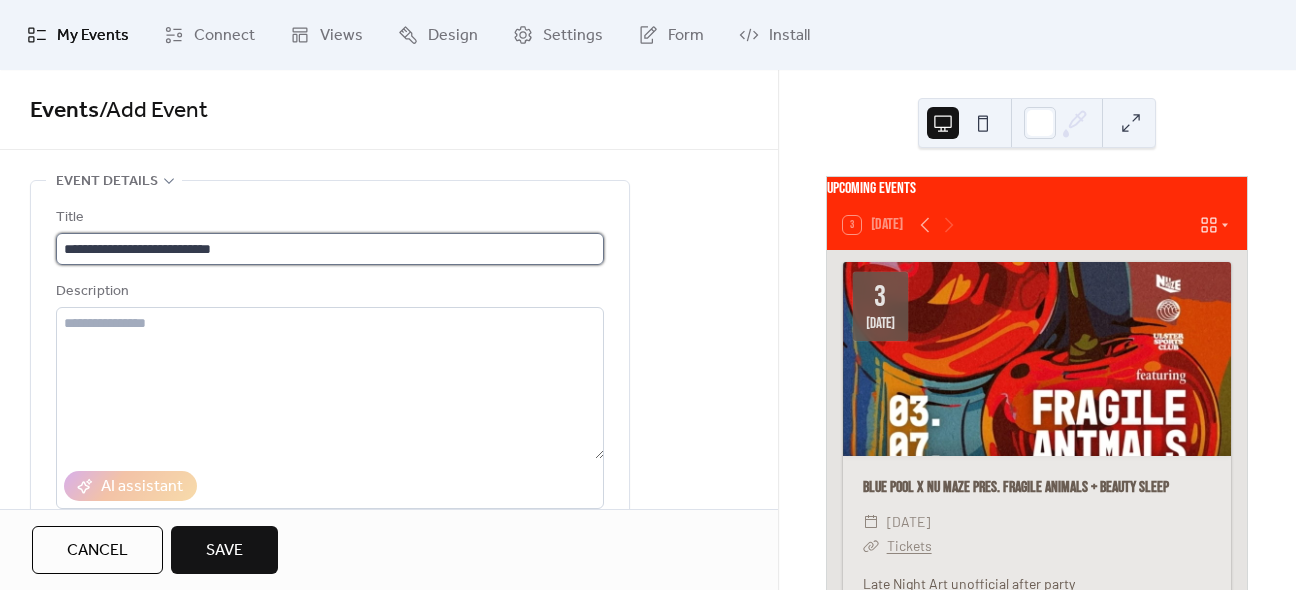 click on "**********" at bounding box center (330, 249) 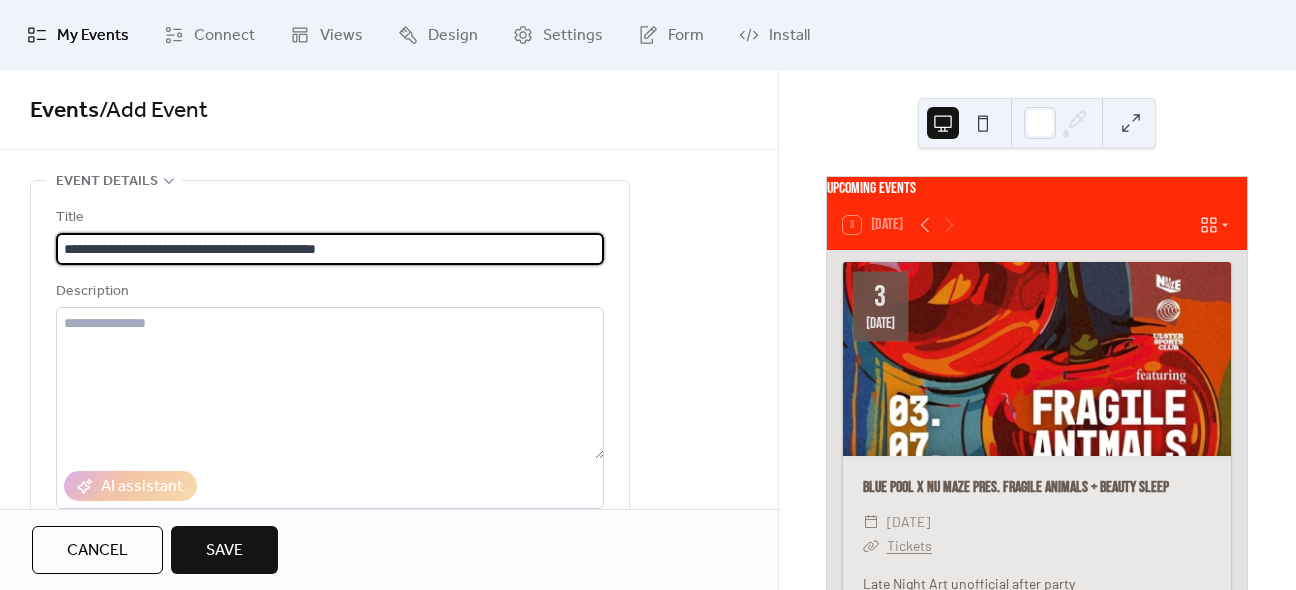 click on "**********" at bounding box center (330, 249) 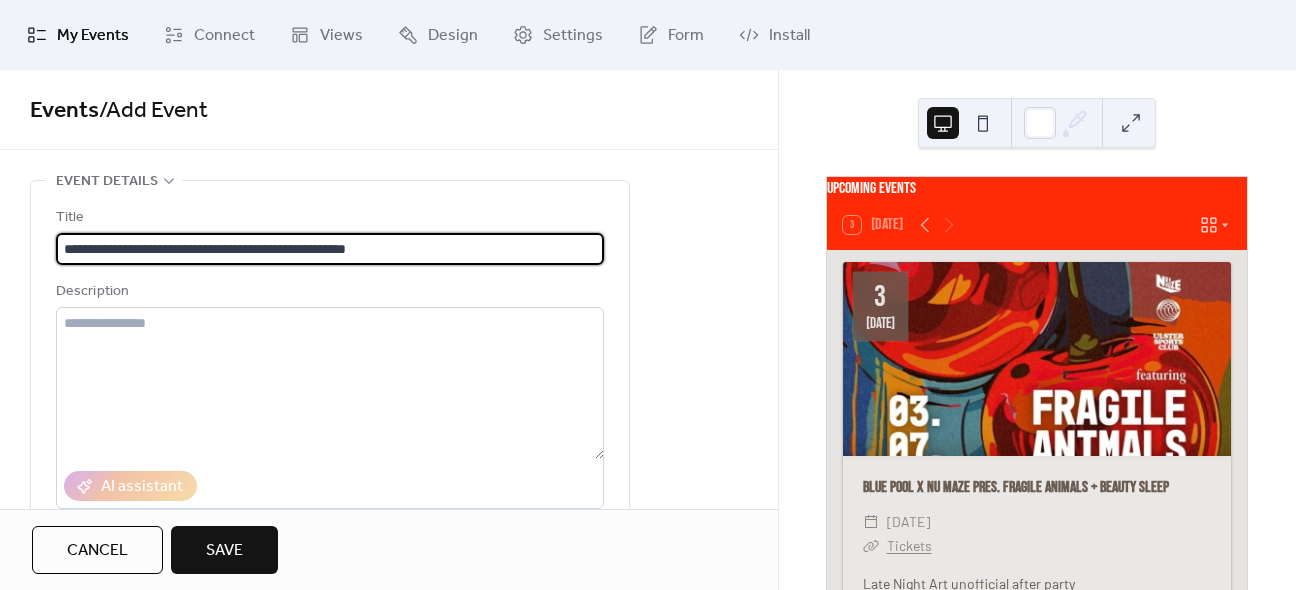click on "**********" at bounding box center (330, 249) 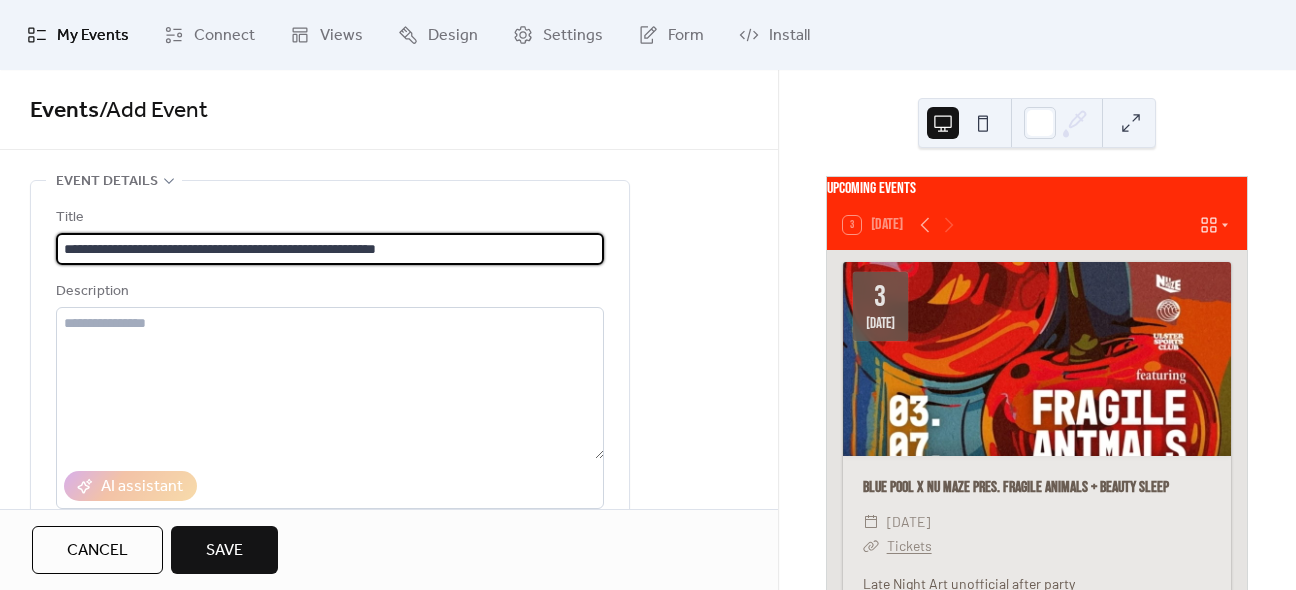click on "**********" at bounding box center (330, 249) 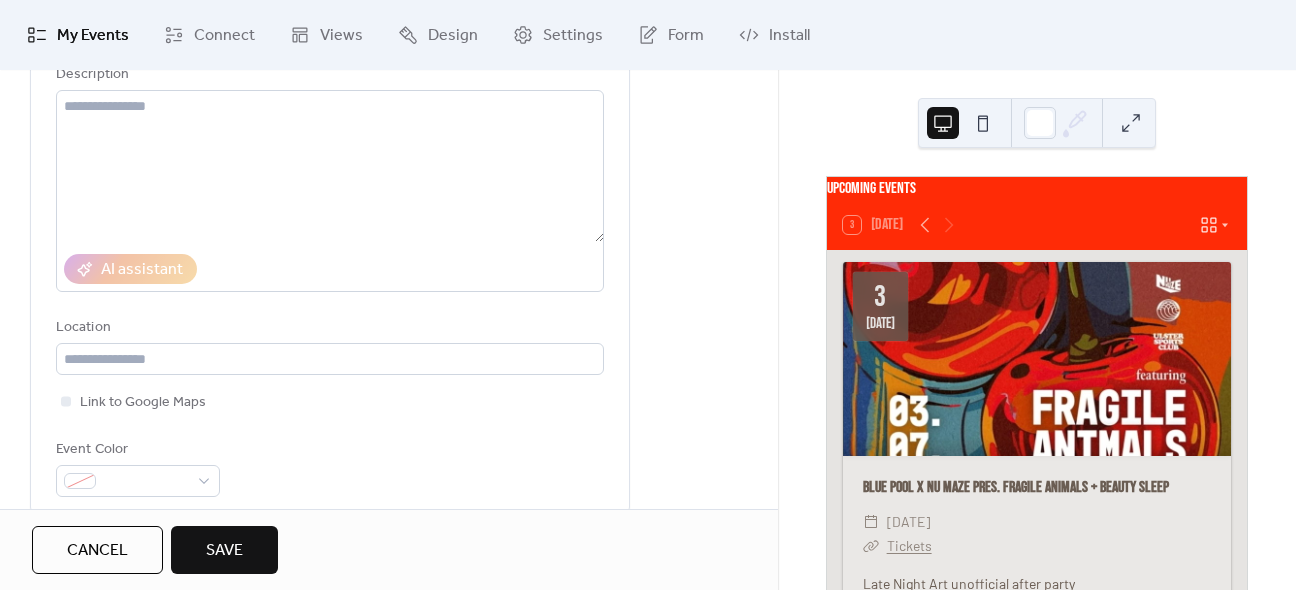 scroll, scrollTop: 246, scrollLeft: 0, axis: vertical 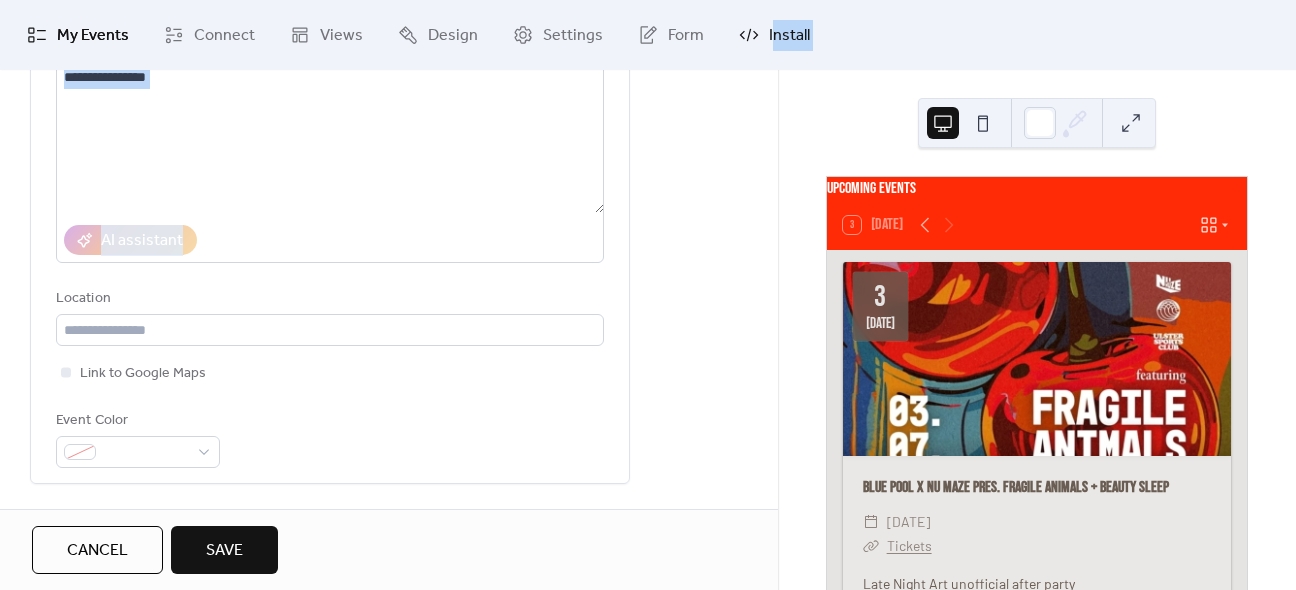 drag, startPoint x: 770, startPoint y: 189, endPoint x: 766, endPoint y: 48, distance: 141.05673 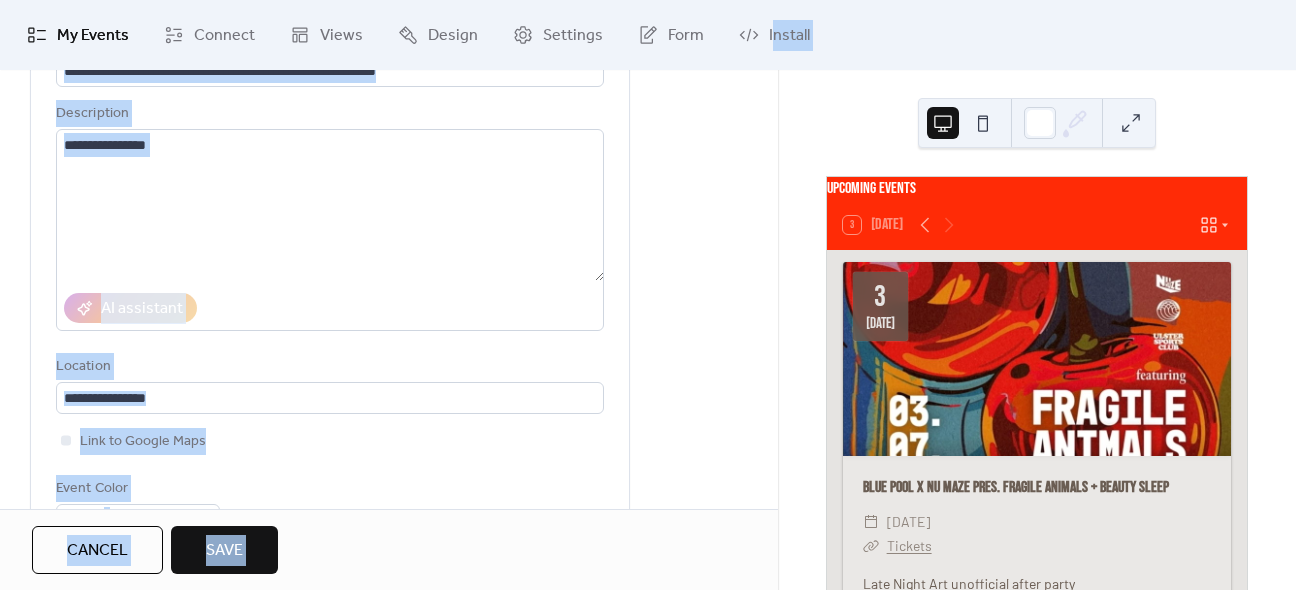 scroll, scrollTop: 36, scrollLeft: 0, axis: vertical 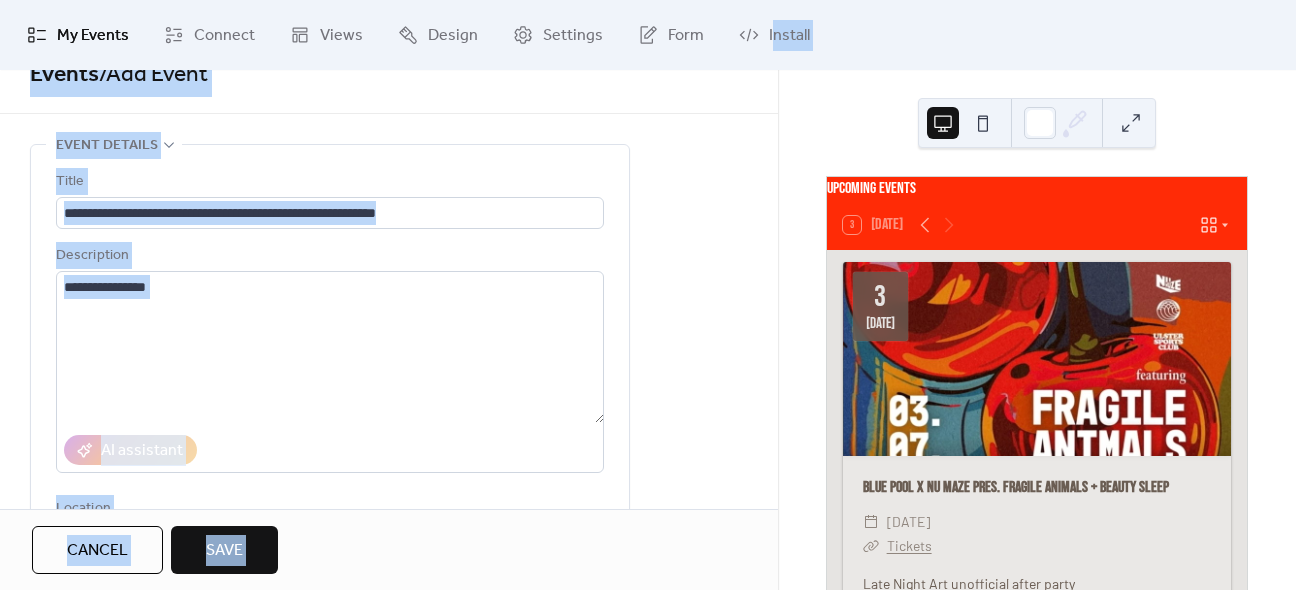 drag, startPoint x: 778, startPoint y: 175, endPoint x: 766, endPoint y: 68, distance: 107.67079 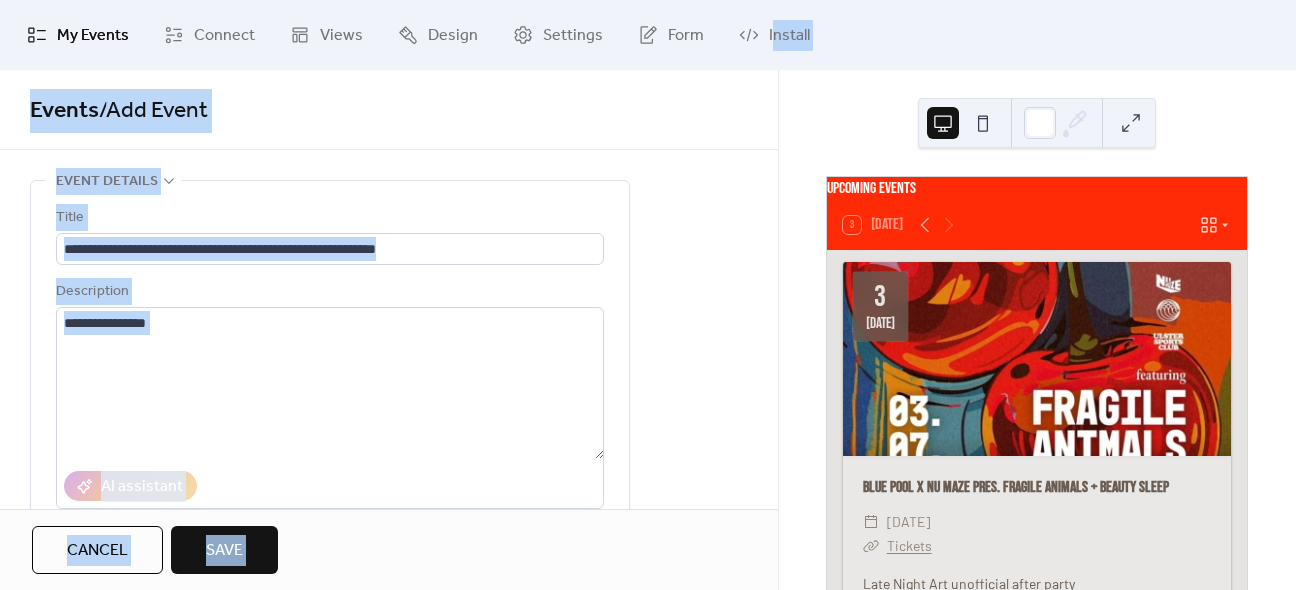 click on "**********" at bounding box center [389, 952] 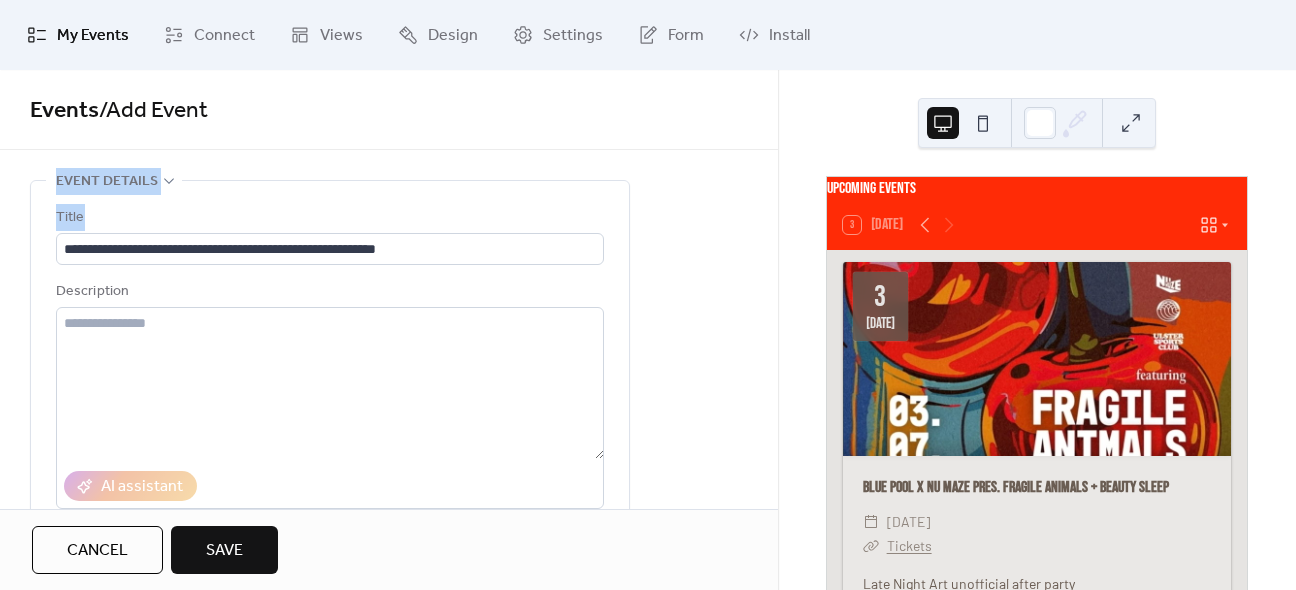 drag, startPoint x: 771, startPoint y: 115, endPoint x: 771, endPoint y: 177, distance: 62 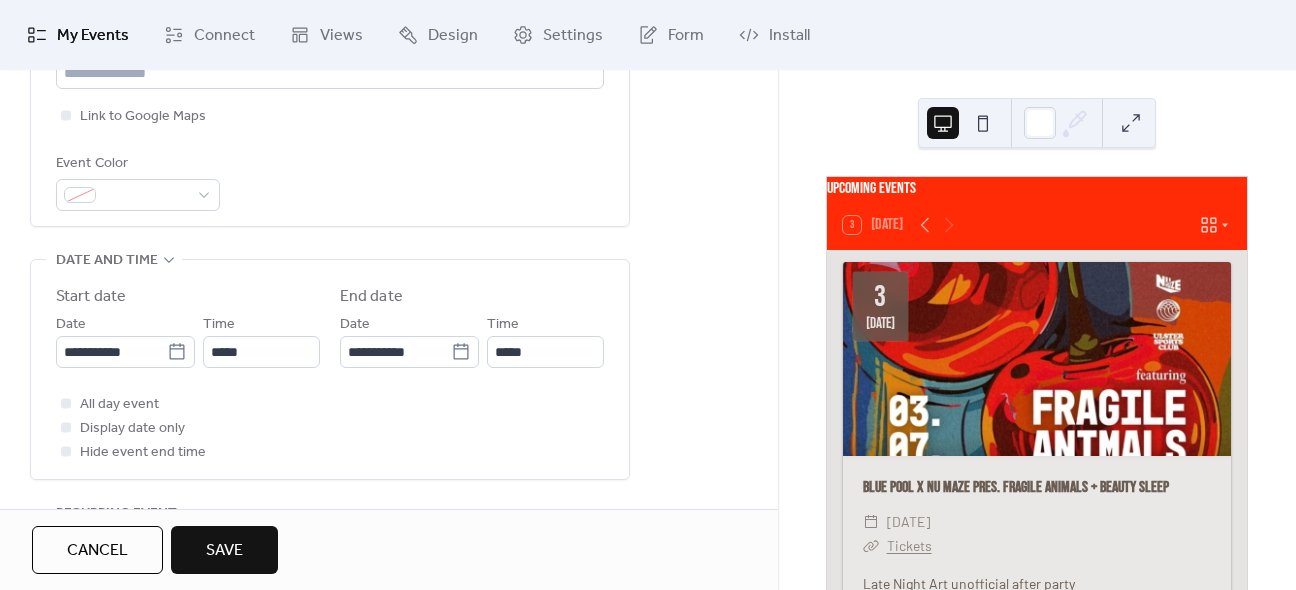 scroll, scrollTop: 542, scrollLeft: 0, axis: vertical 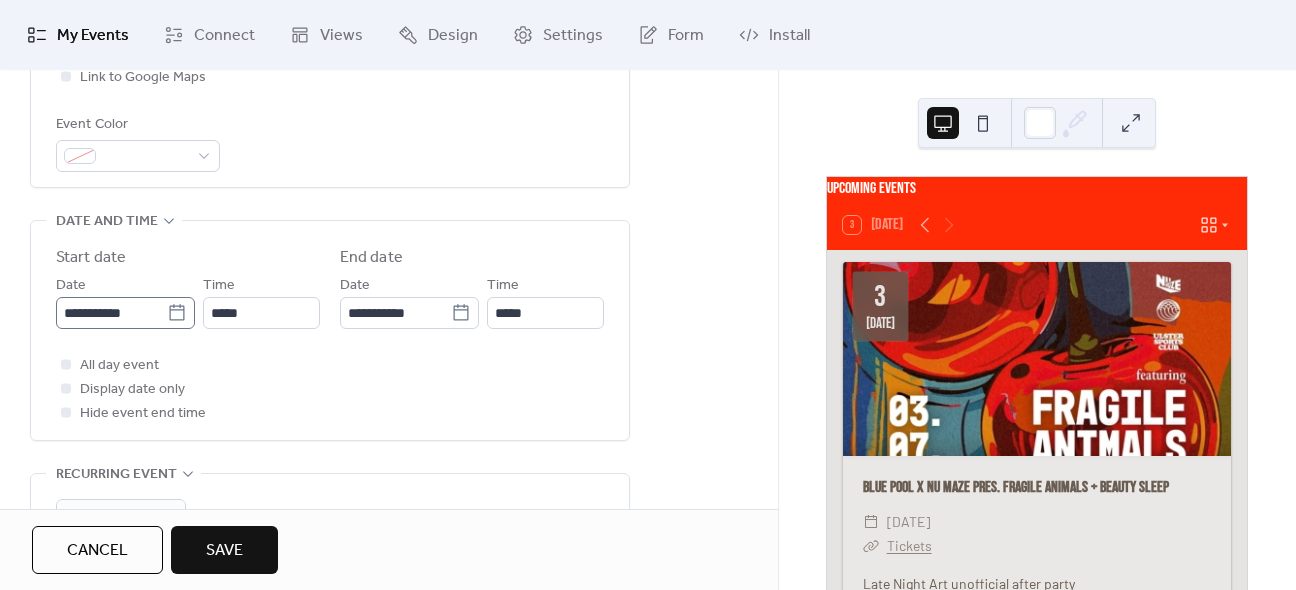 click 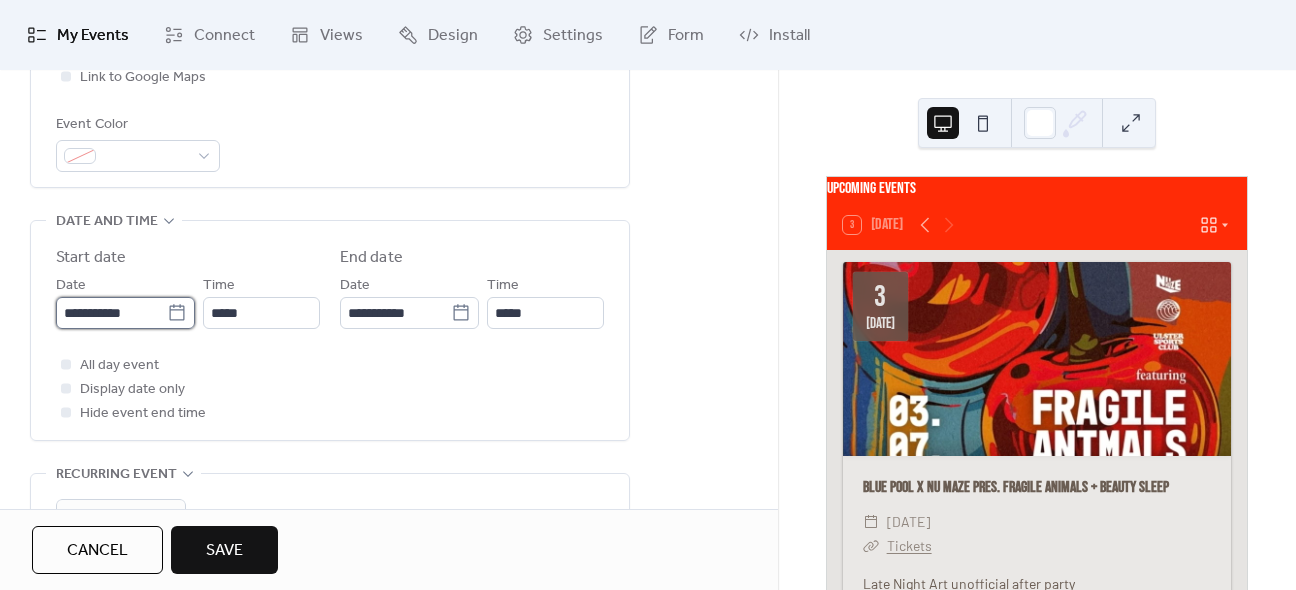 click on "**********" at bounding box center [111, 313] 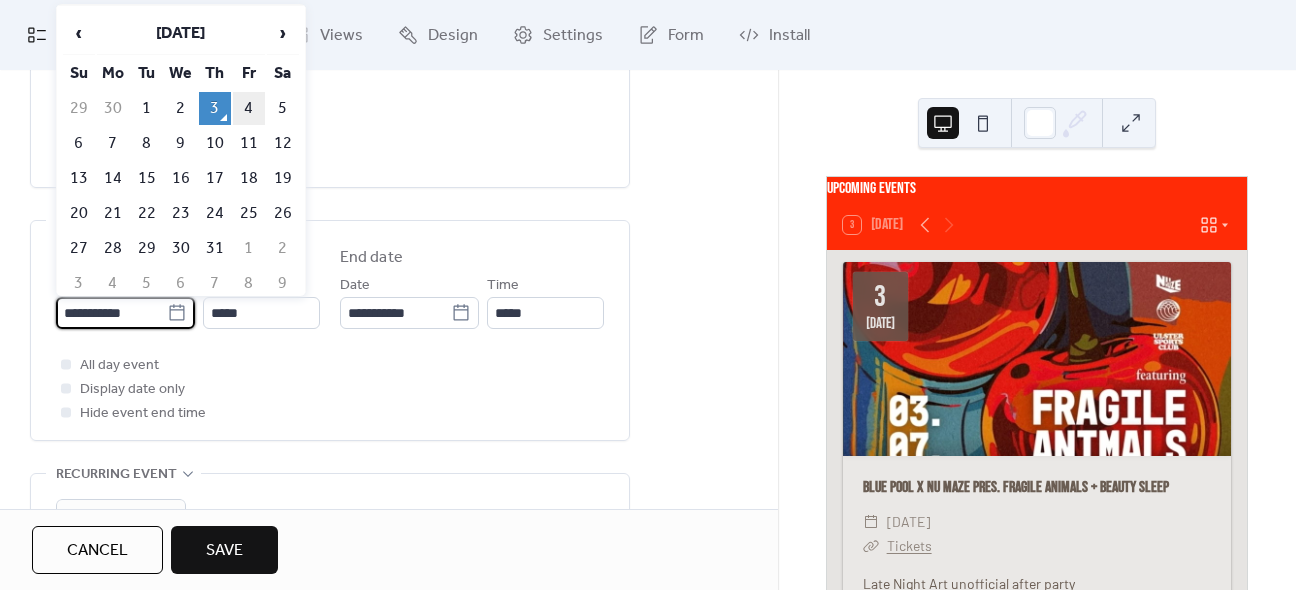 click on "4" at bounding box center (249, 108) 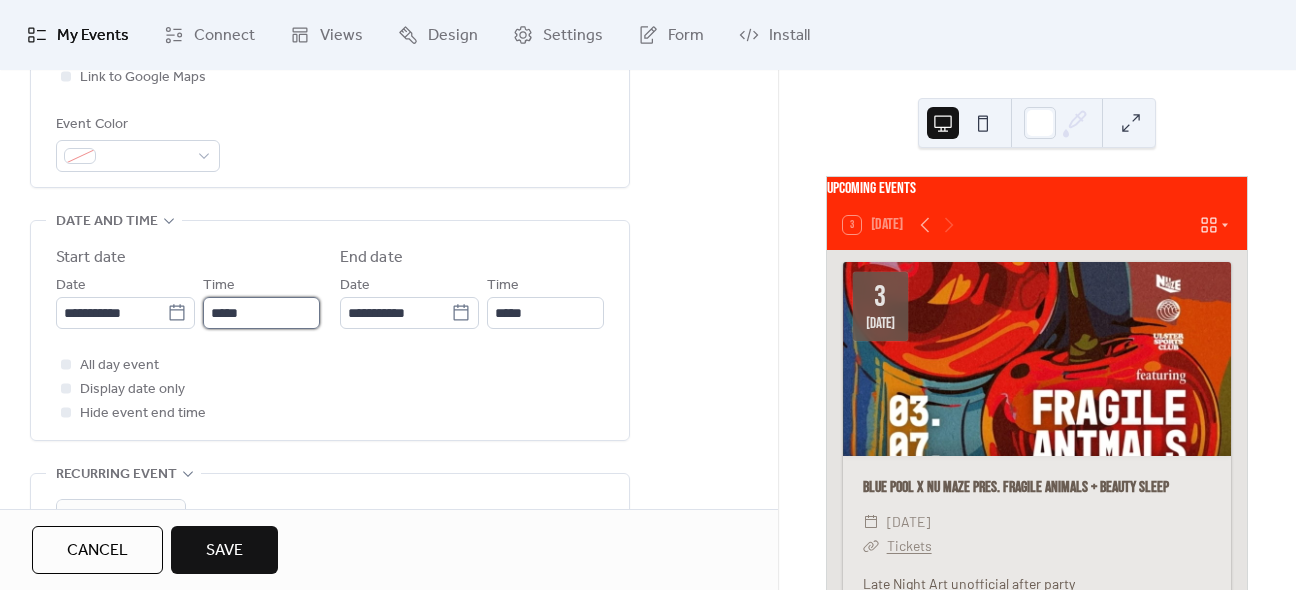 click on "*****" at bounding box center [261, 313] 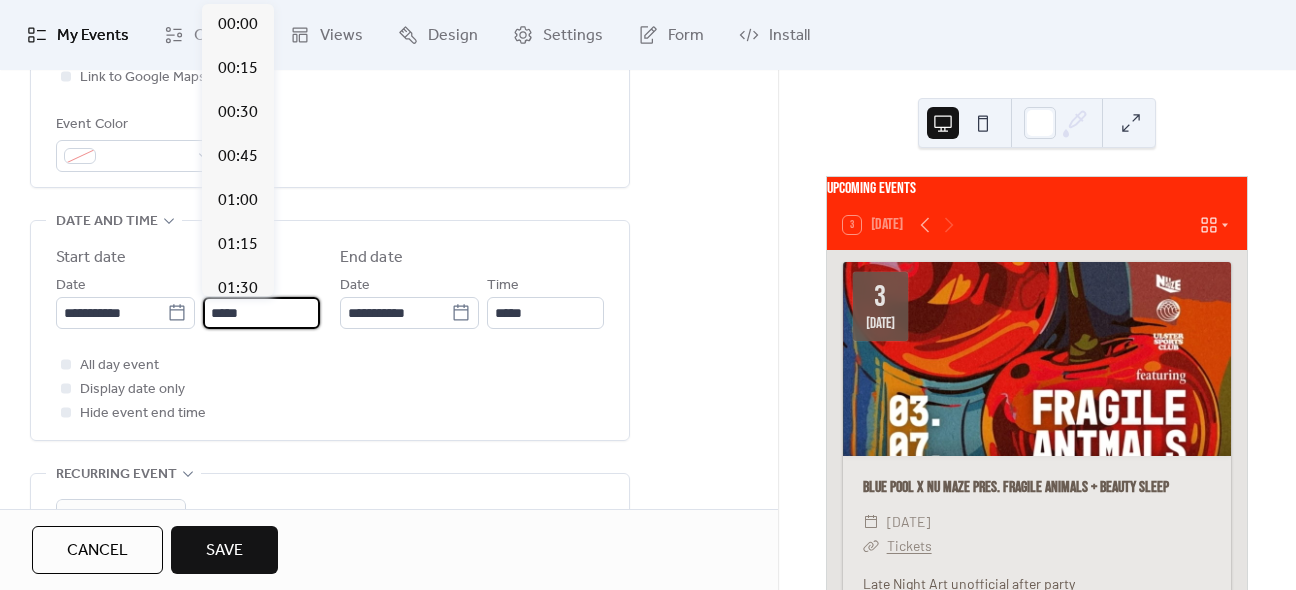scroll, scrollTop: 2112, scrollLeft: 0, axis: vertical 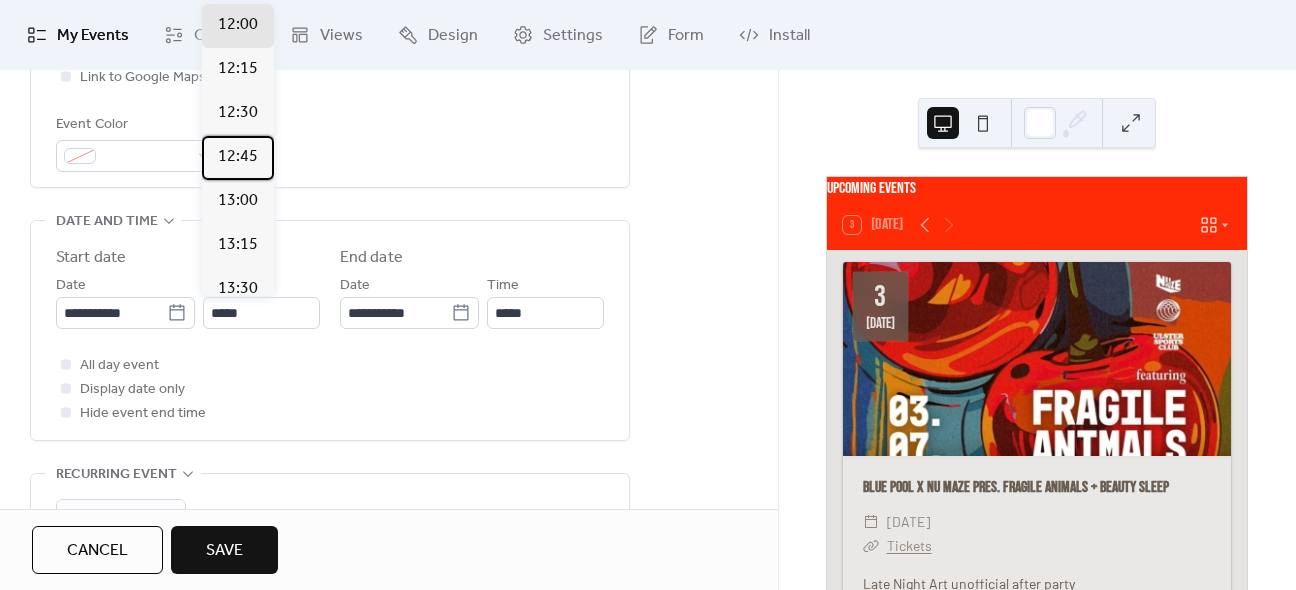 click on "00:00 00:15 00:30 00:45 01:00 01:15 01:30 01:45 02:00 02:15 02:30 02:45 03:00 03:15 03:30 03:45 04:00 04:15 04:30 04:45 05:00 05:15 05:30 05:45 06:00 06:15 06:30 06:45 07:00 07:15 07:30 07:45 08:00 08:15 08:30 08:45 09:00 09:15 09:30 09:45 10:00 10:15 10:30 10:45 11:00 11:15 11:30 11:45 12:00 12:15 12:30 12:45 13:00 13:15 13:30 13:45 14:00 14:15 14:30 14:45 15:00 15:15 15:30 15:45 16:00 16:15 16:30 16:45 17:00 17:15 17:30 17:45 18:00 18:15 18:30 18:45 19:00 19:15 19:30 19:45 20:00 20:15 20:30 20:45 21:00 21:15 21:30 21:45 22:00 22:15 22:30 22:45 23:00 23:15 23:30 23:45" at bounding box center (238, 150) 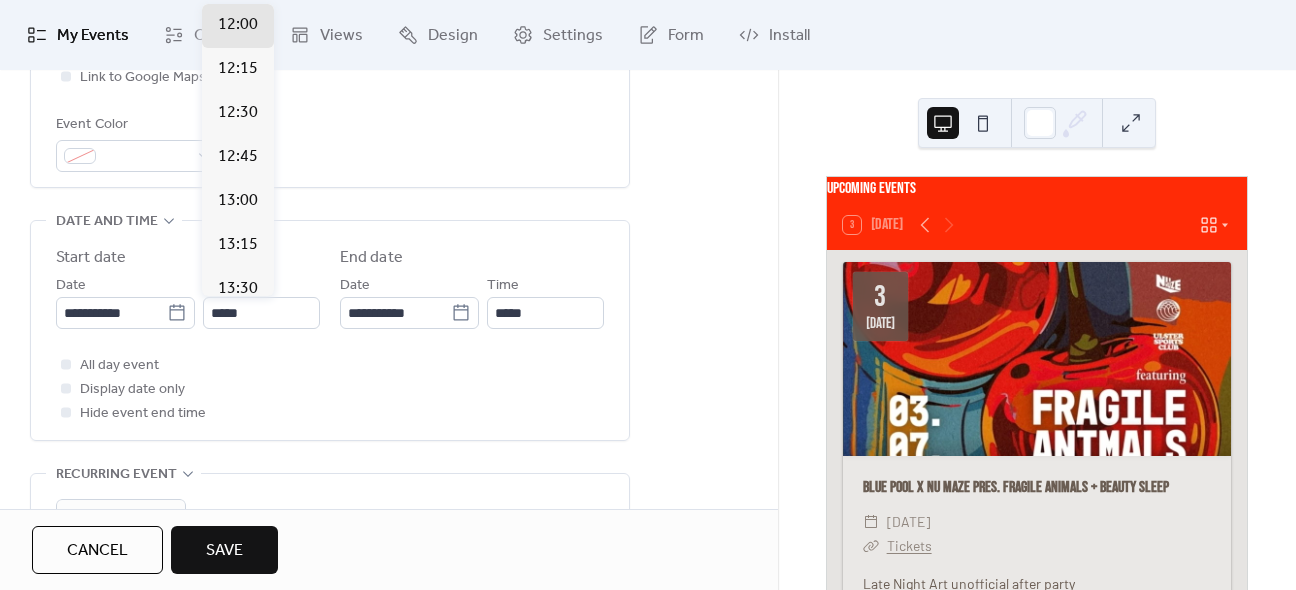 scroll, scrollTop: 1856, scrollLeft: 0, axis: vertical 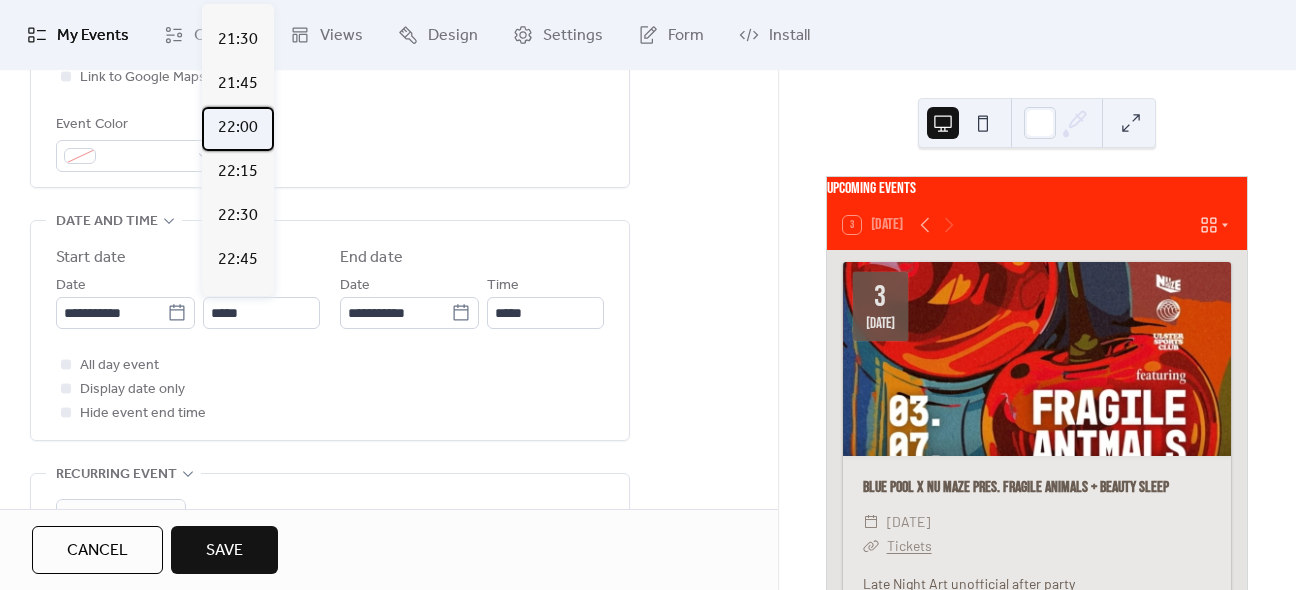 click on "22:00" at bounding box center (238, 128) 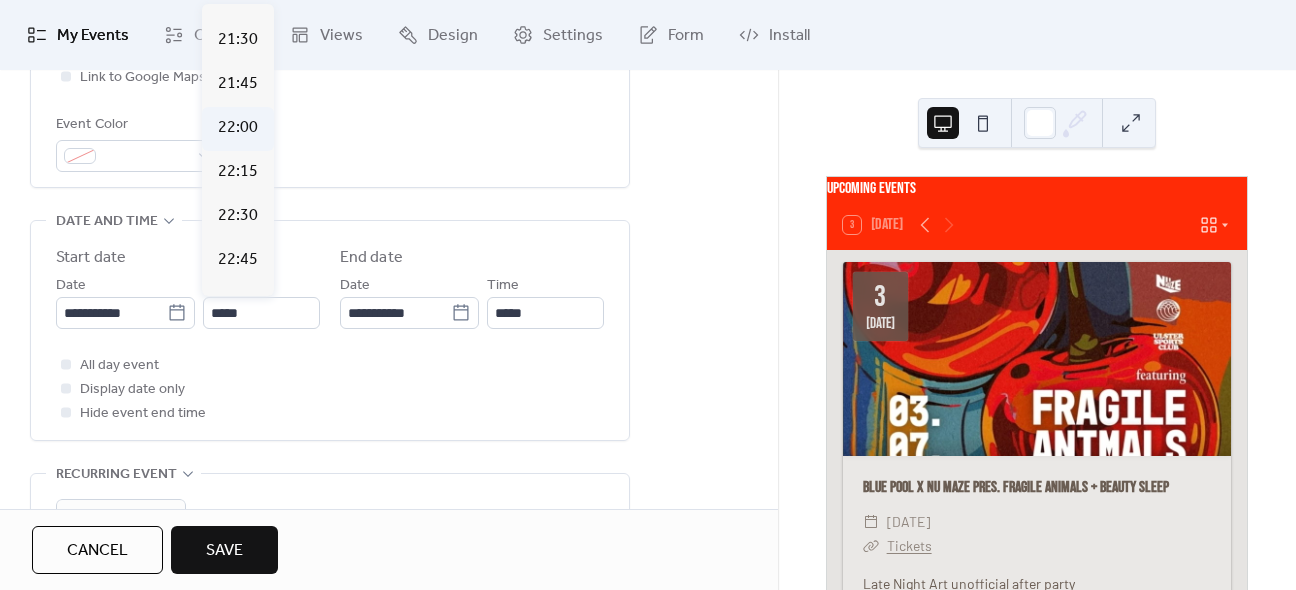 type on "*****" 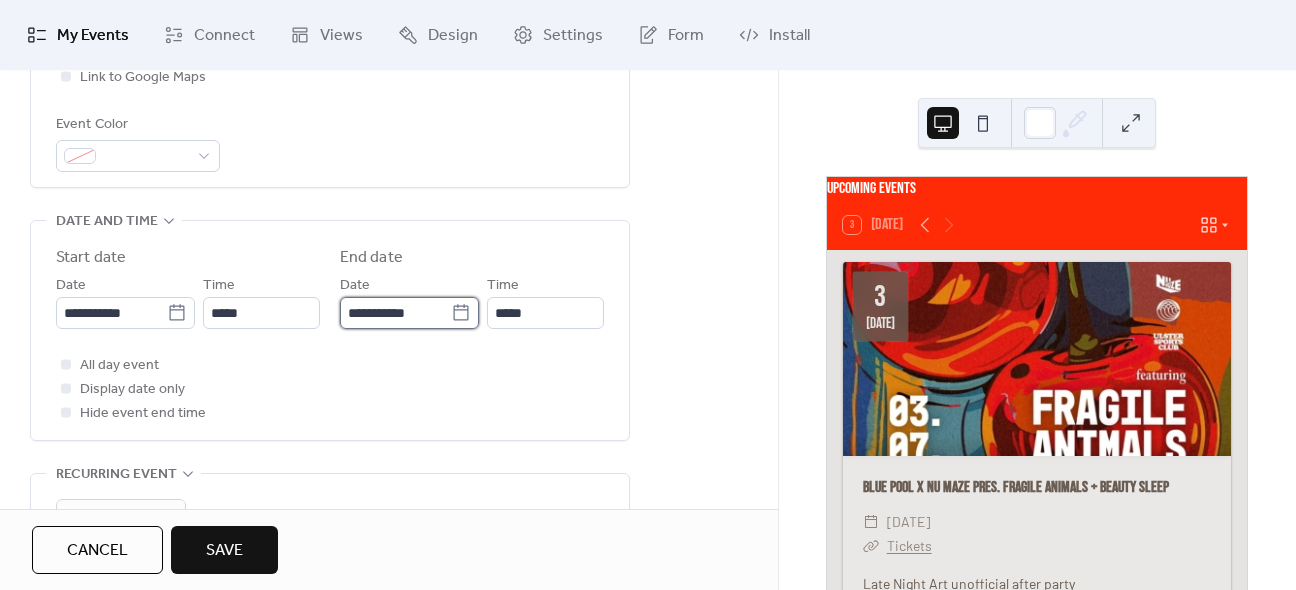 click on "**********" at bounding box center [395, 313] 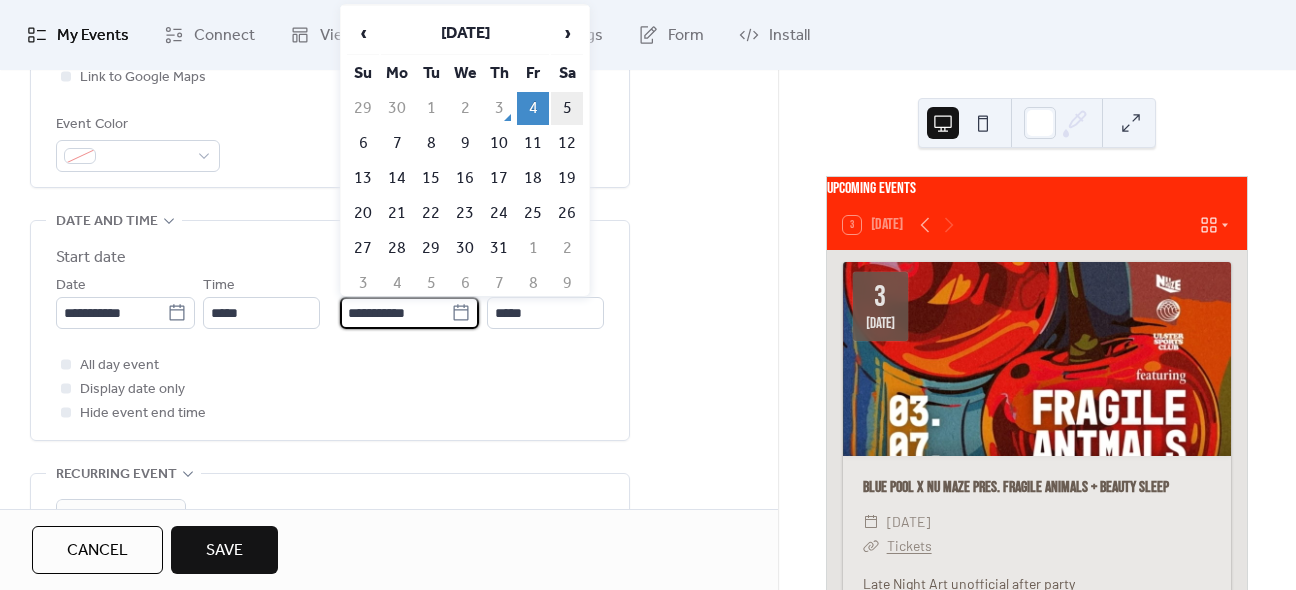 click on "5" at bounding box center [567, 108] 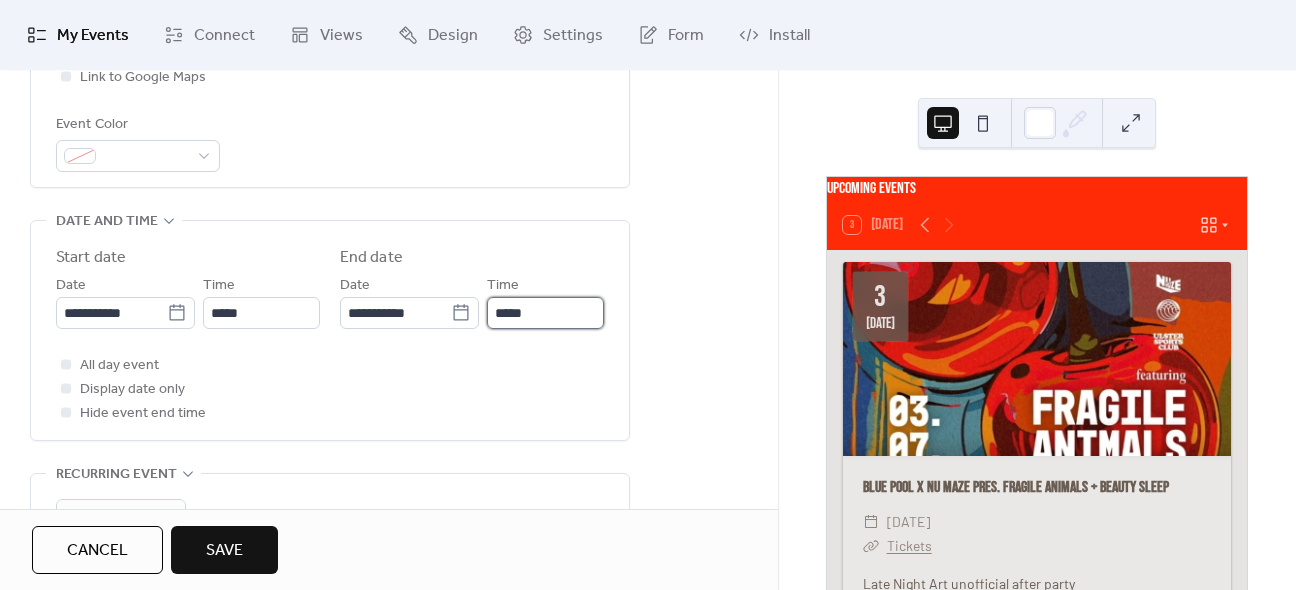 click on "*****" at bounding box center (545, 313) 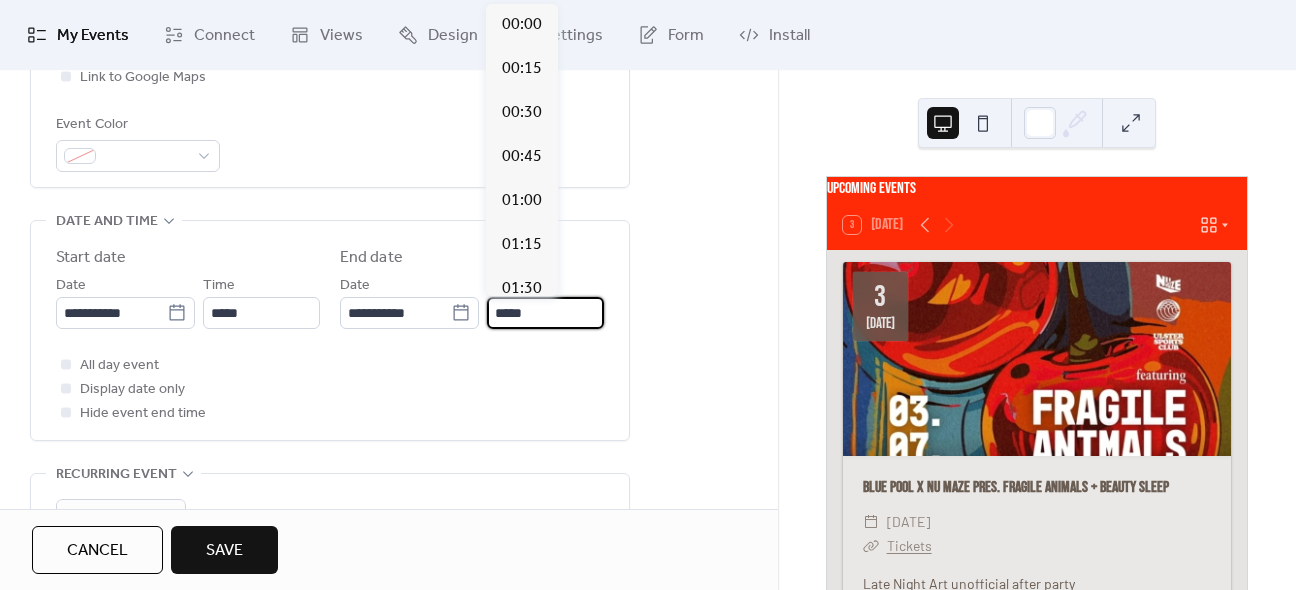 scroll, scrollTop: 3932, scrollLeft: 0, axis: vertical 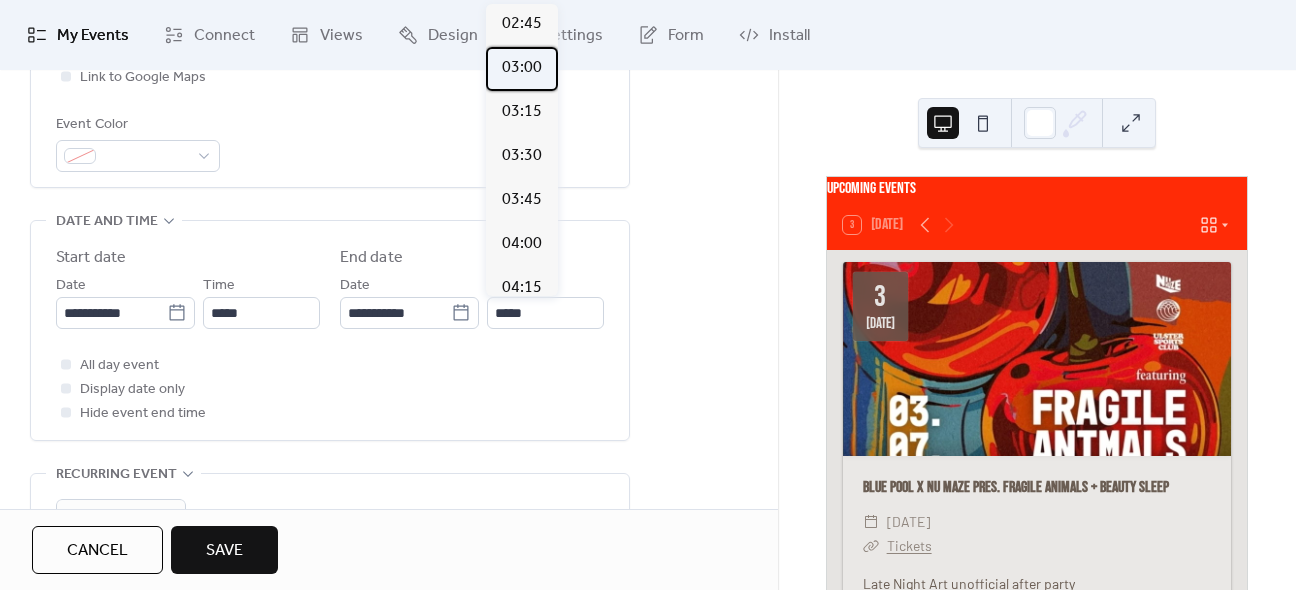 click on "03:00" at bounding box center [522, 68] 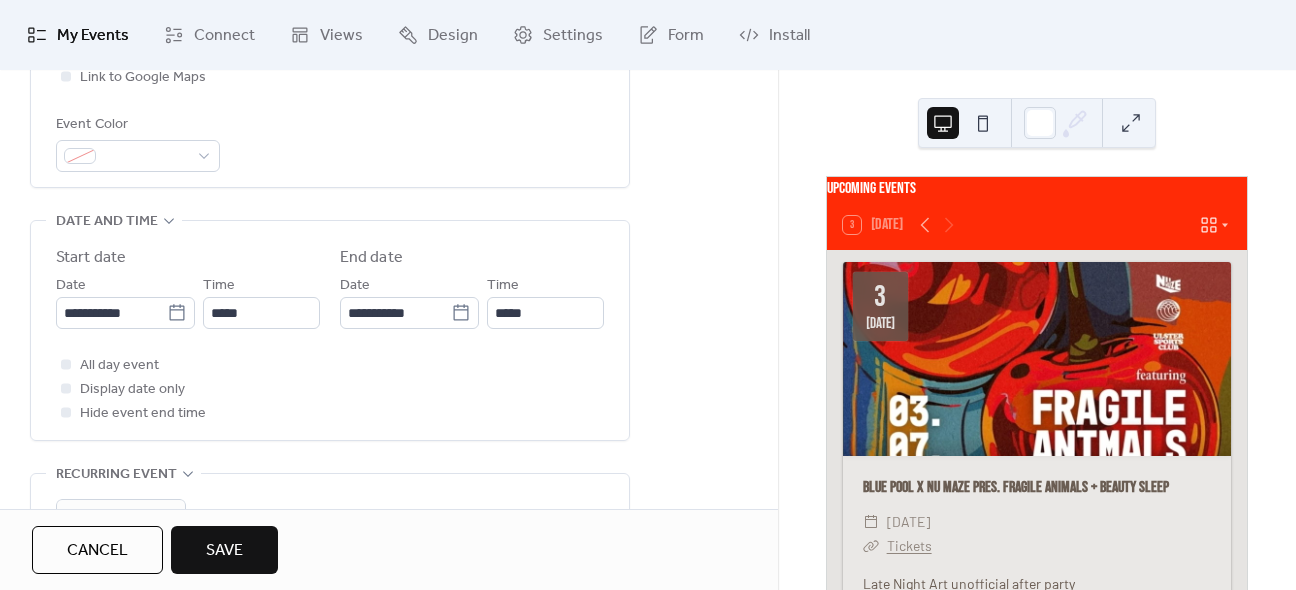type on "*****" 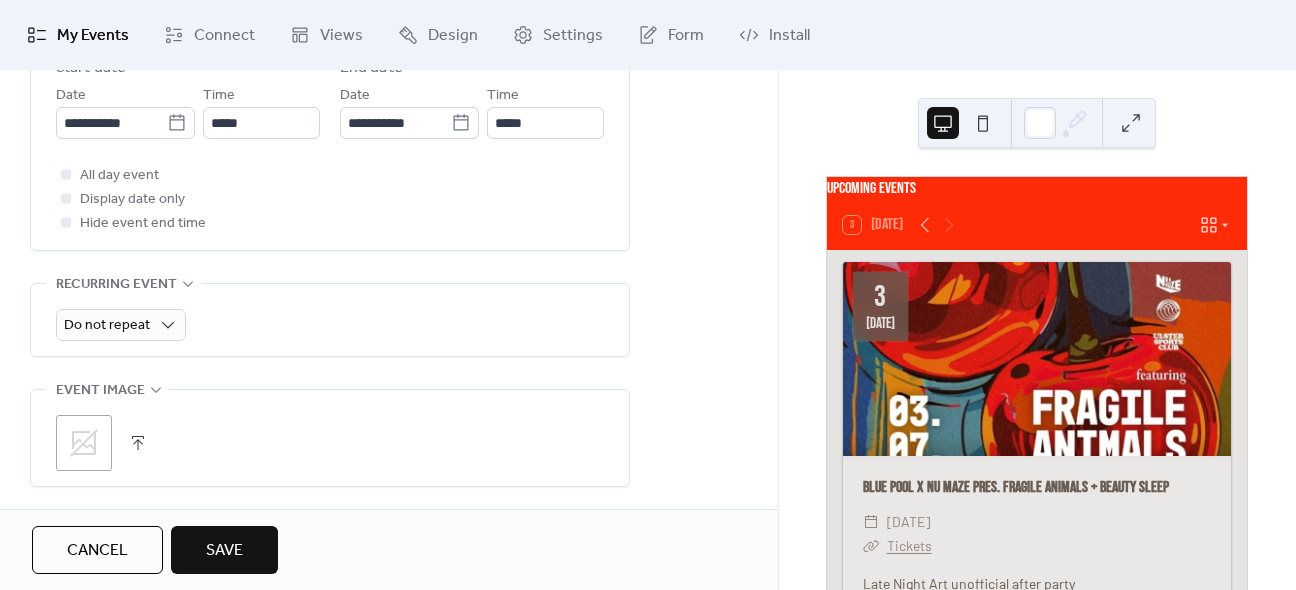scroll, scrollTop: 834, scrollLeft: 0, axis: vertical 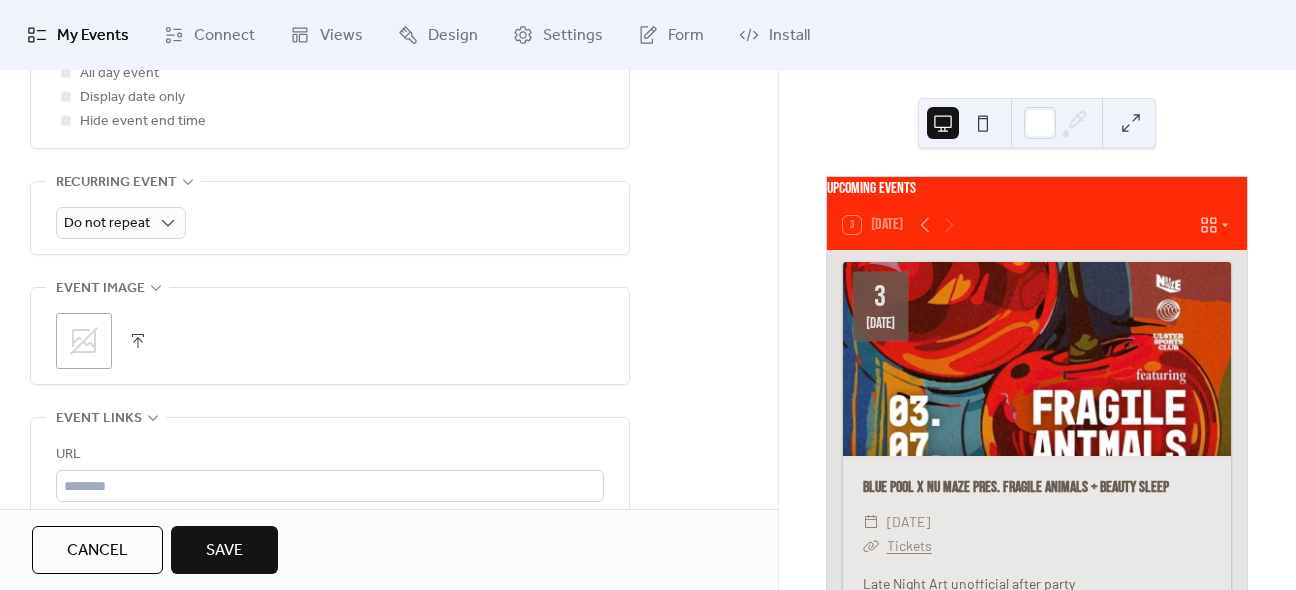 click 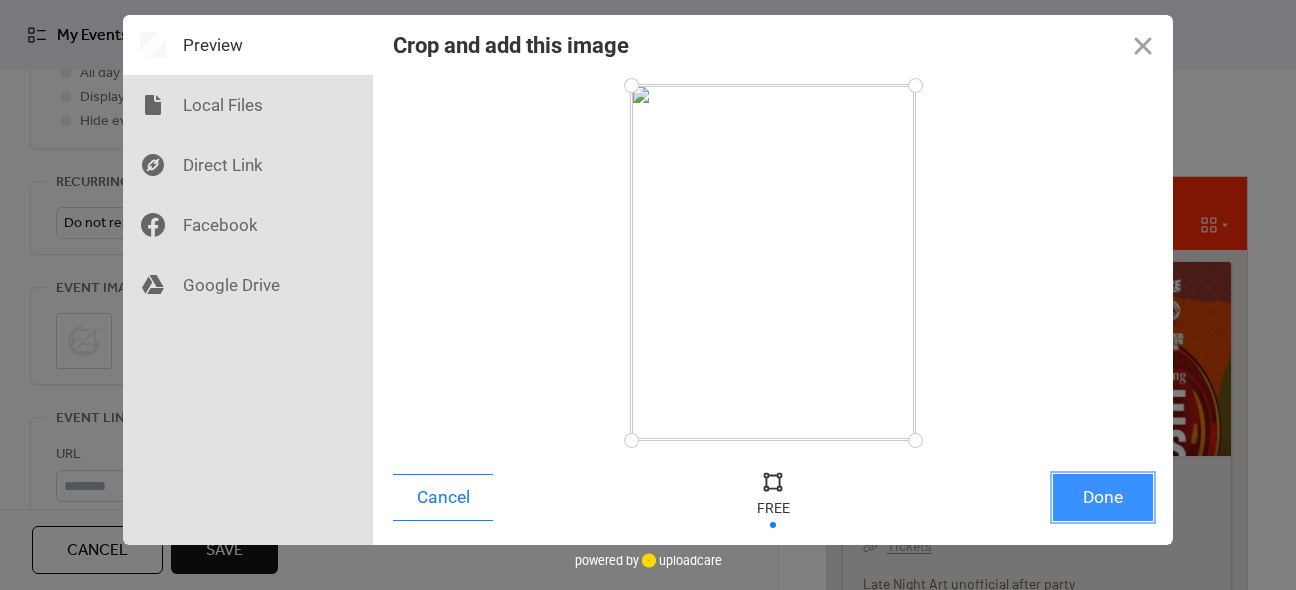 click on "Done" at bounding box center [1103, 497] 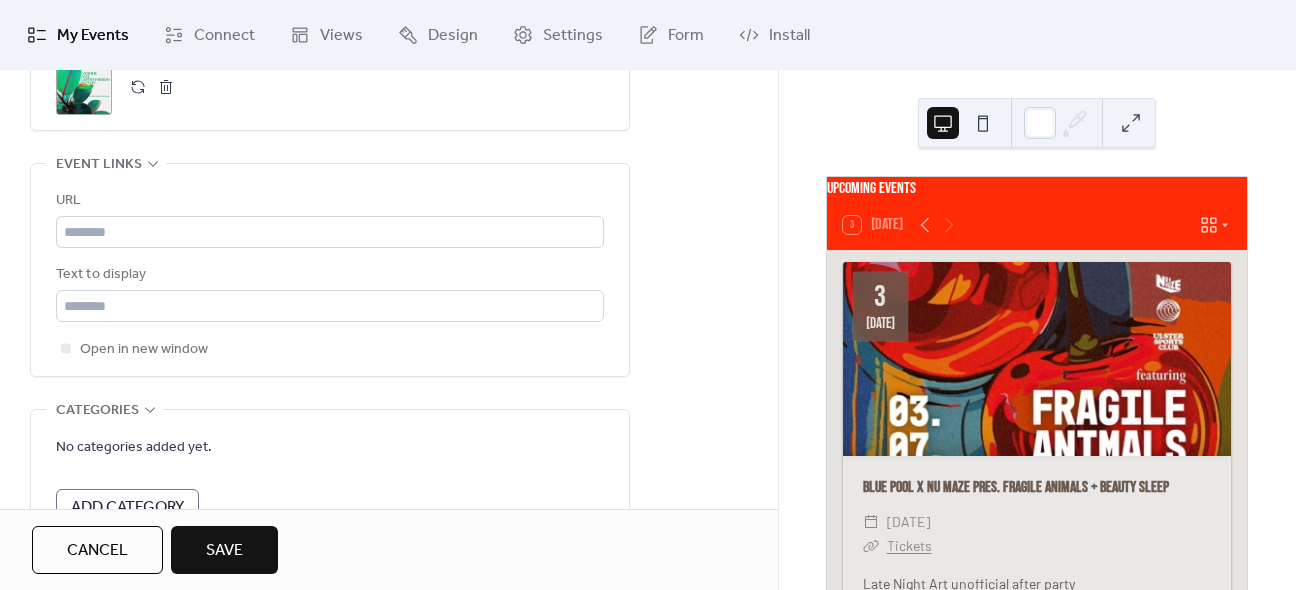 scroll, scrollTop: 1094, scrollLeft: 0, axis: vertical 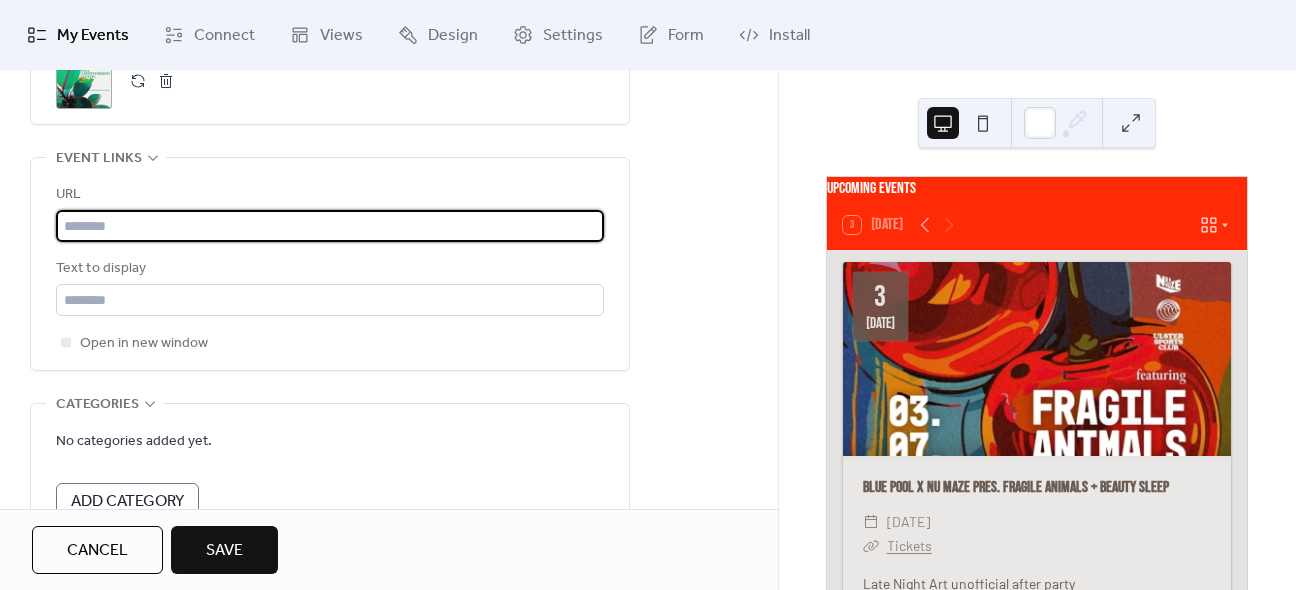 click at bounding box center [330, 226] 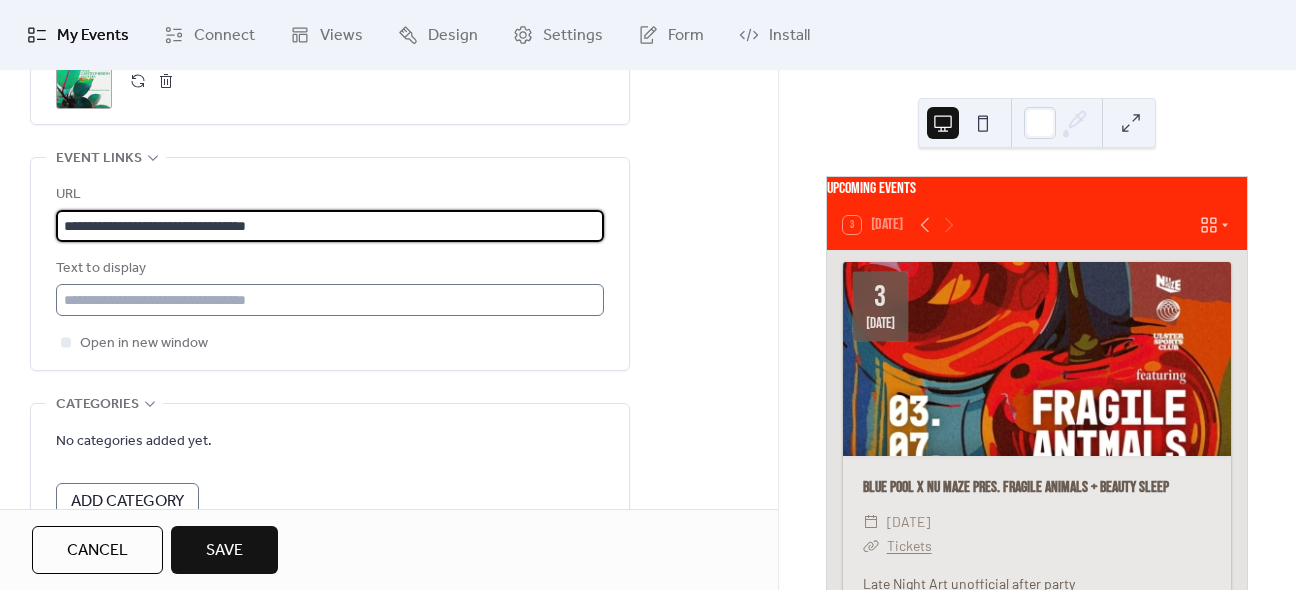 type on "**********" 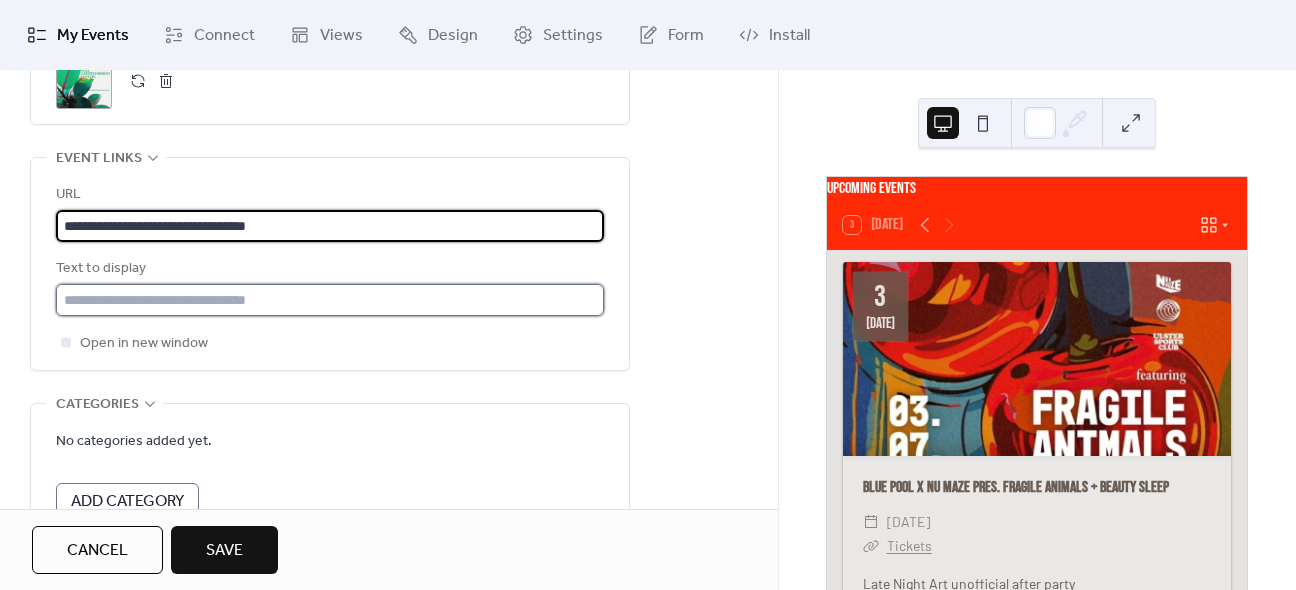 click at bounding box center (330, 300) 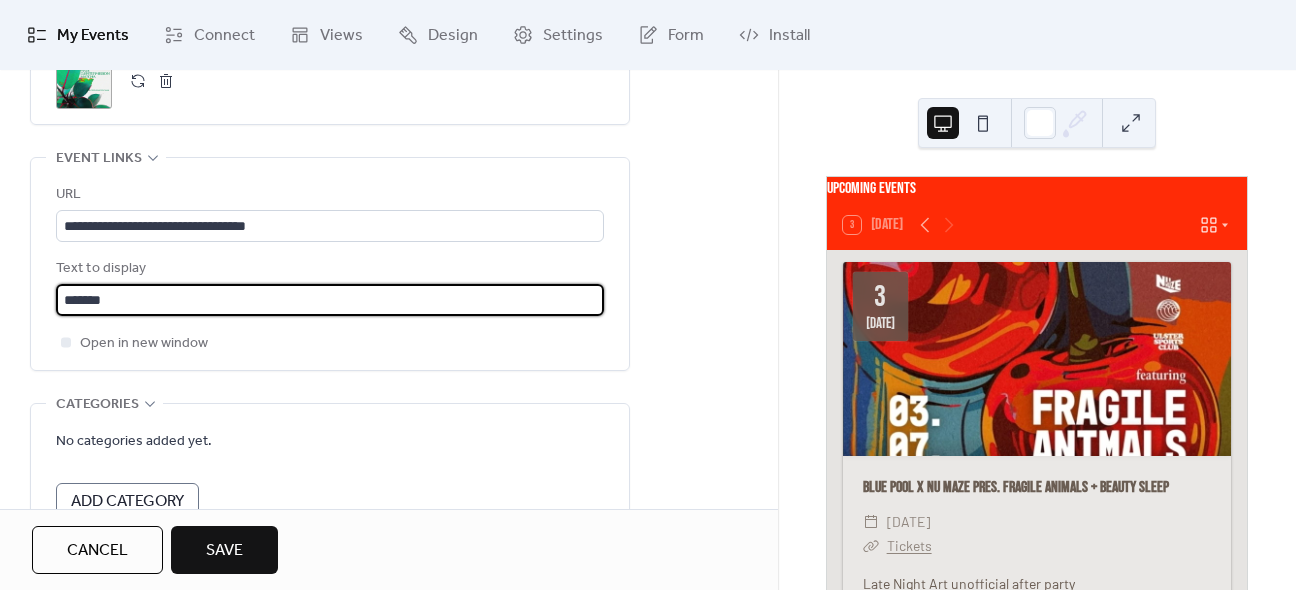 type on "*******" 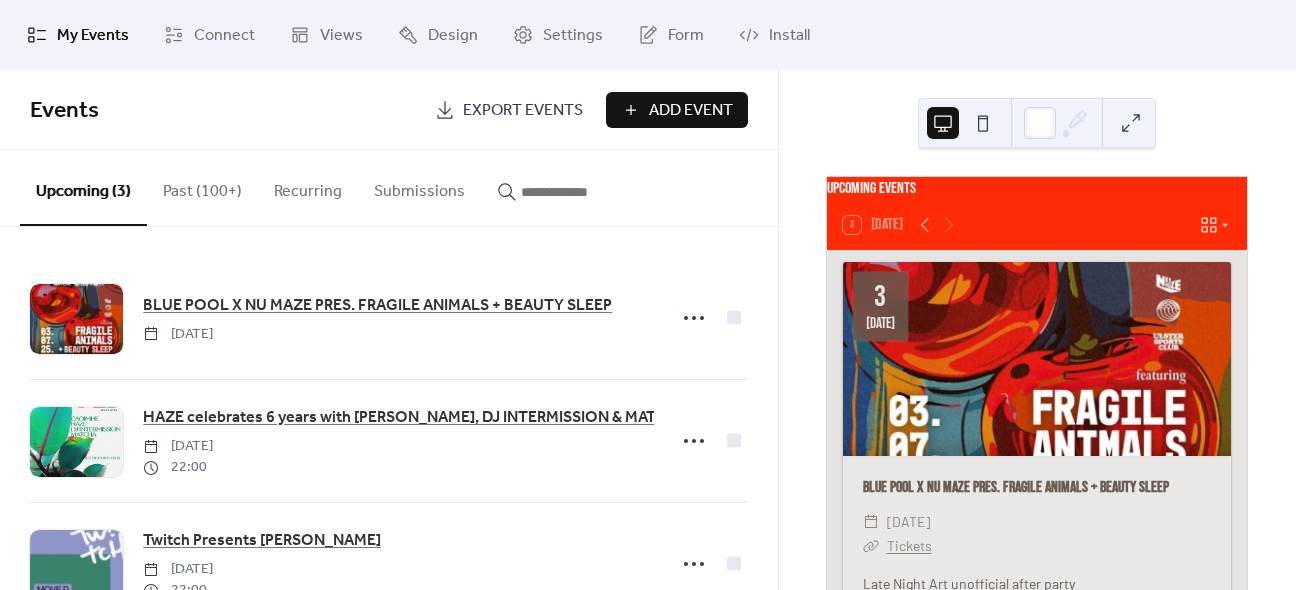 click on "Add Event" at bounding box center [691, 111] 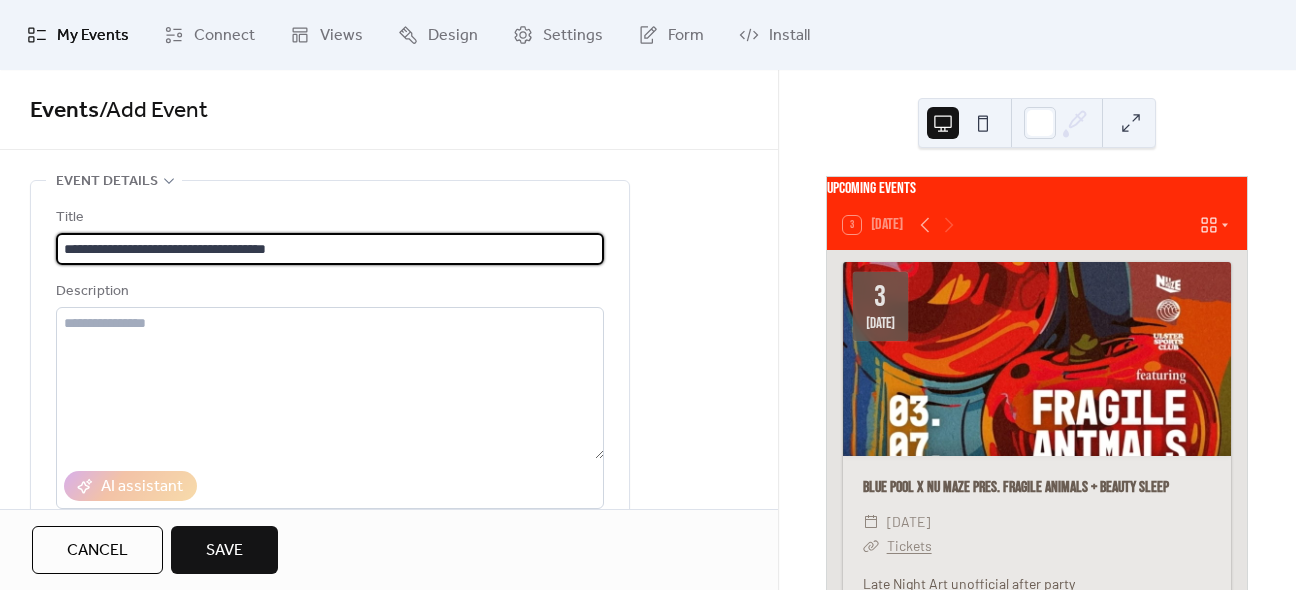 type on "**********" 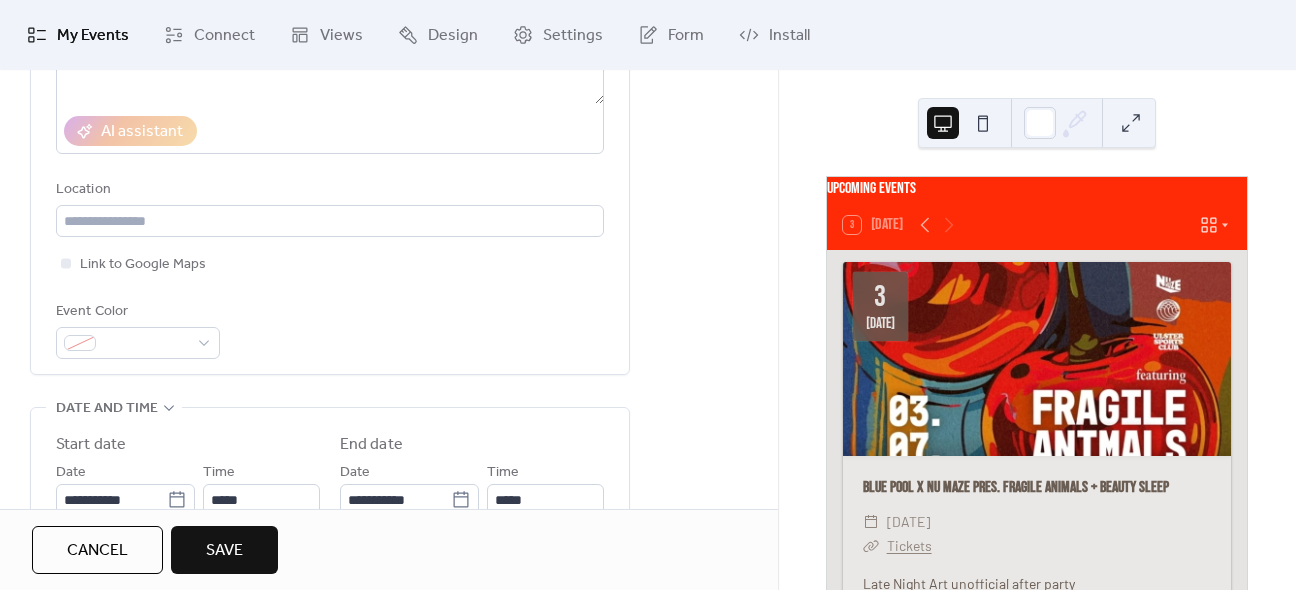 scroll, scrollTop: 368, scrollLeft: 0, axis: vertical 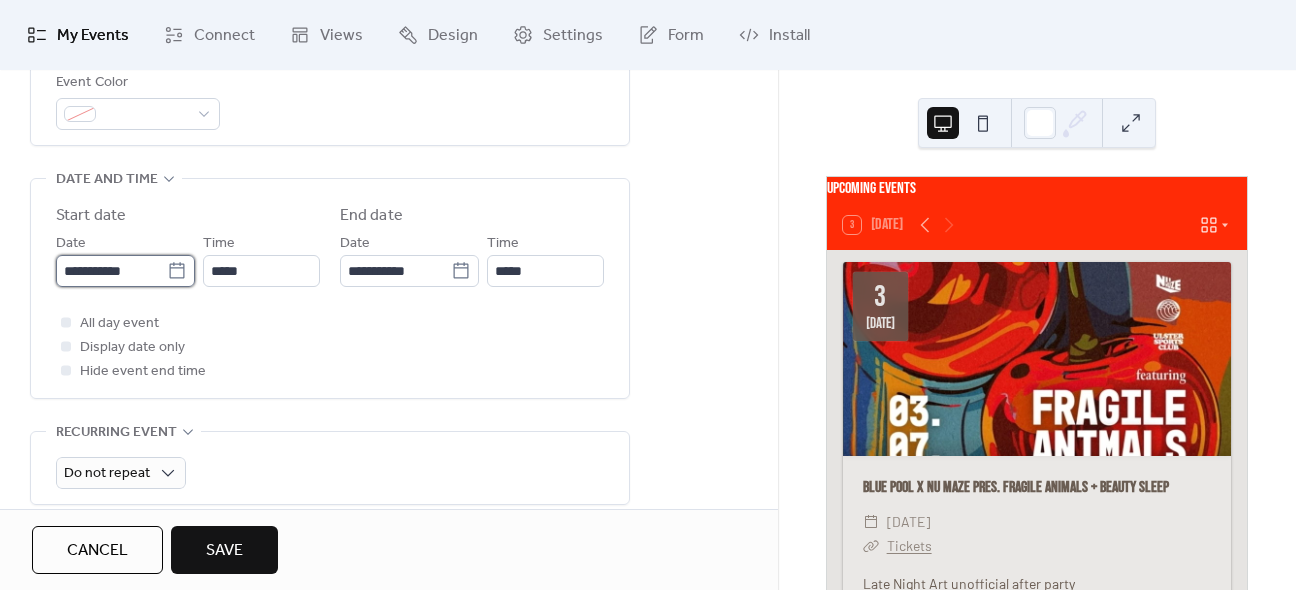 click on "**********" at bounding box center [111, 271] 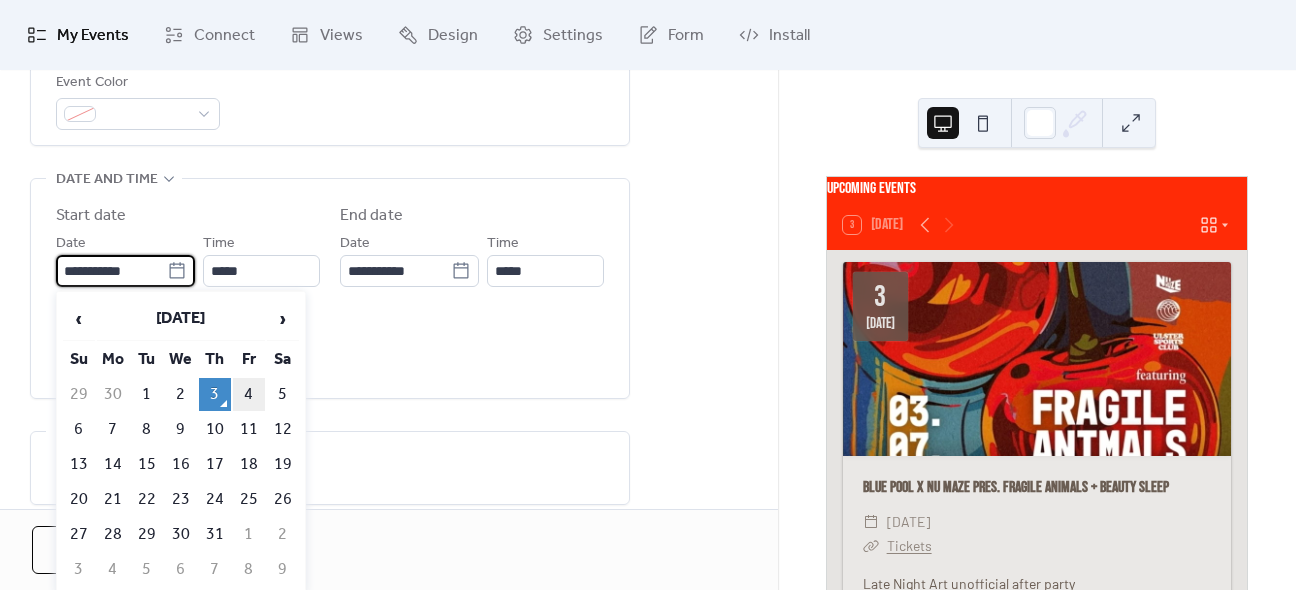 click on "4" at bounding box center [249, 394] 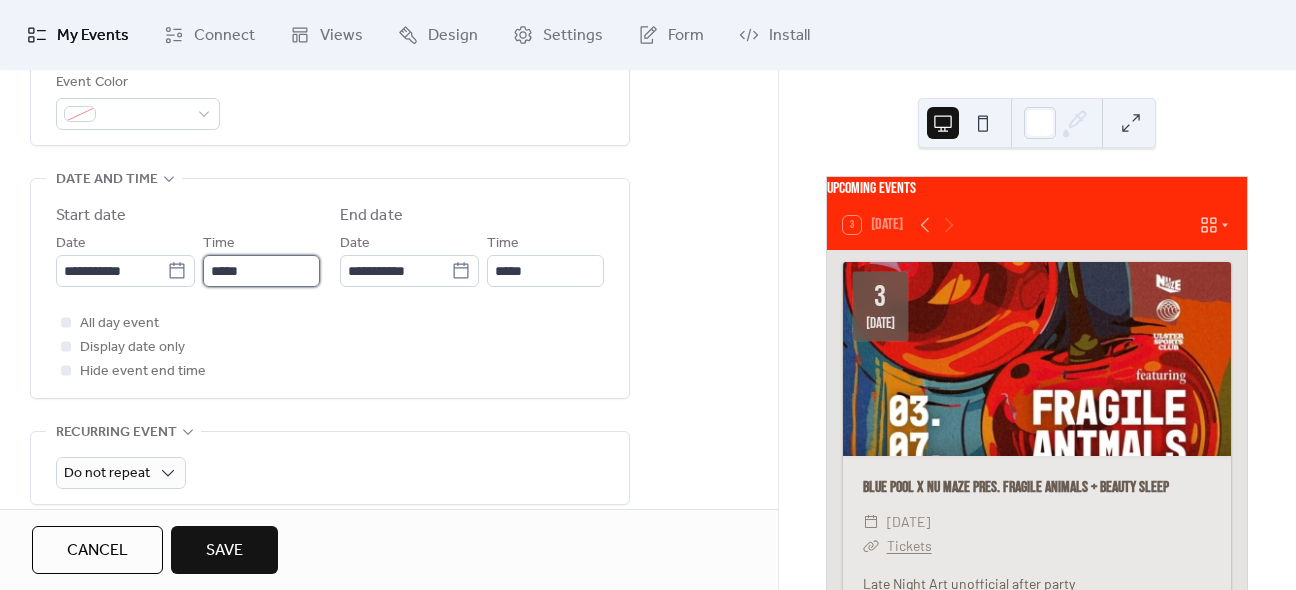 click on "*****" at bounding box center [261, 271] 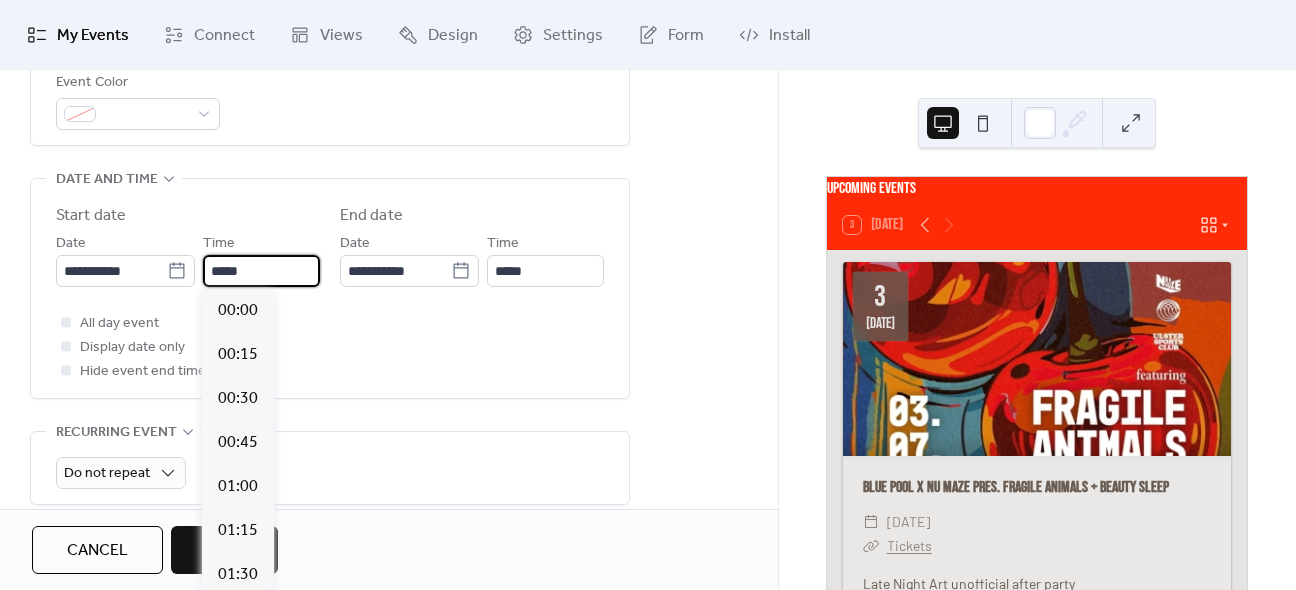 scroll, scrollTop: 2112, scrollLeft: 0, axis: vertical 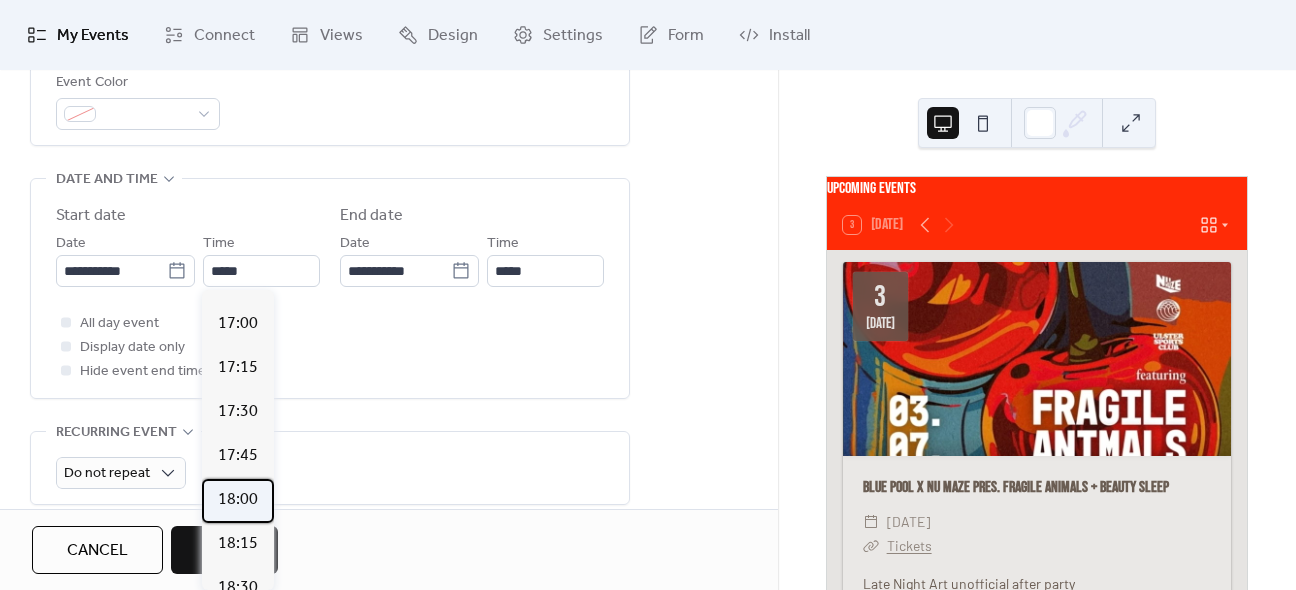 click on "18:00" at bounding box center [238, 500] 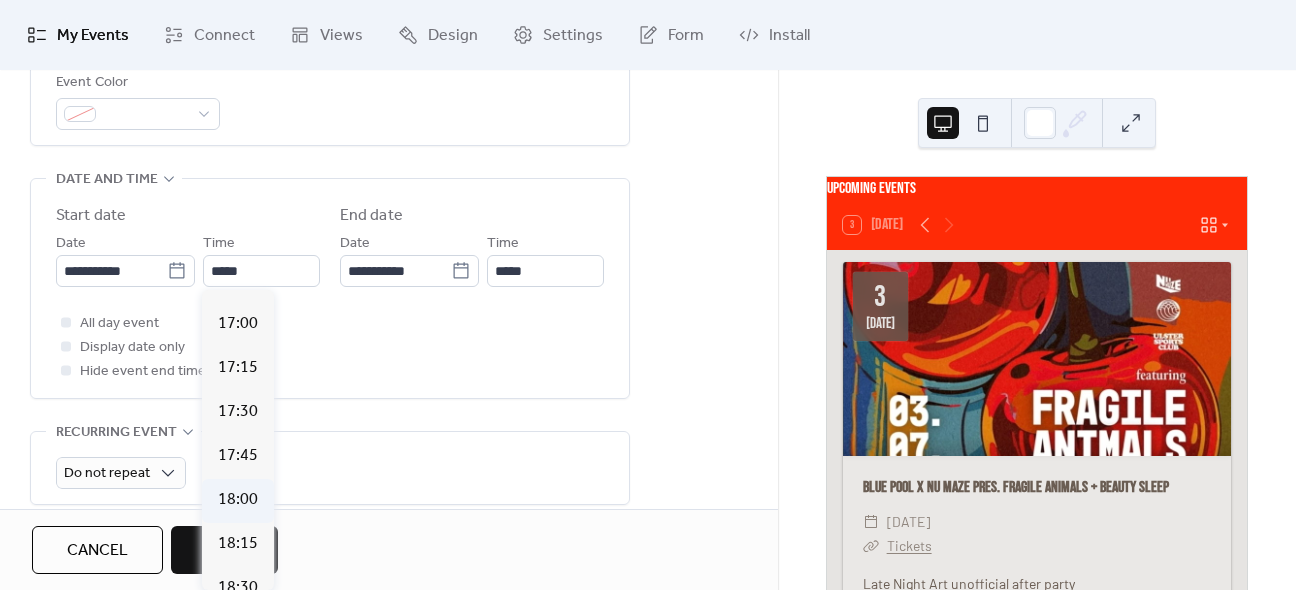 type on "*****" 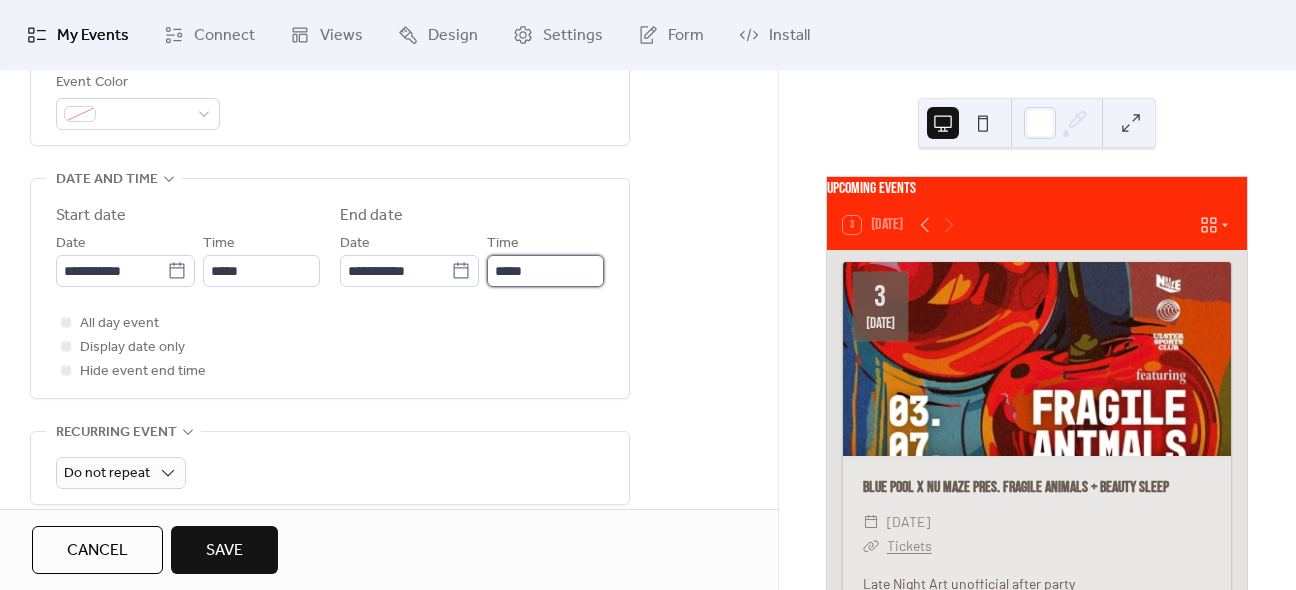 click on "*****" at bounding box center [545, 271] 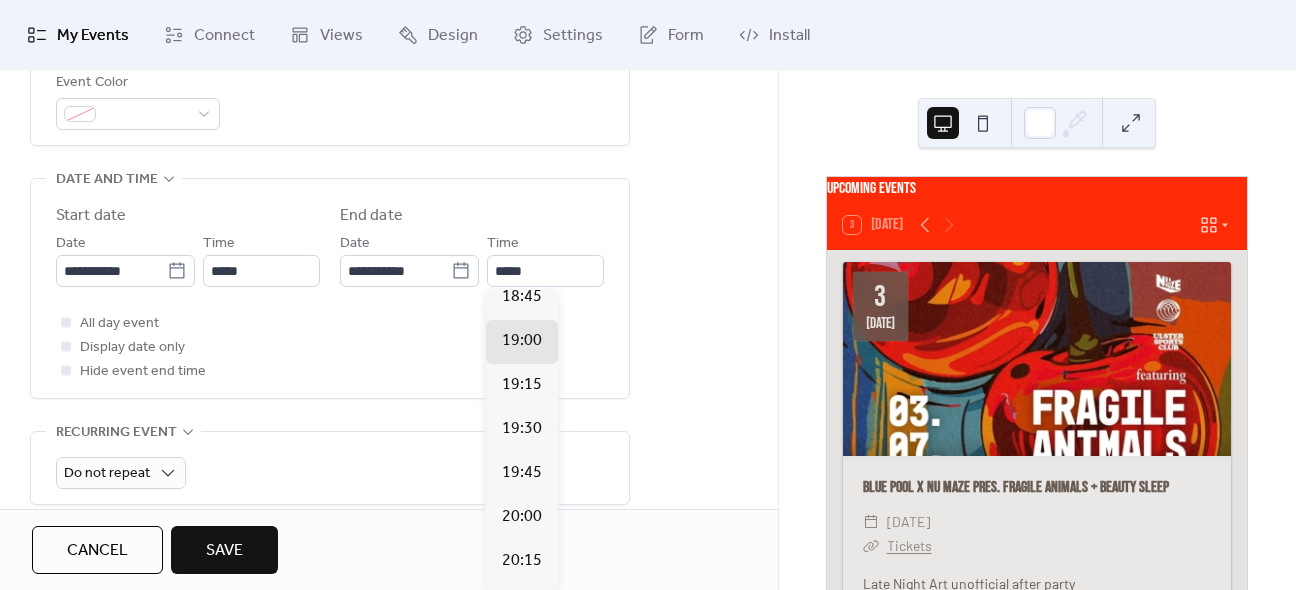 scroll, scrollTop: 108, scrollLeft: 0, axis: vertical 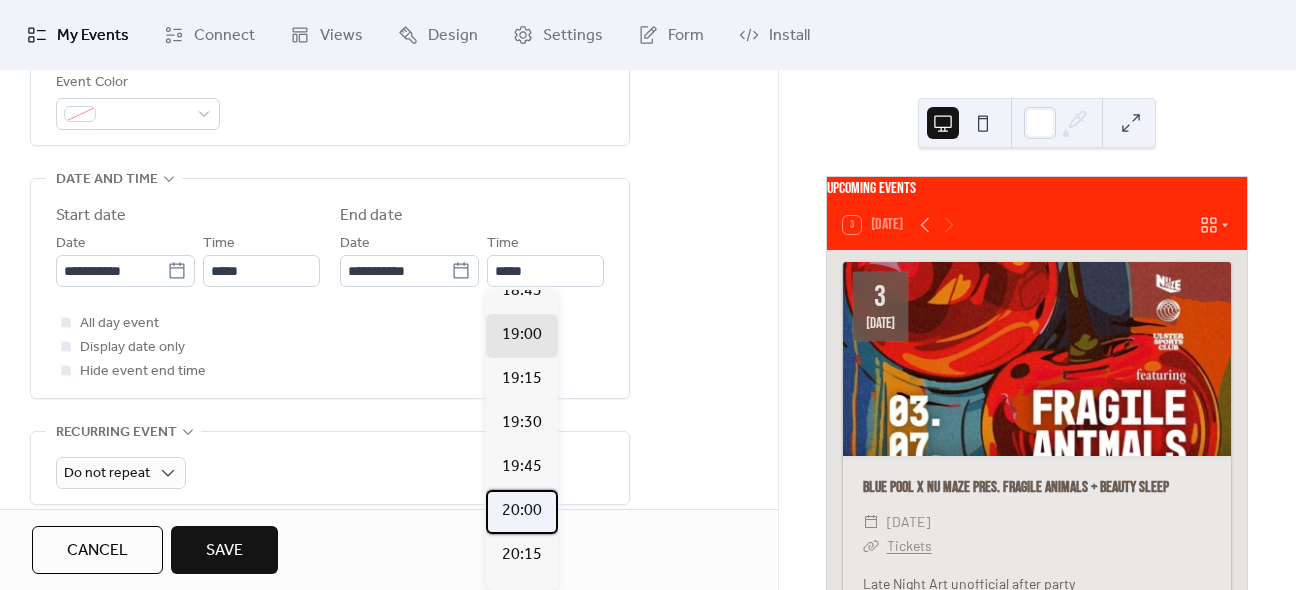 click on "20:00" at bounding box center [522, 511] 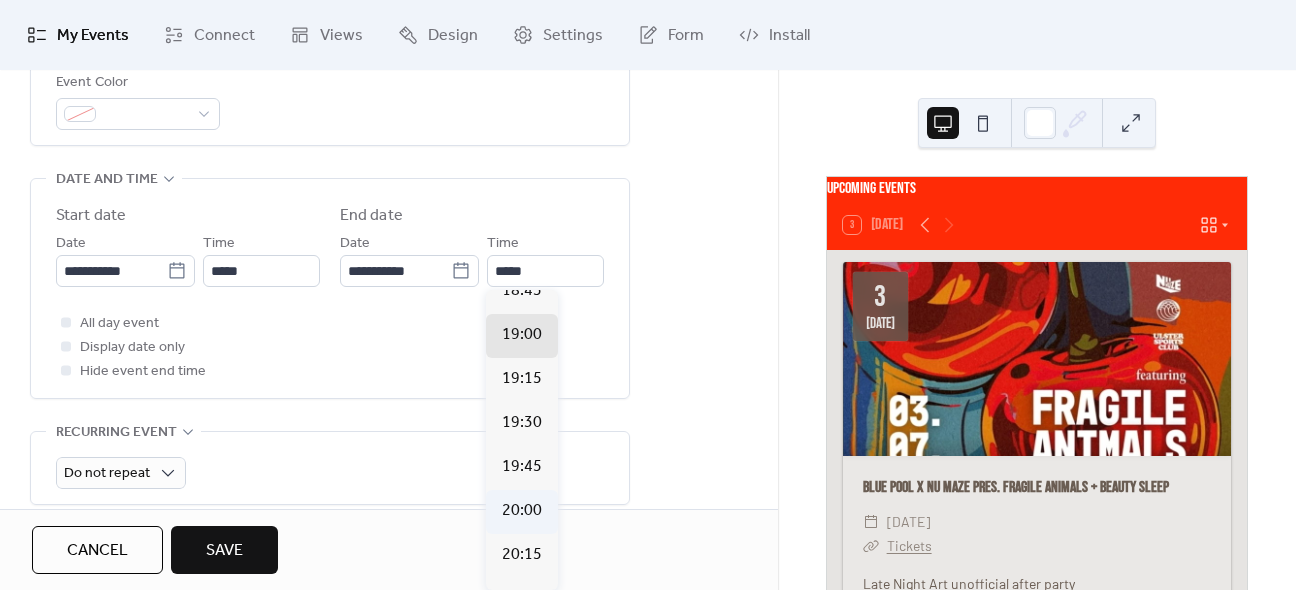 type on "*****" 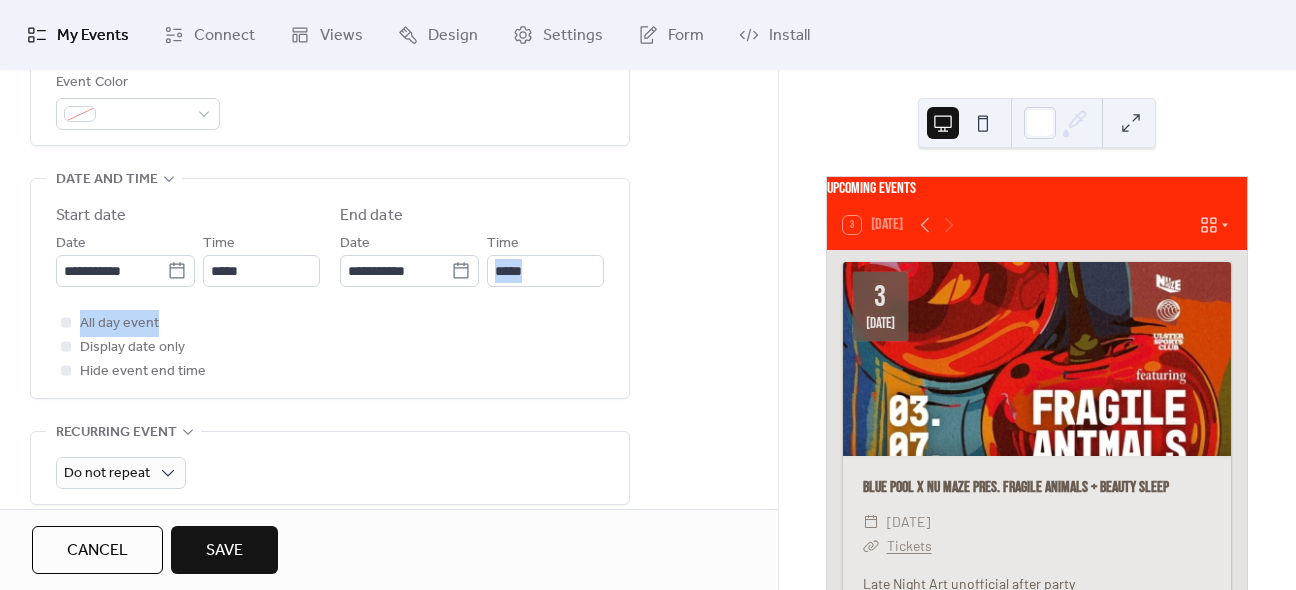 drag, startPoint x: 771, startPoint y: 253, endPoint x: 768, endPoint y: 299, distance: 46.09772 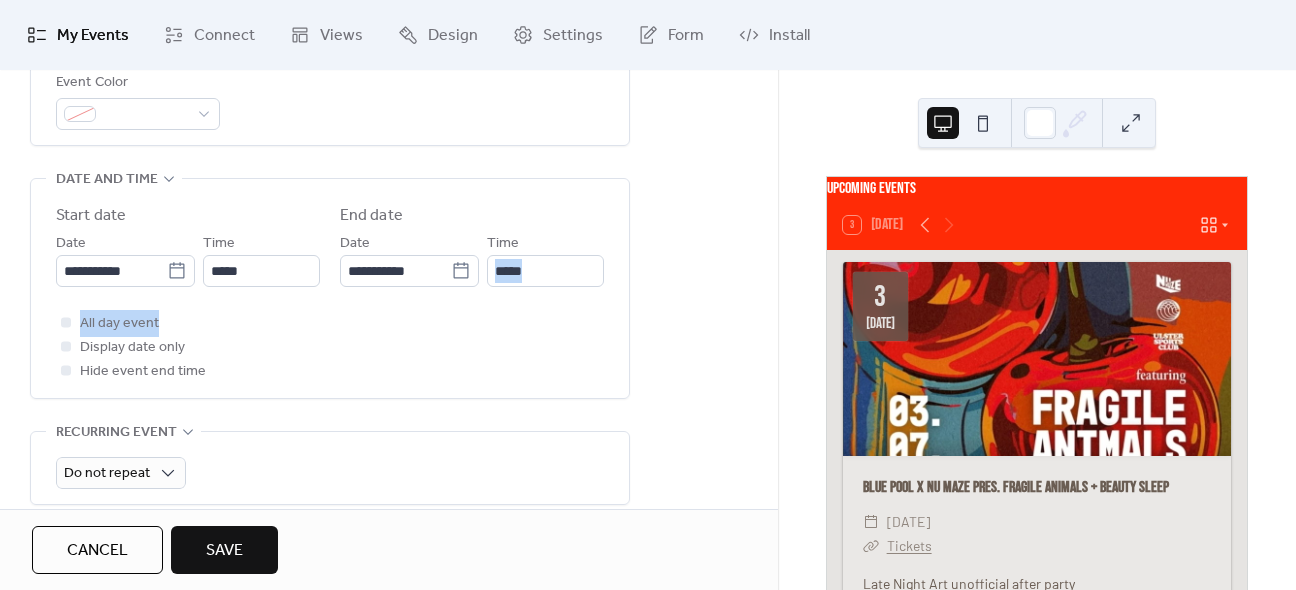 click on "**********" at bounding box center [389, 368] 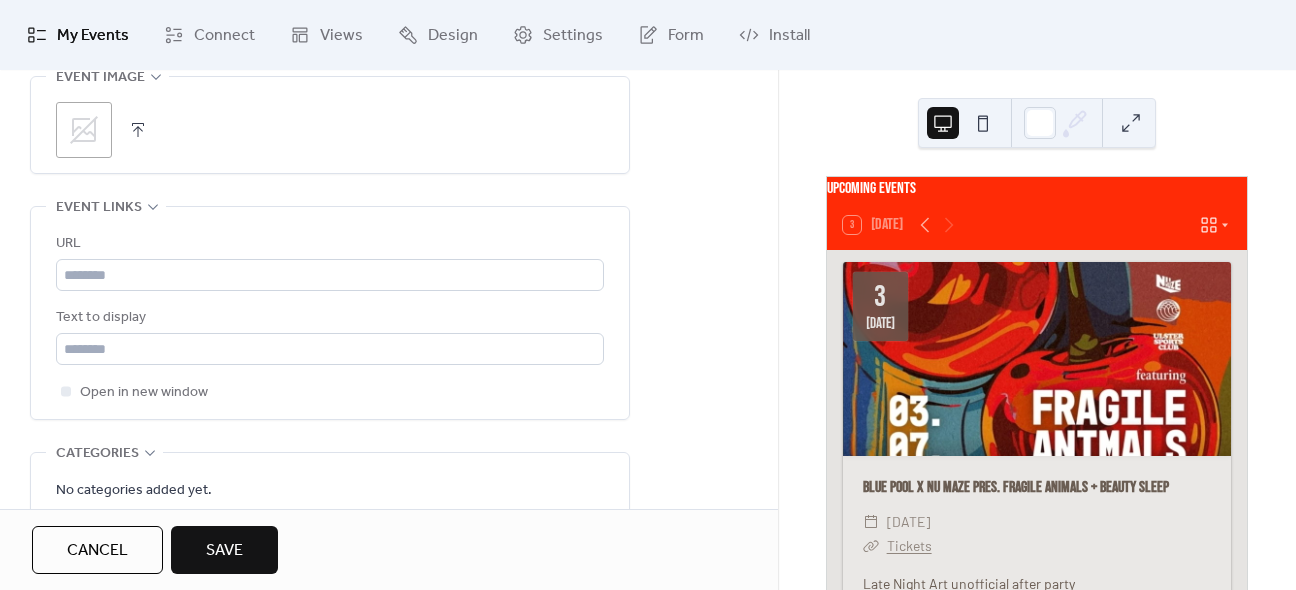scroll, scrollTop: 1052, scrollLeft: 0, axis: vertical 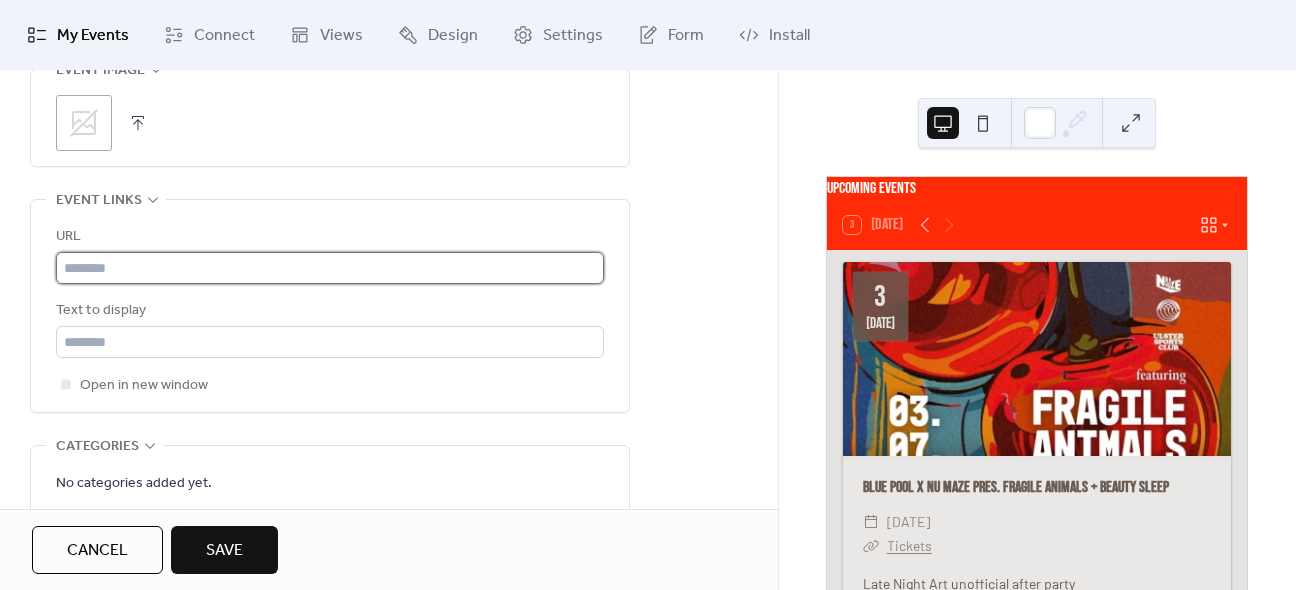click at bounding box center [330, 268] 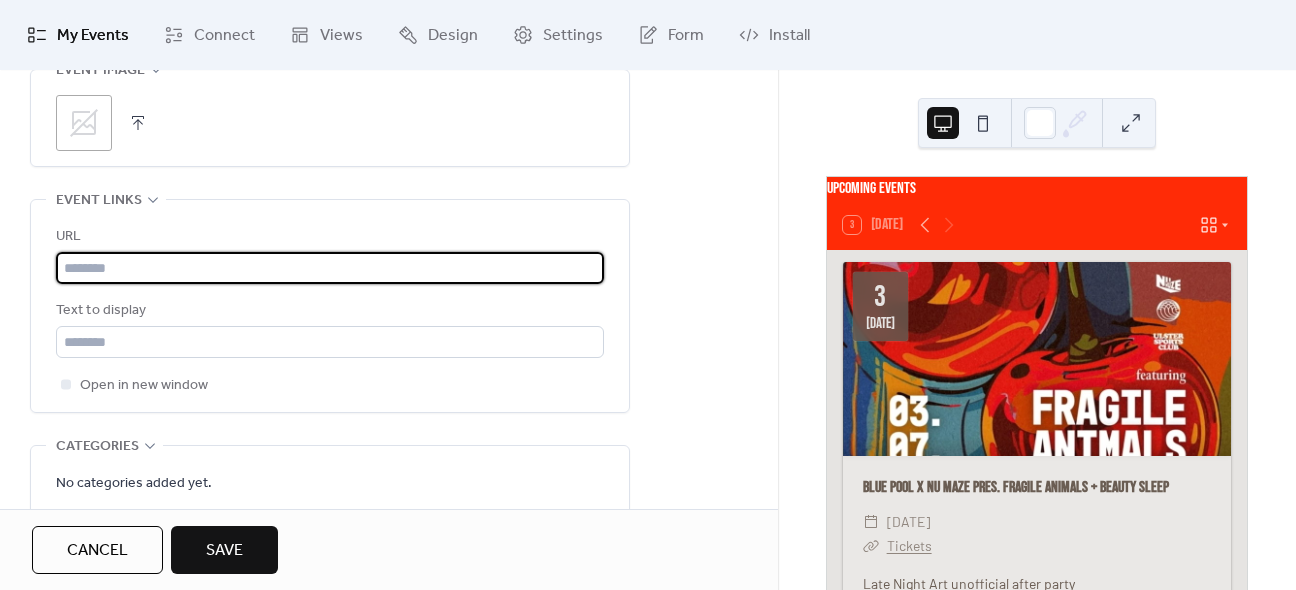 paste on "**********" 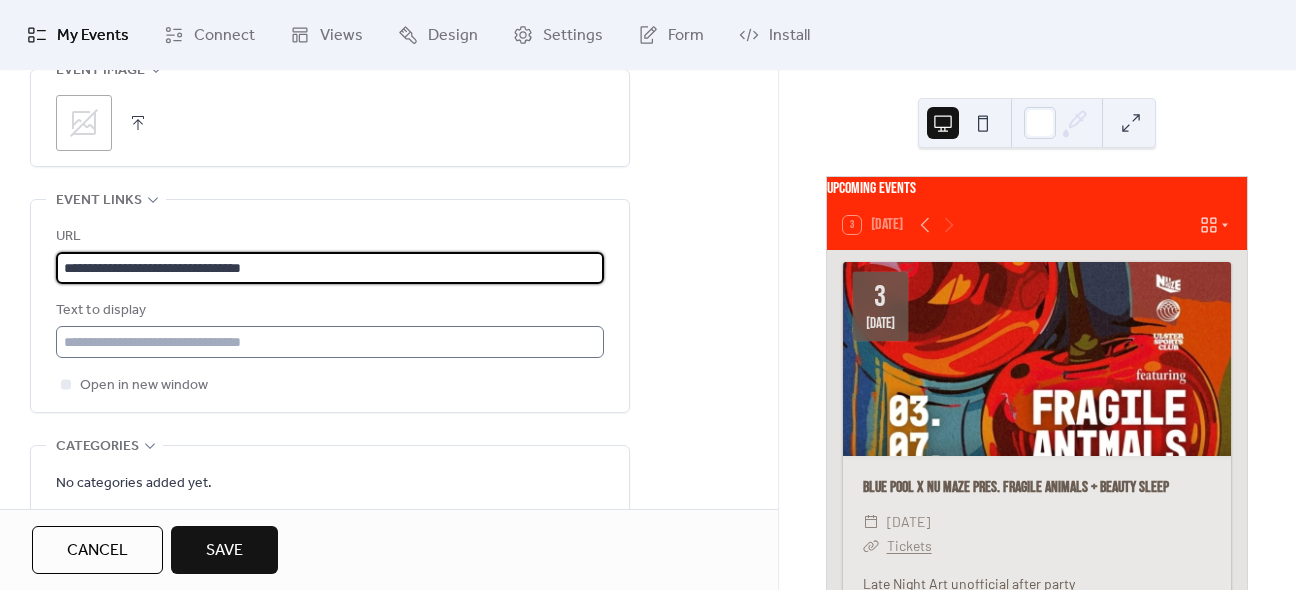 type on "**********" 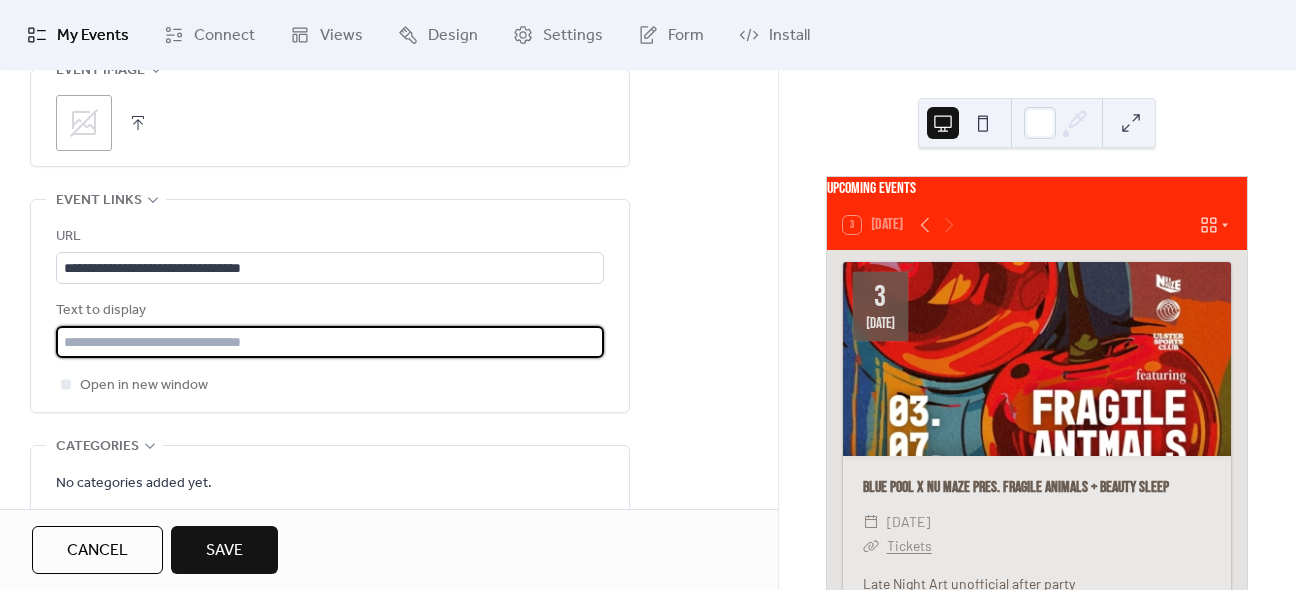 click at bounding box center (330, 342) 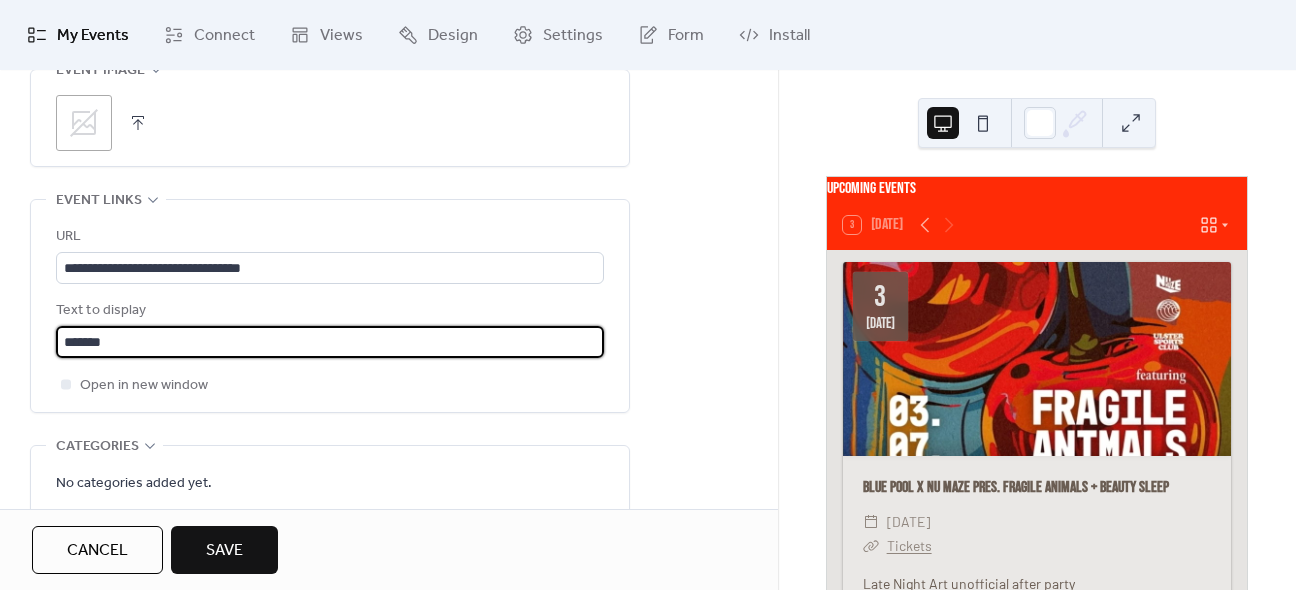 scroll, scrollTop: 1214, scrollLeft: 0, axis: vertical 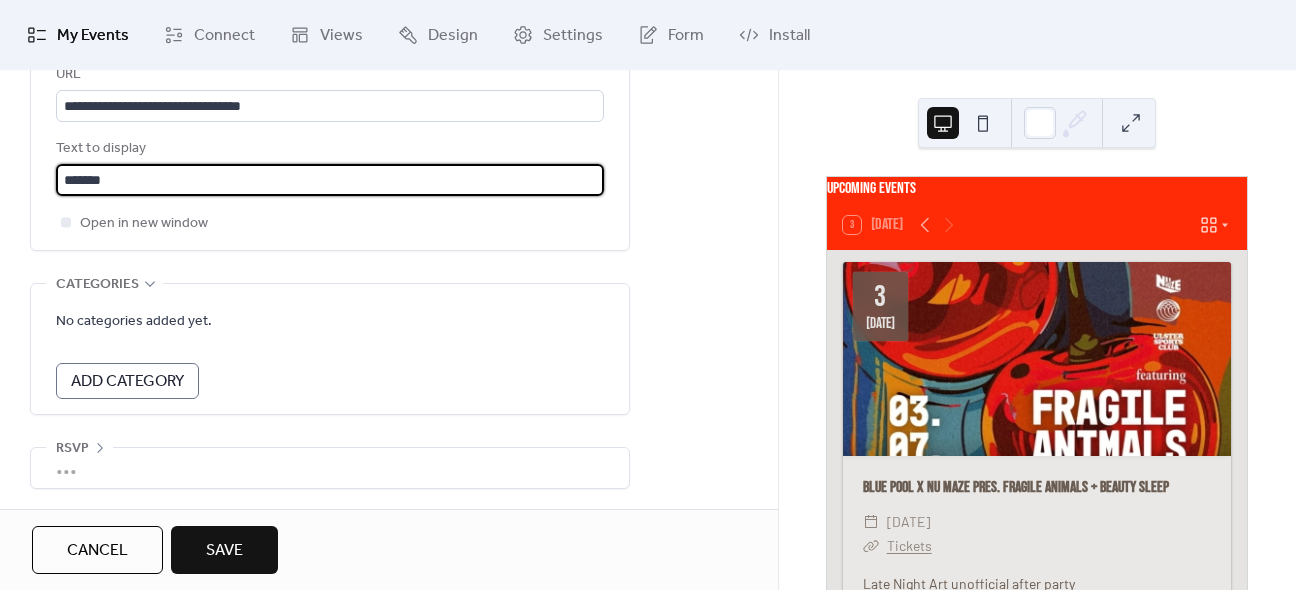 type on "*******" 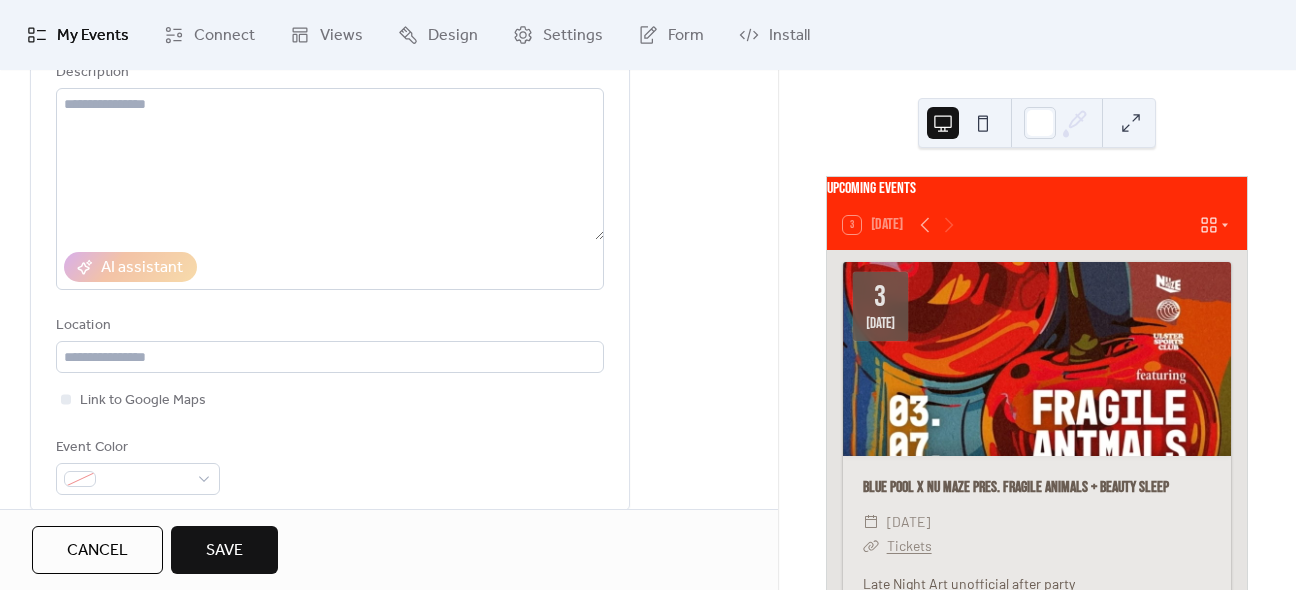 scroll, scrollTop: 0, scrollLeft: 0, axis: both 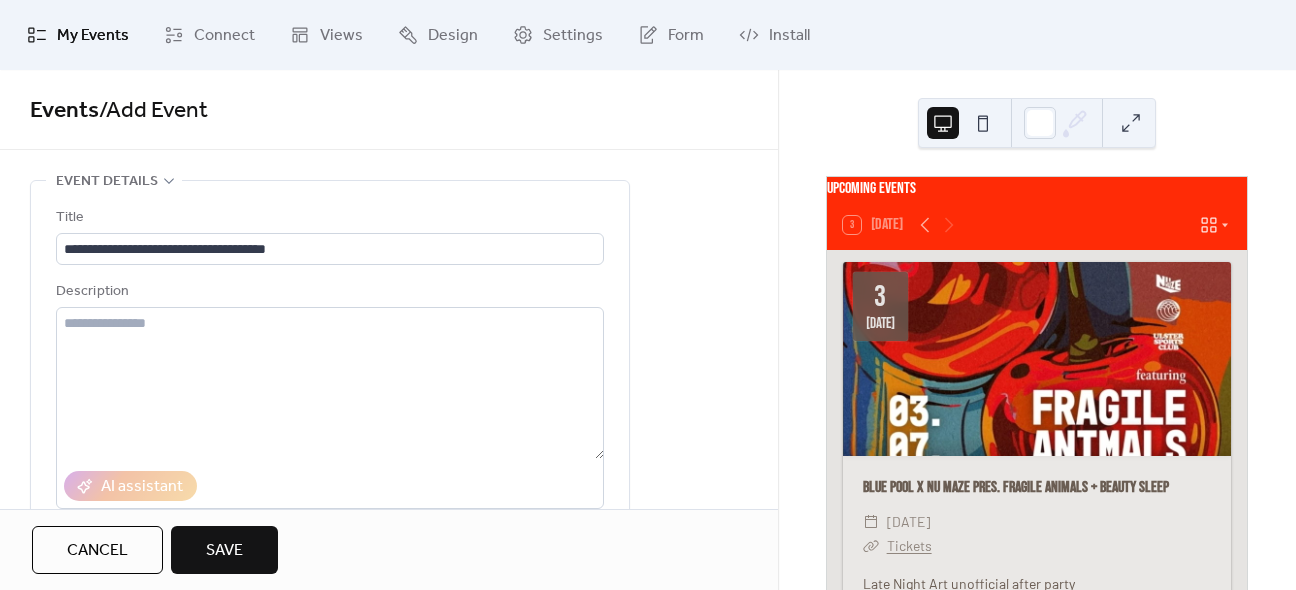 drag, startPoint x: 1288, startPoint y: 117, endPoint x: 1285, endPoint y: 187, distance: 70.064255 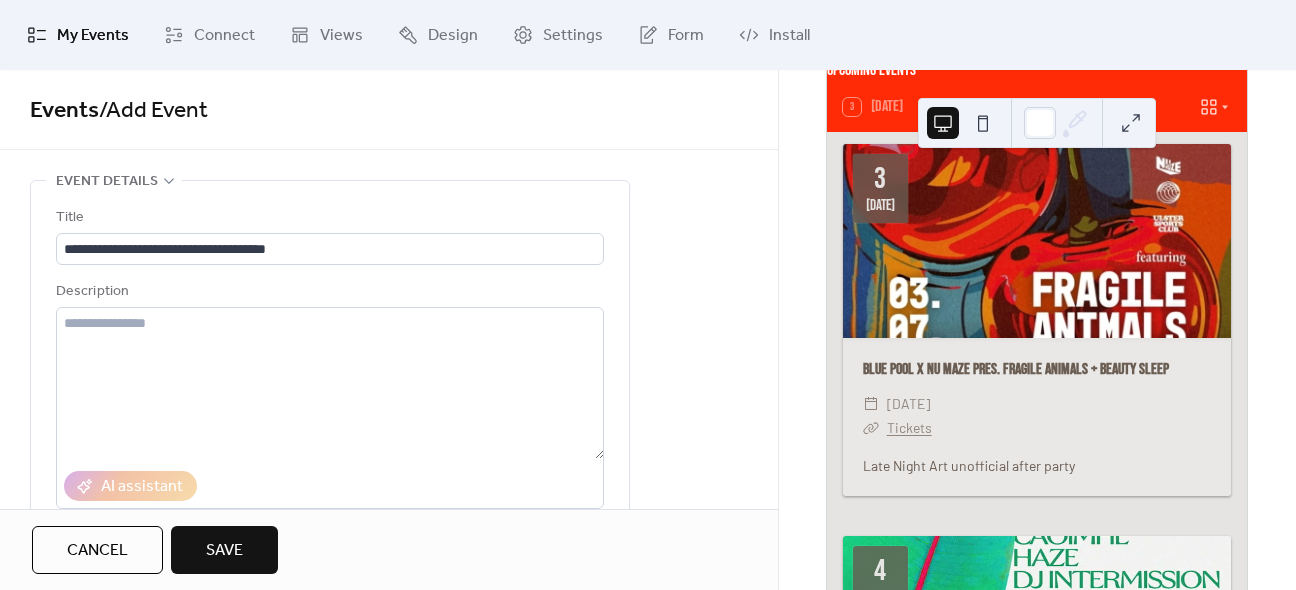 scroll, scrollTop: 132, scrollLeft: 0, axis: vertical 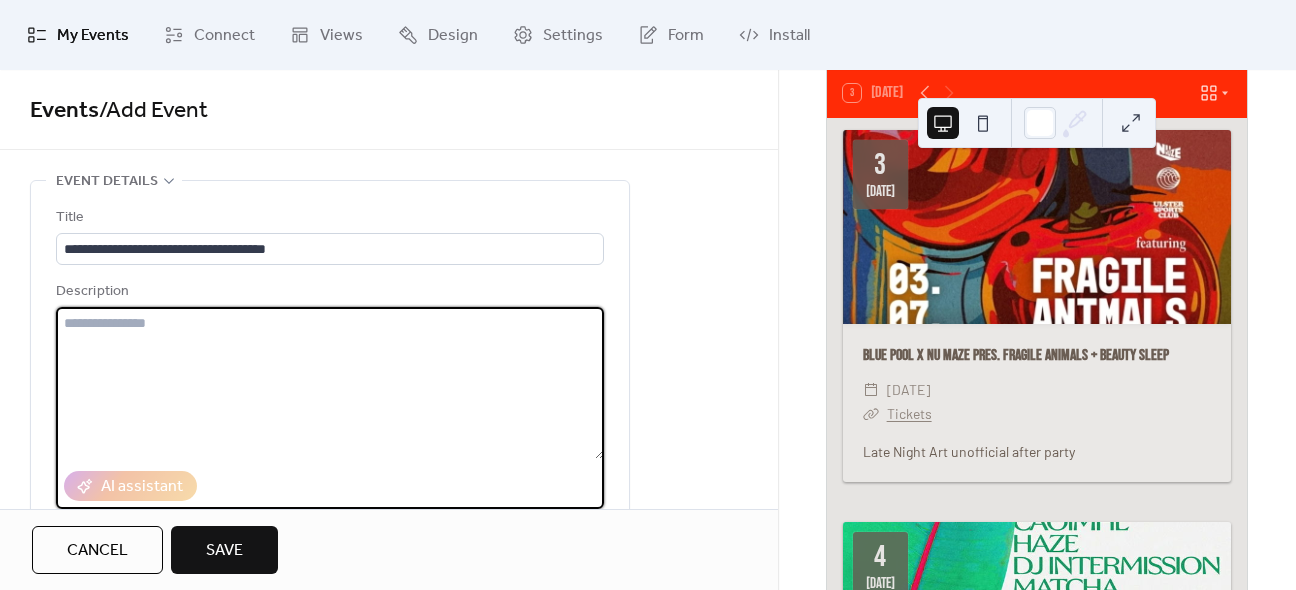 paste on "**********" 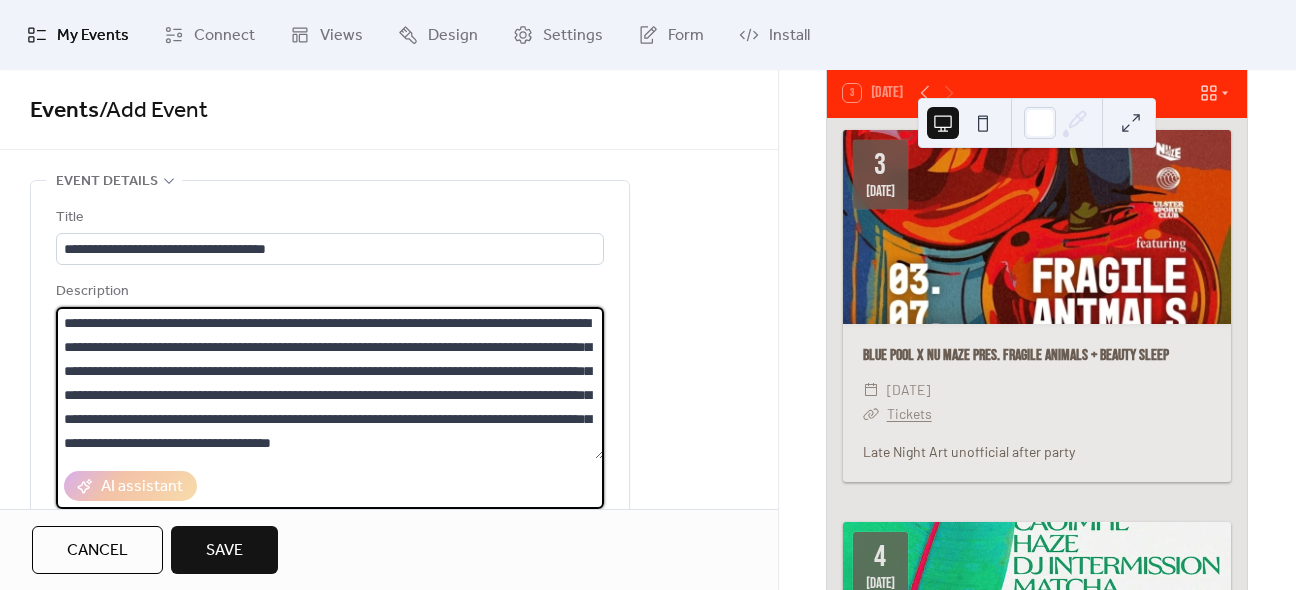 scroll, scrollTop: 69, scrollLeft: 0, axis: vertical 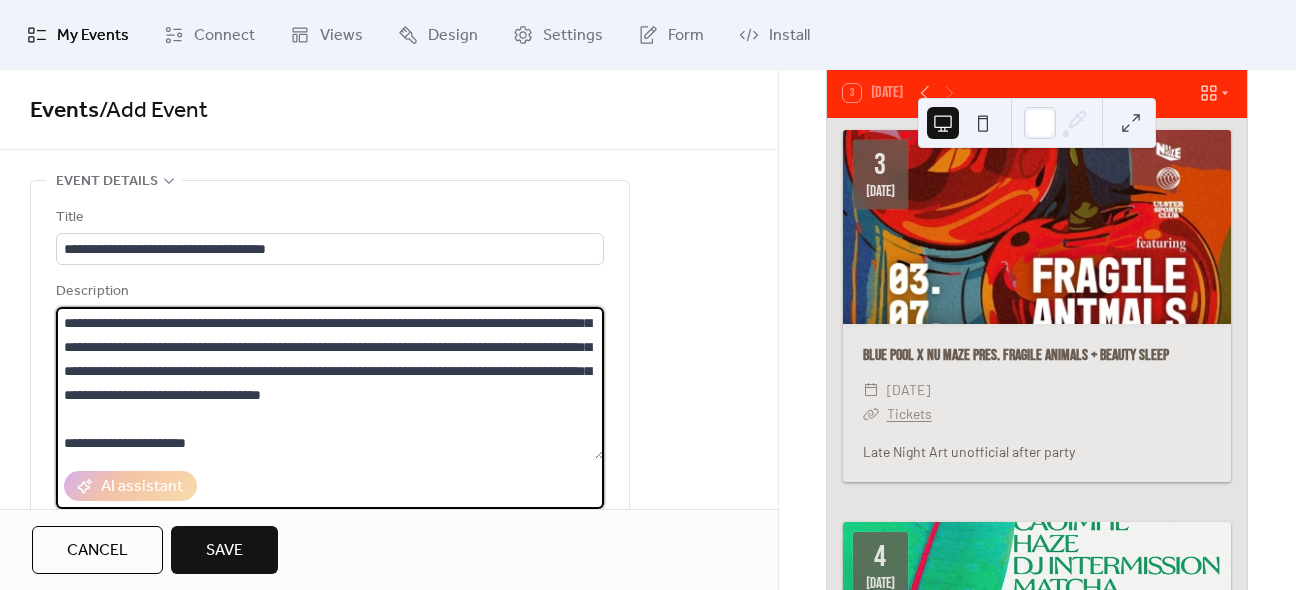 type on "**********" 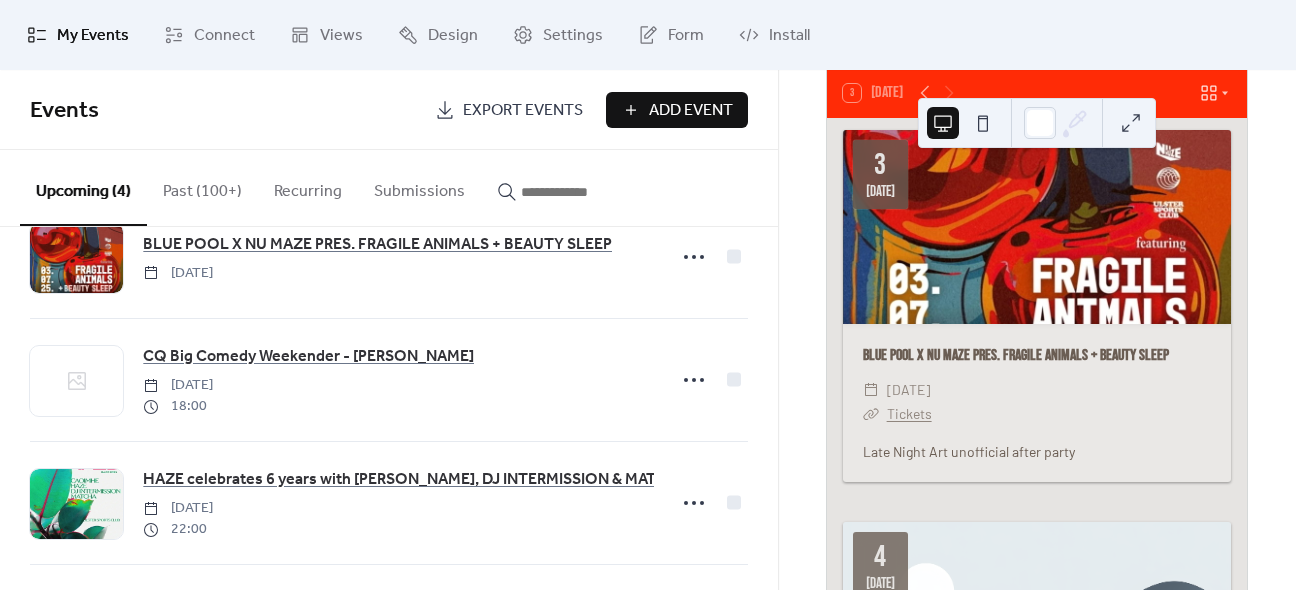 scroll, scrollTop: 48, scrollLeft: 0, axis: vertical 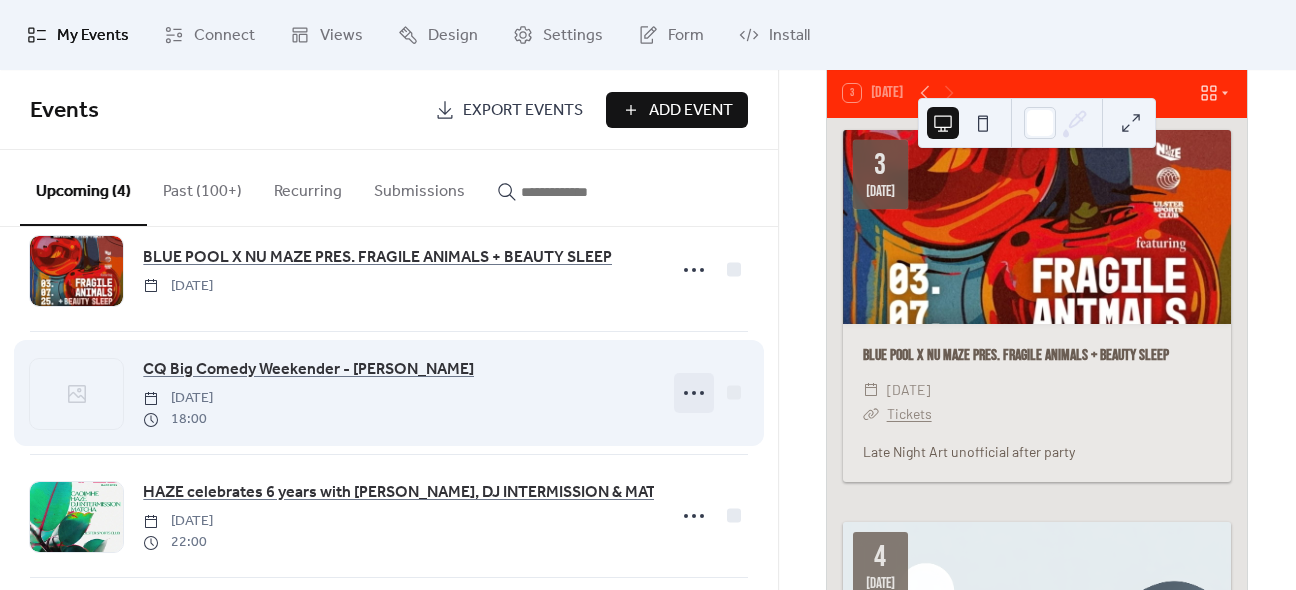 click 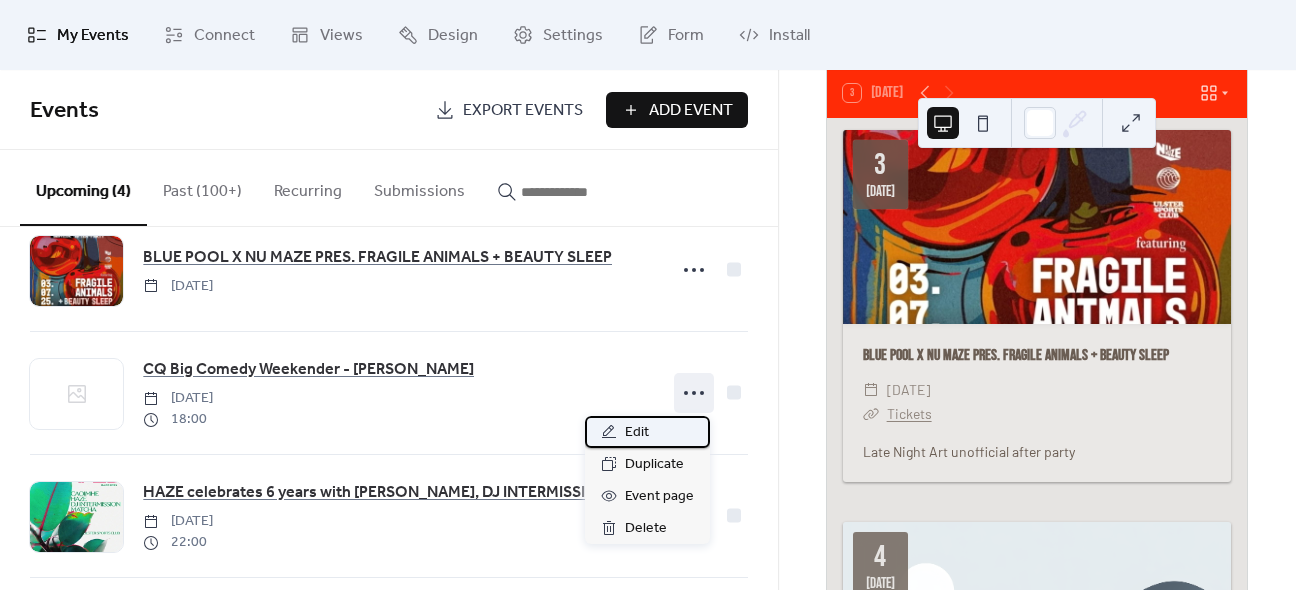click on "Edit" at bounding box center (637, 433) 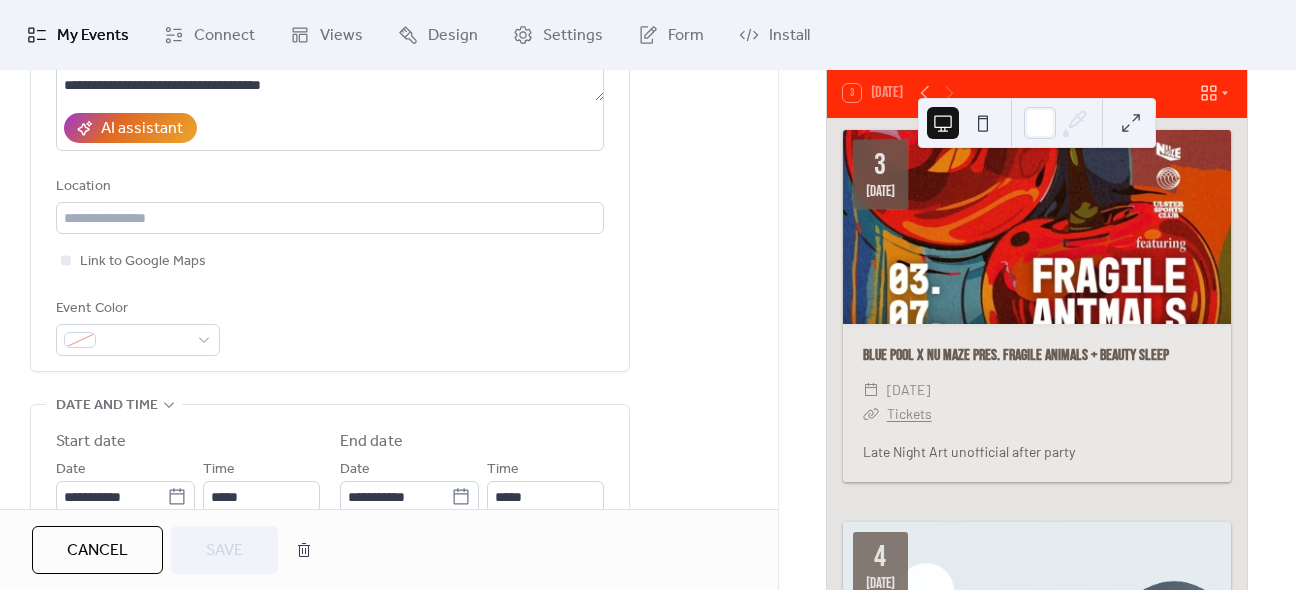 scroll, scrollTop: 422, scrollLeft: 0, axis: vertical 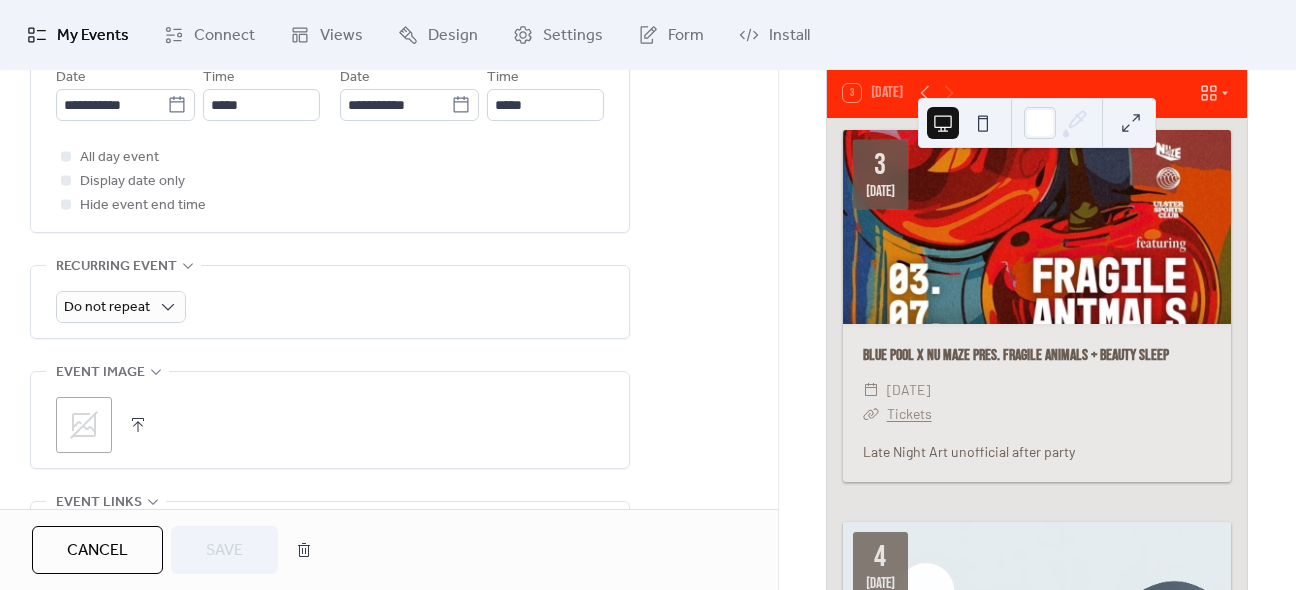 click on ";" at bounding box center (84, 425) 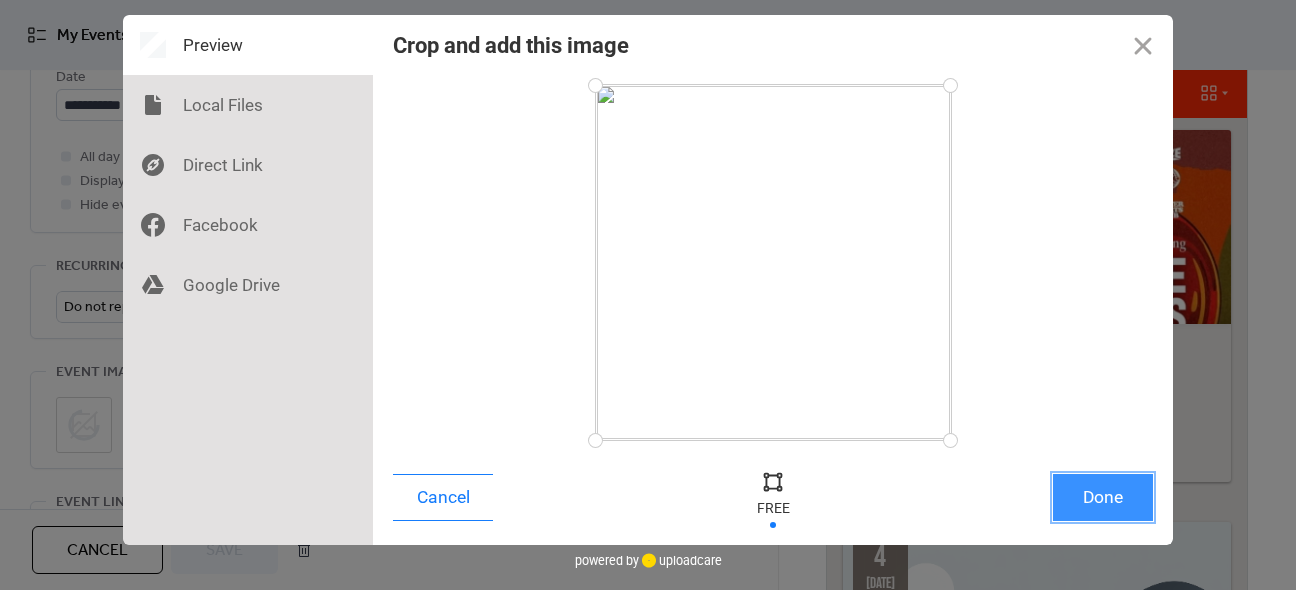 click on "Done" at bounding box center (1103, 497) 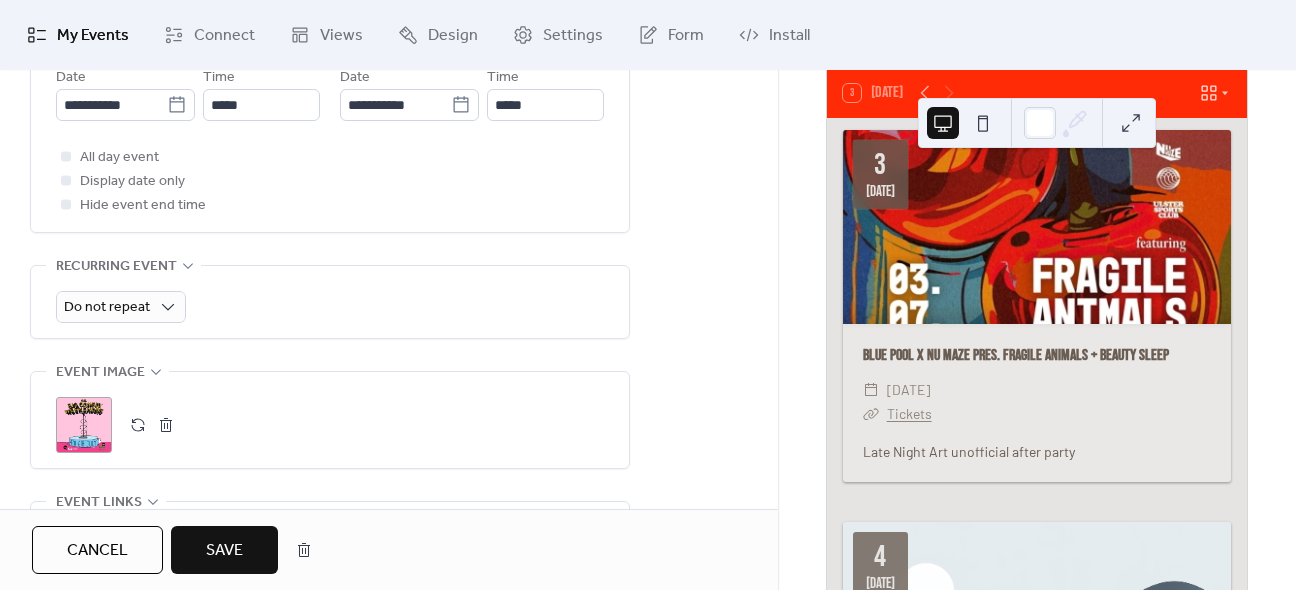 click on "Save" at bounding box center (224, 550) 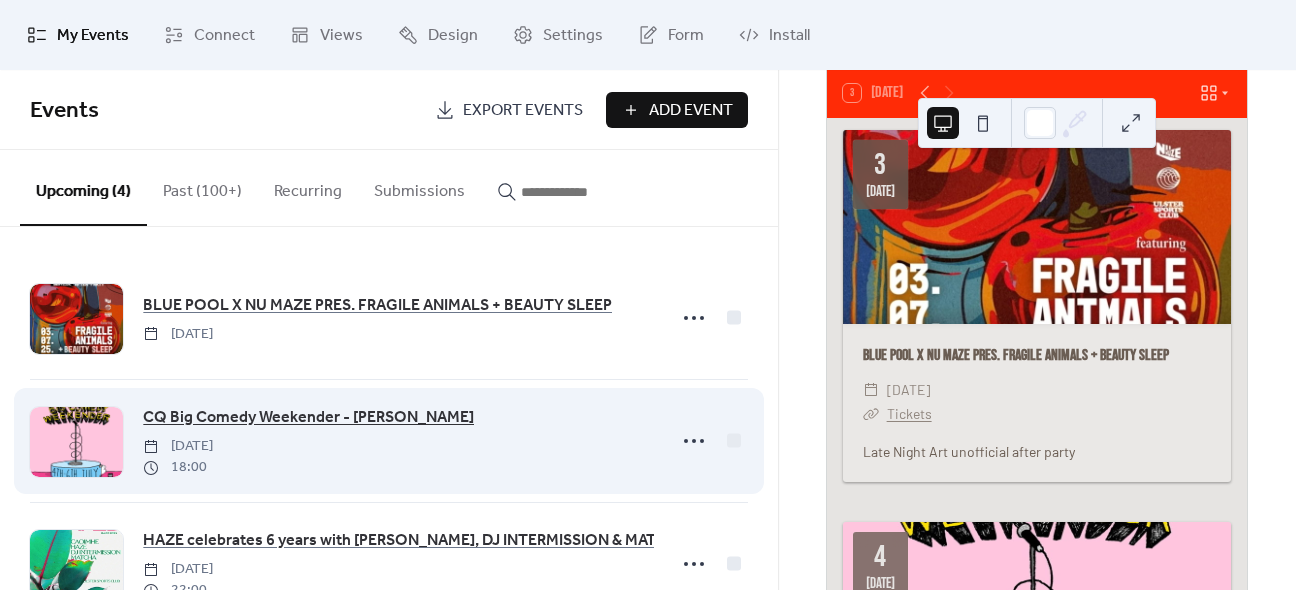 click on "CQ Big Comedy Weekender  - [PERSON_NAME]" at bounding box center (308, 418) 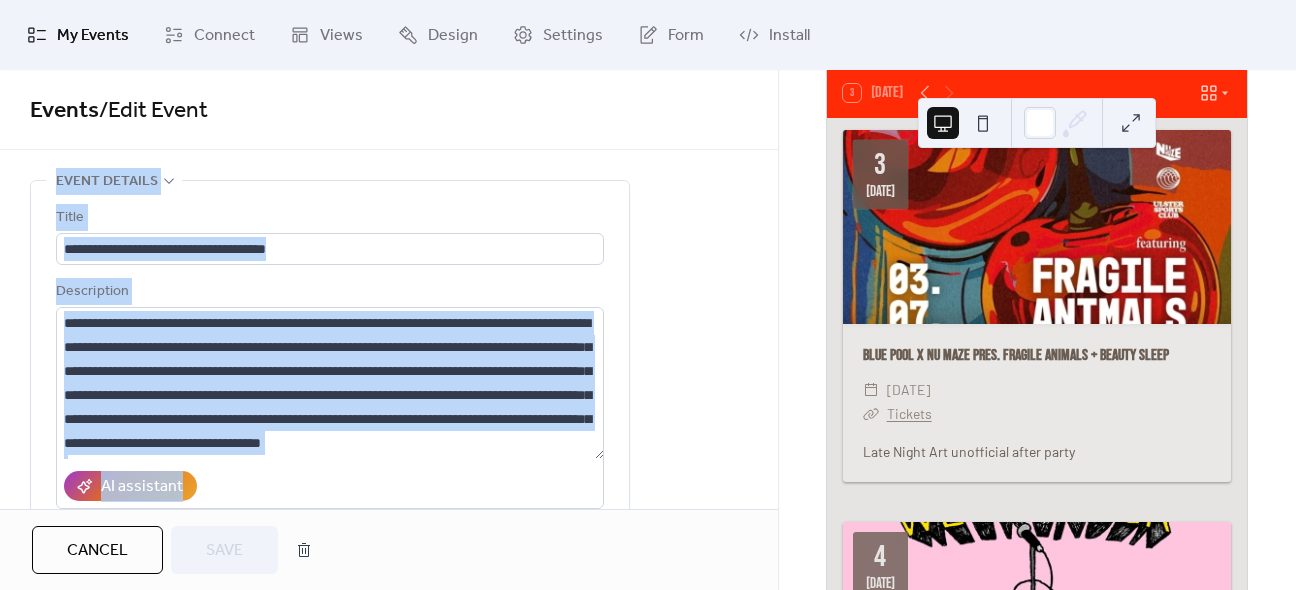 drag, startPoint x: 771, startPoint y: 123, endPoint x: 776, endPoint y: 290, distance: 167.07483 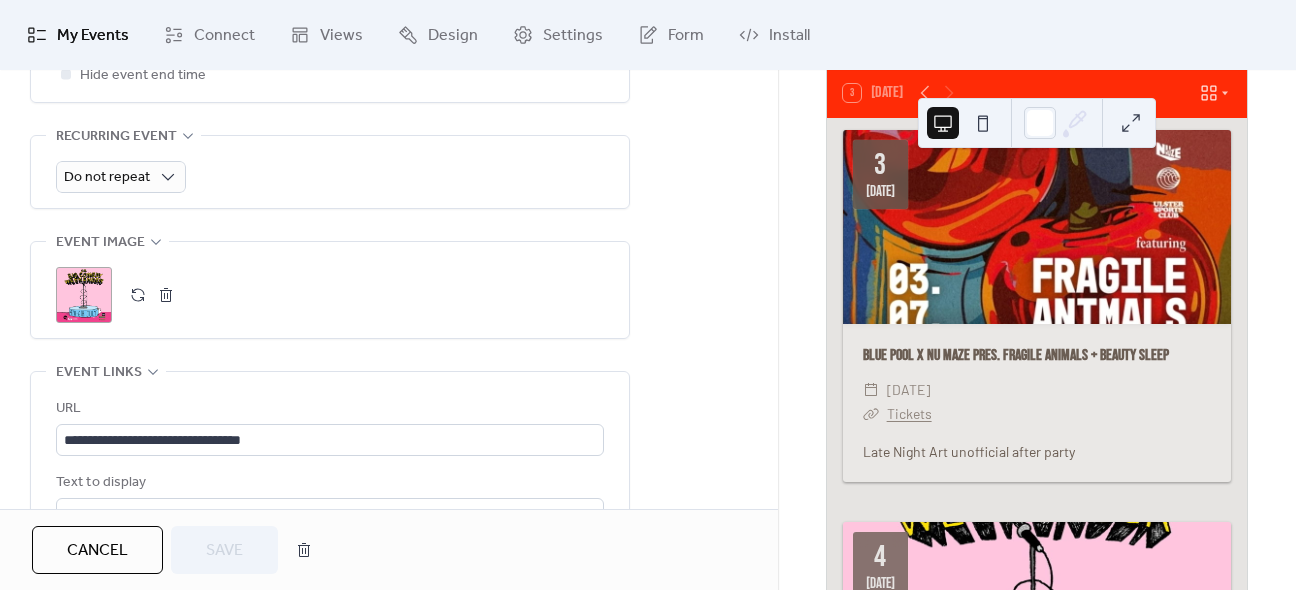 scroll, scrollTop: 876, scrollLeft: 0, axis: vertical 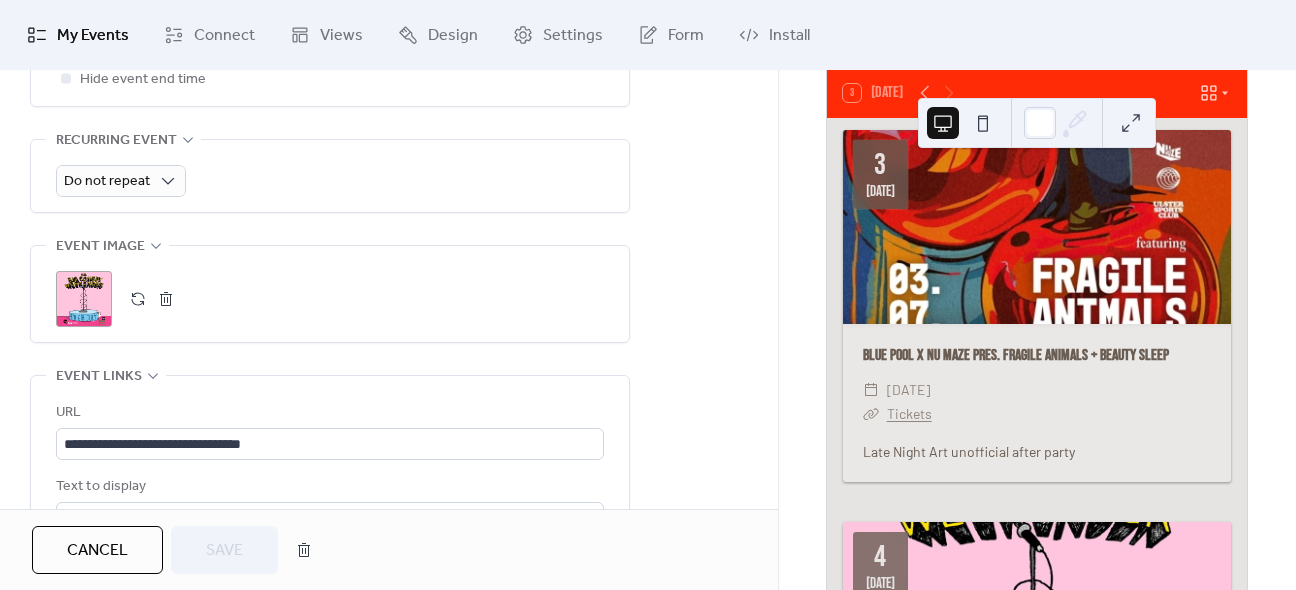 click at bounding box center [166, 299] 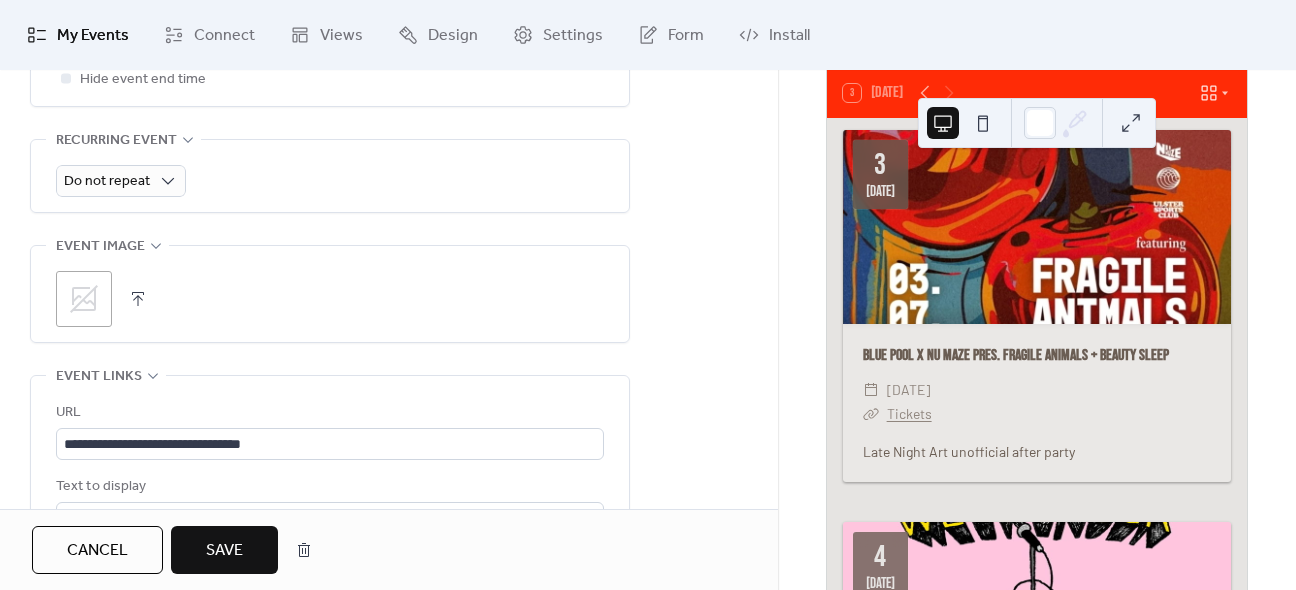 click 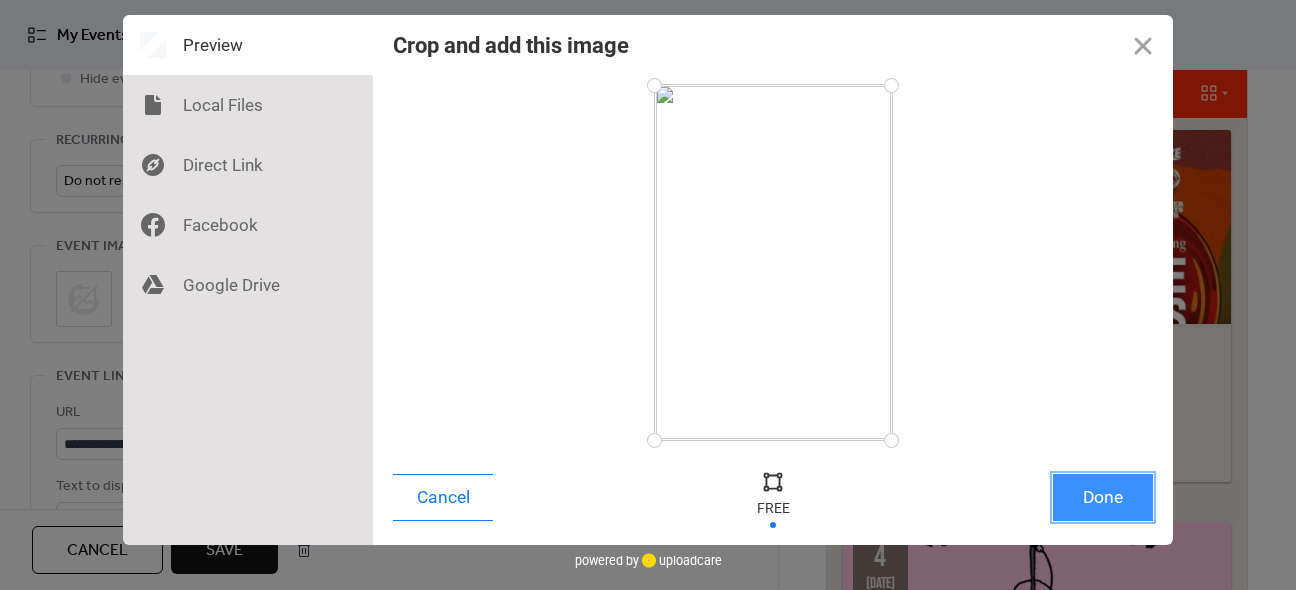 click on "Done" at bounding box center [1103, 497] 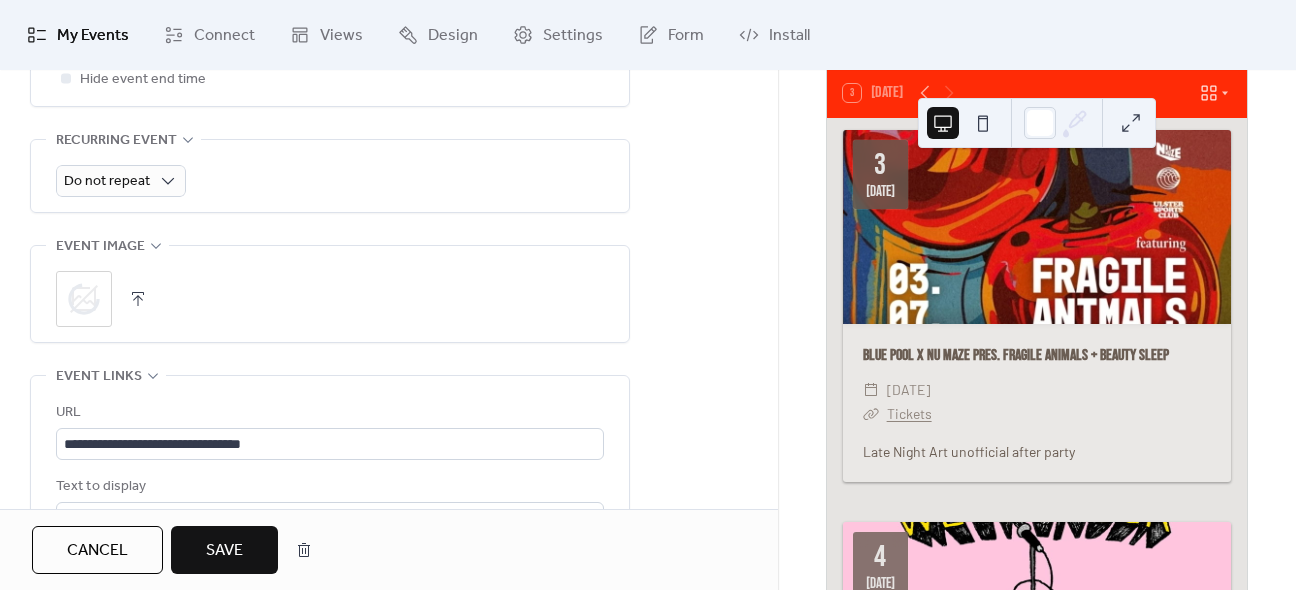 click on "Save" at bounding box center (224, 551) 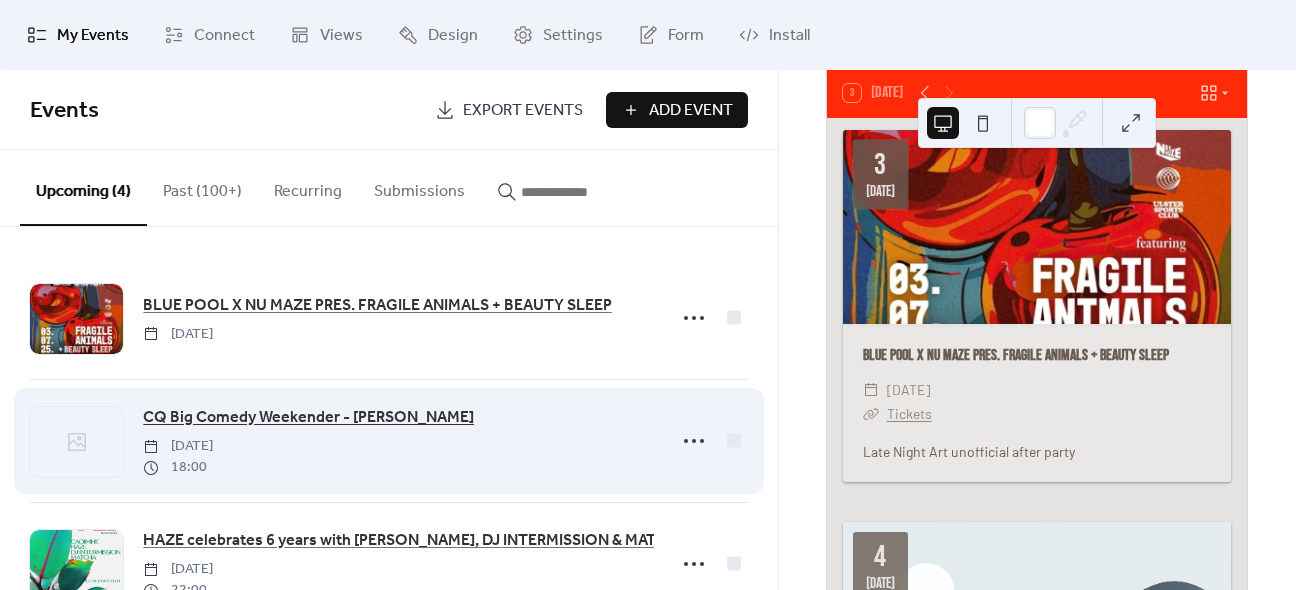 click on "CQ Big Comedy Weekender  - [PERSON_NAME]" at bounding box center (308, 418) 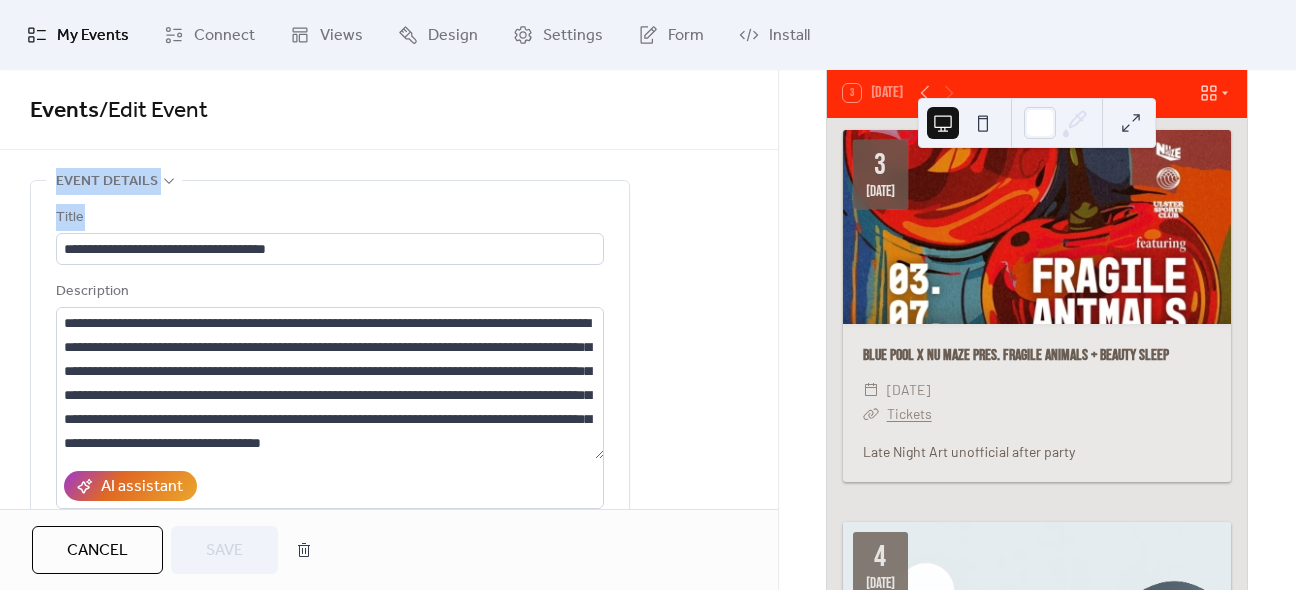 drag, startPoint x: 771, startPoint y: 105, endPoint x: 776, endPoint y: 236, distance: 131.09538 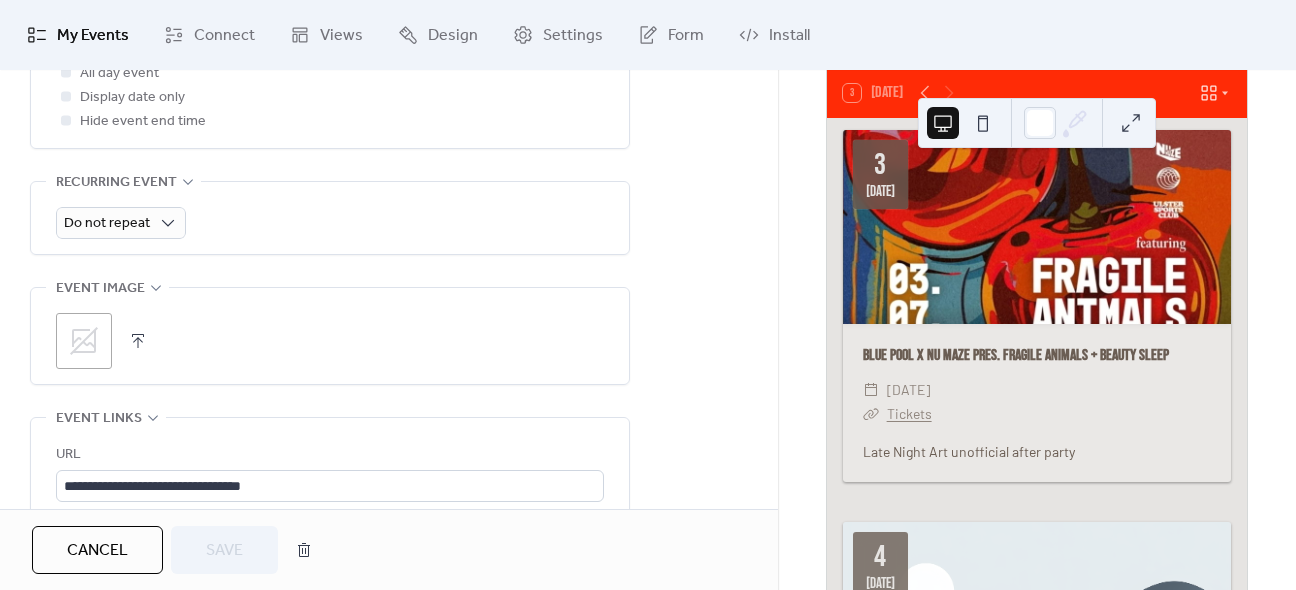 scroll, scrollTop: 838, scrollLeft: 0, axis: vertical 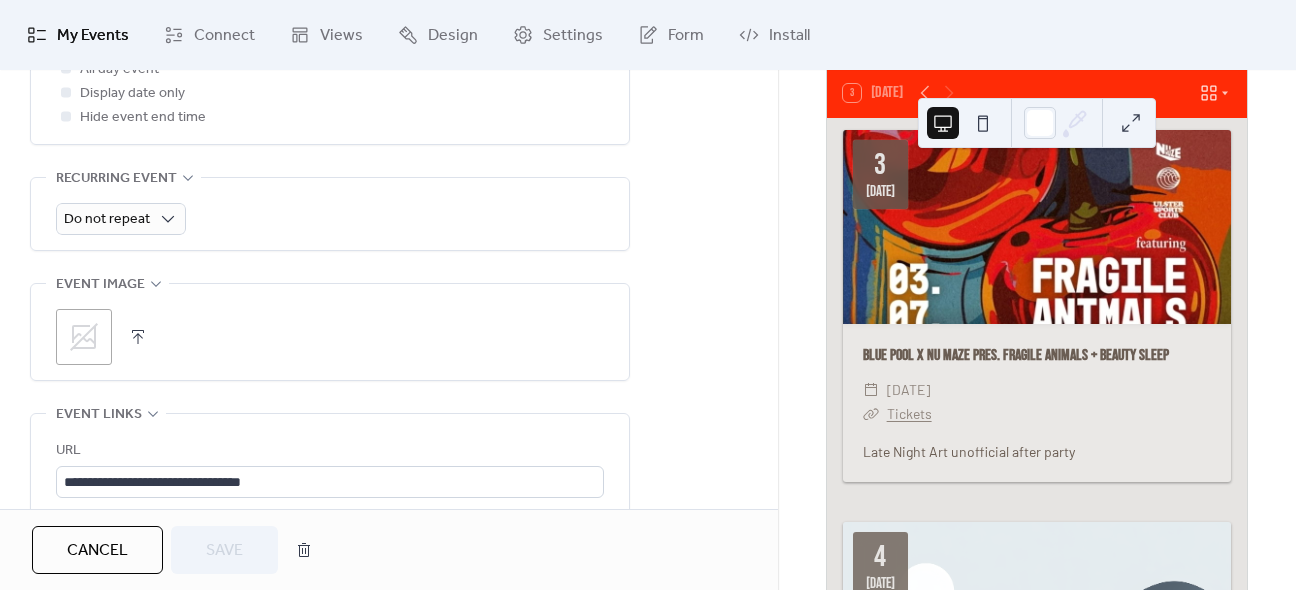 click 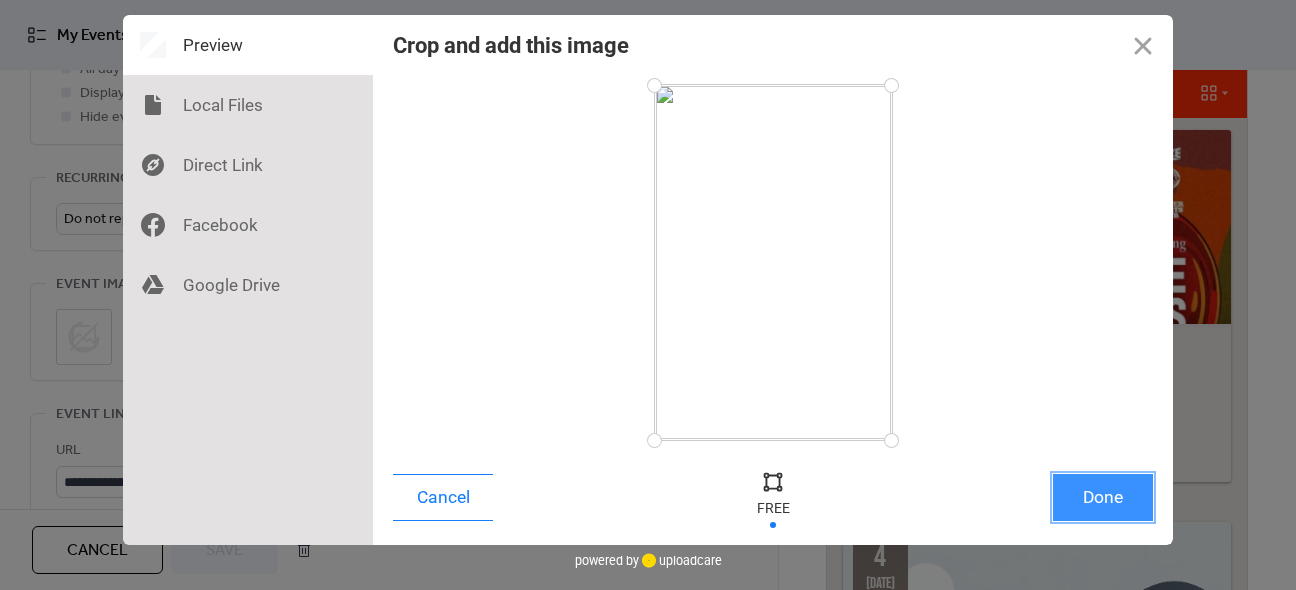 click on "Done" at bounding box center (1103, 497) 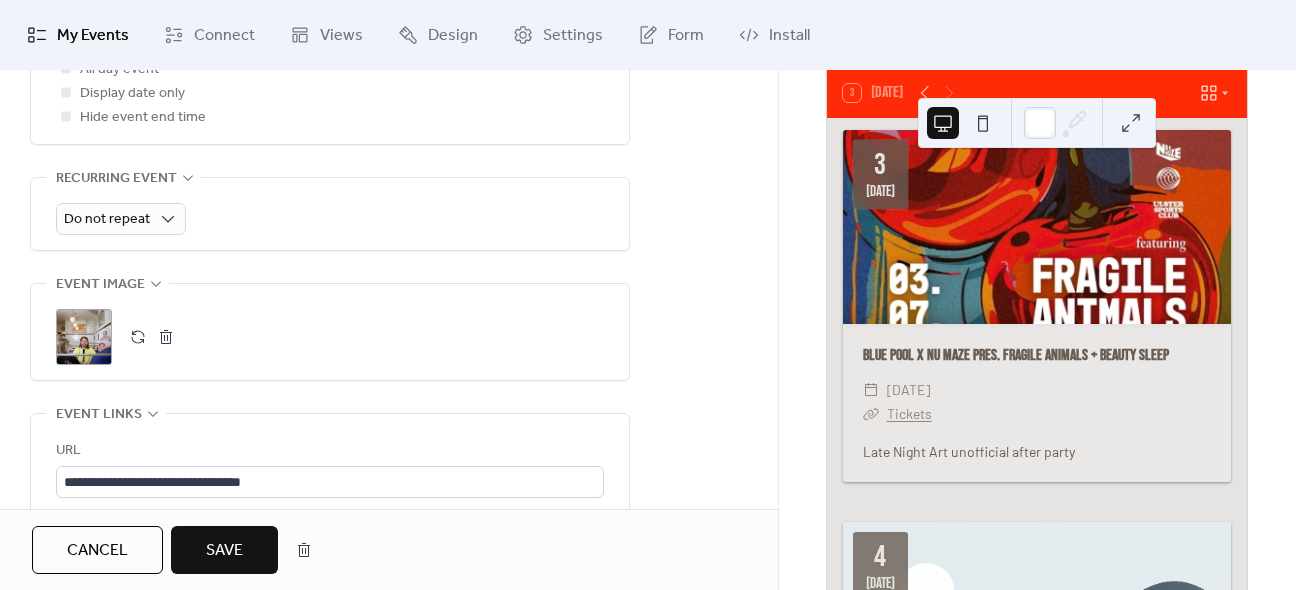 click on "Save" at bounding box center [224, 551] 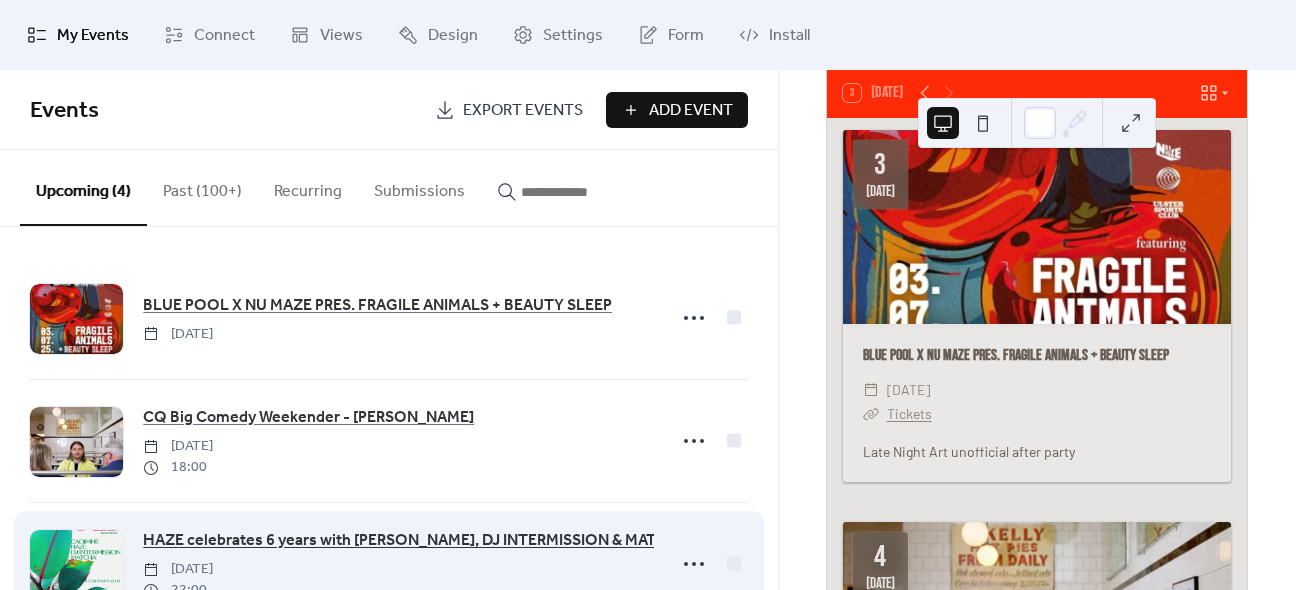 click on "HAZE celebrates 6 years with [PERSON_NAME], DJ INTERMISSION & MATCHA" at bounding box center (415, 541) 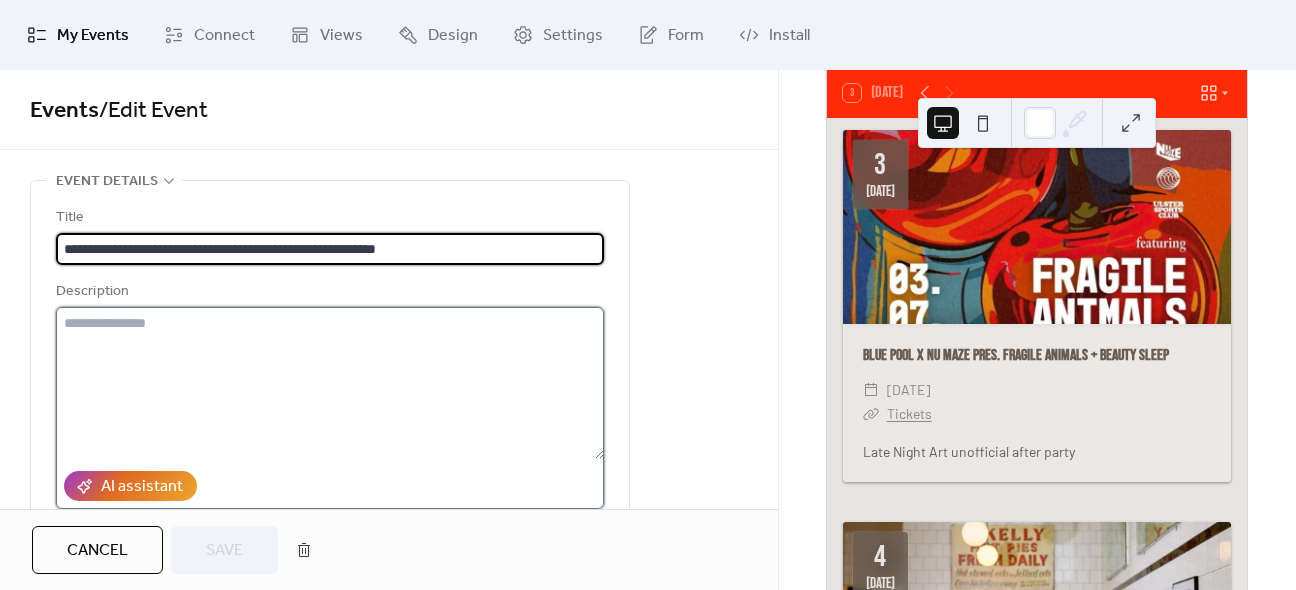 click at bounding box center (330, 383) 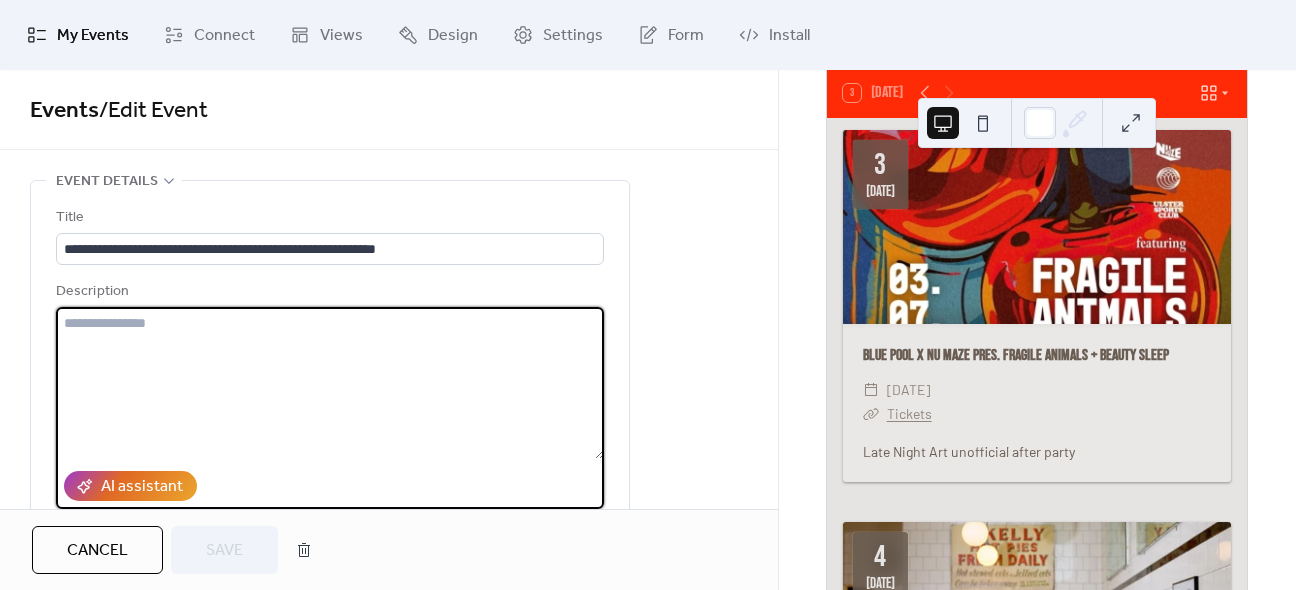 paste on "**********" 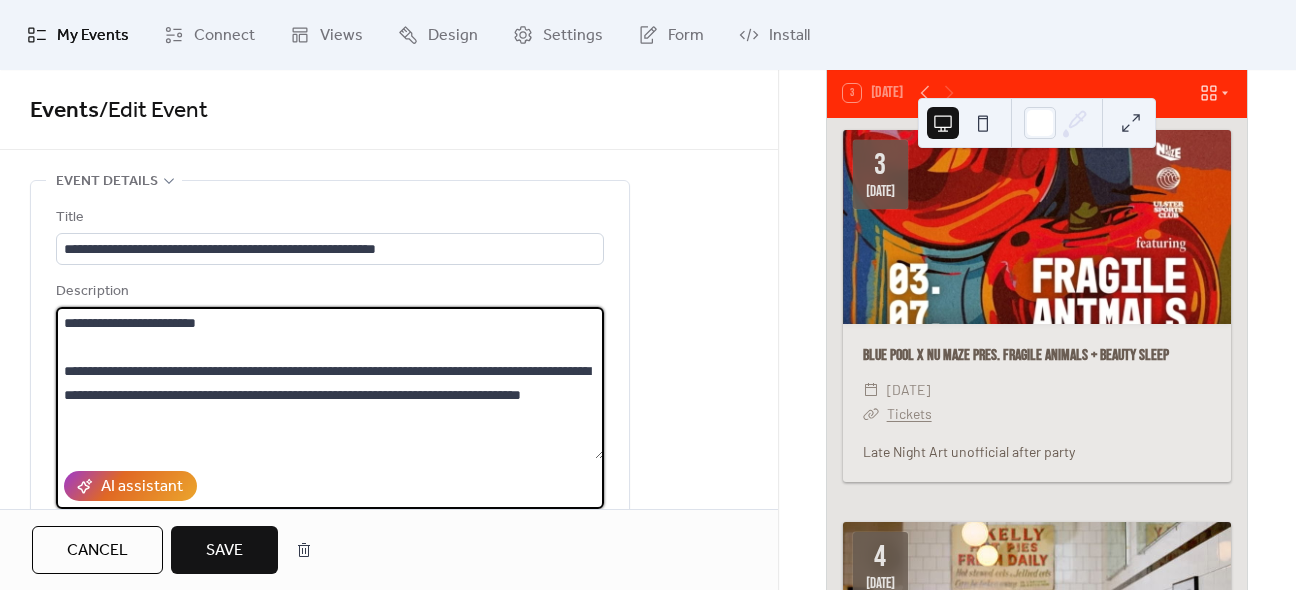 type on "**********" 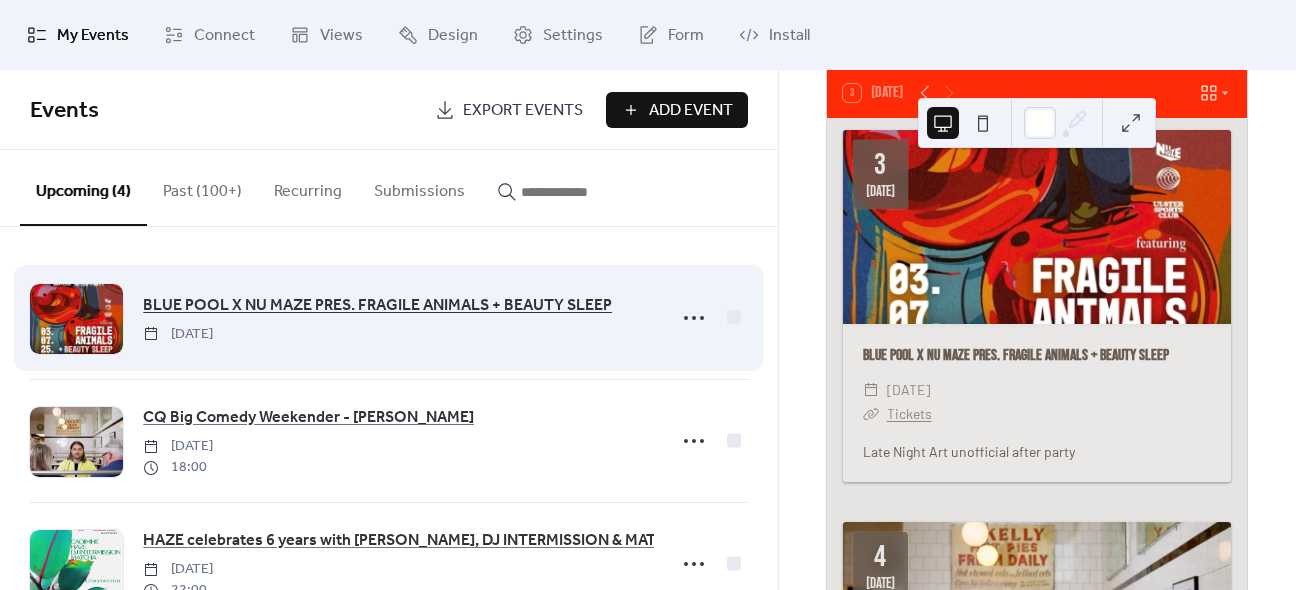 click on "BLUE POOL X NU MAZE PRES. FRAGILE ANIMALS + BEAUTY SLEEP" at bounding box center [377, 306] 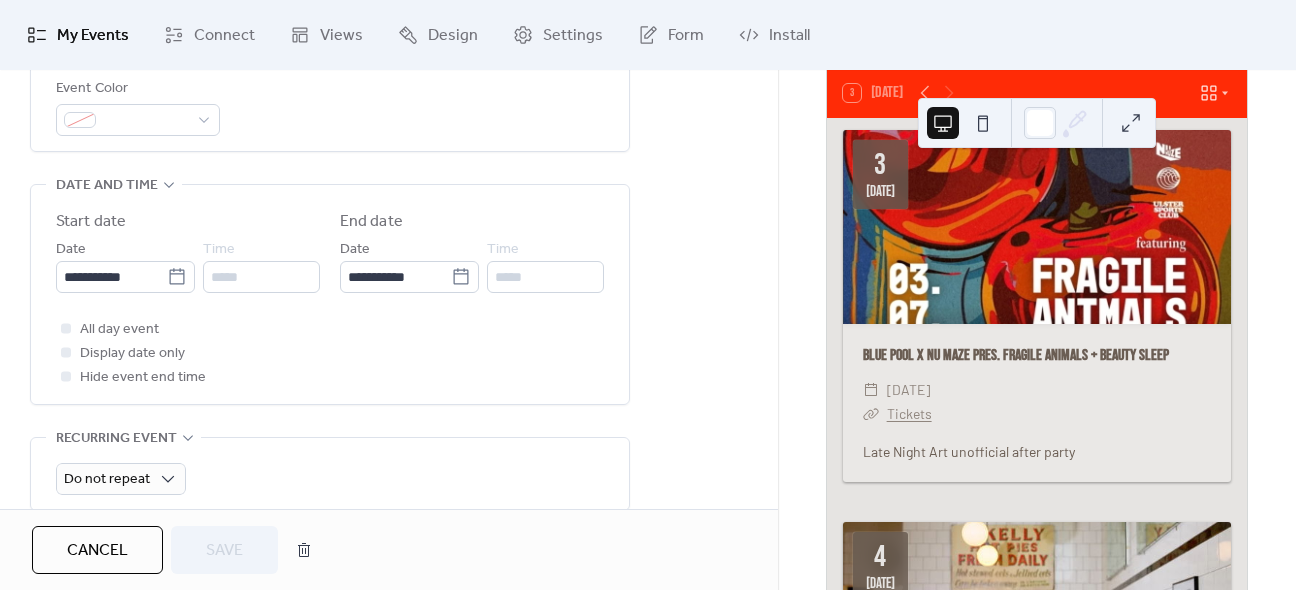 scroll, scrollTop: 581, scrollLeft: 0, axis: vertical 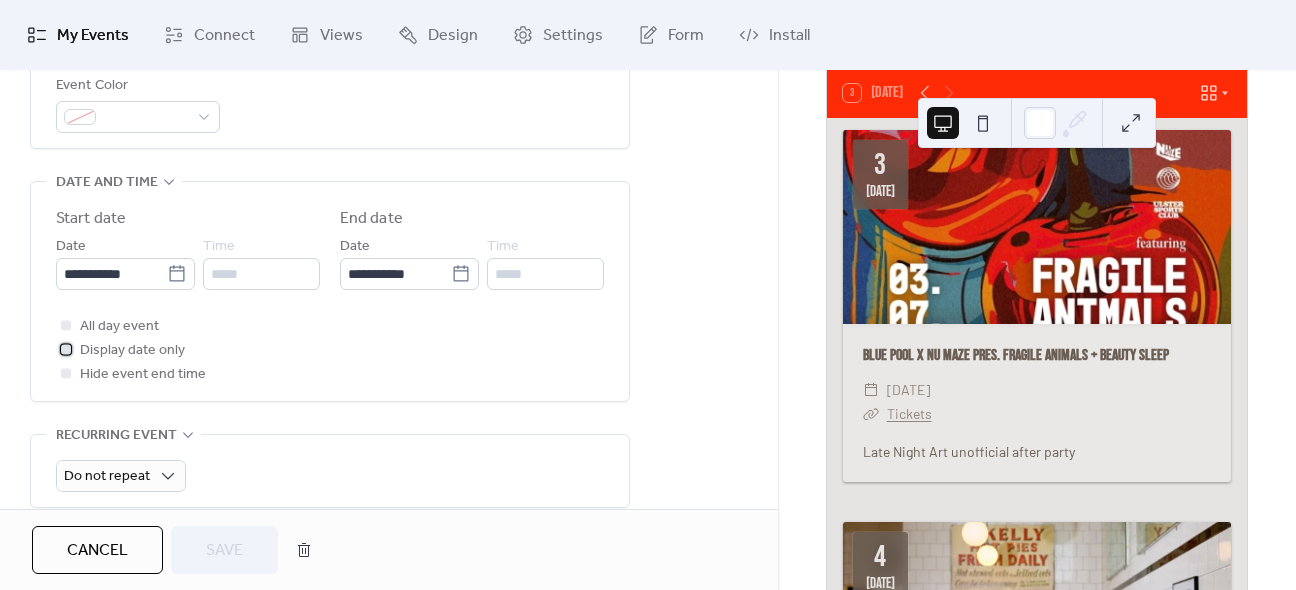 click 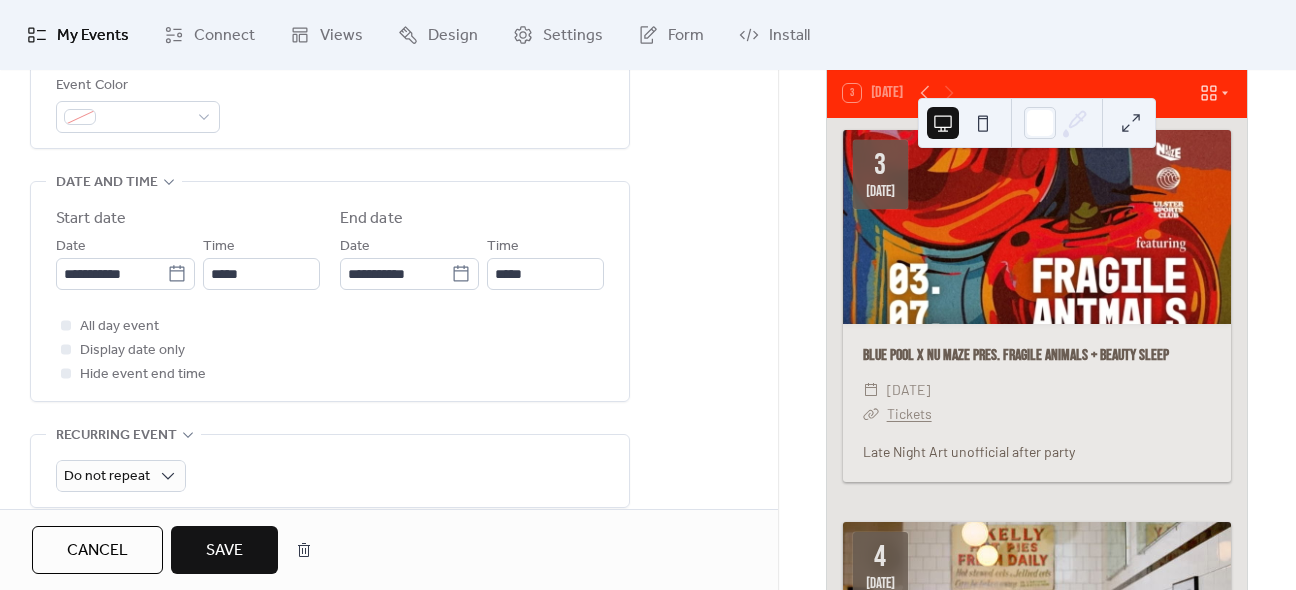 click on "Upcoming events 3 [DATE] [DATE] BLUE POOL X NU MAZE PRES. FRAGILE ANIMALS + BEAUTY SLEEP ​ [DATE] ​ Tickets Late Night Art unofficial after party [DATE] CQ Big Comedy Weekender  - [PERSON_NAME] ​ [DATE] ​ 6:00pm - 8:00pm ​ Tickets When [PERSON_NAME] was 18 he moved from [GEOGRAPHIC_DATA] to [GEOGRAPHIC_DATA], and didn’t tell his parents. A new show from one of the best-reviewed stand-ups of 2023. [PERSON_NAME] is back with a story about leaving home, coming to terms with who your parents are and what to do when a personal trainer slides into your DMs. 'The crowd can’t get enough' ***** (Independent). 'Sometimes shocking, often profound but always hilarious' **** (List). 'An unexpected Fringe delight' **** (Times). 'Not a single comedic beat failing to land' ***** ([DOMAIN_NAME]). **** (Skinny). **** ([DOMAIN_NAME]). Location: Committee Room [DATE] HAZE celebrates 6 years with [PERSON_NAME], DJ INTERMISSION & MATCHA ​ [DATE] ​ 10:00pm - 3:00am ​ Tickets 6 YEARS OF HAZE - [DATE] [DATE] -" at bounding box center [1037, 330] 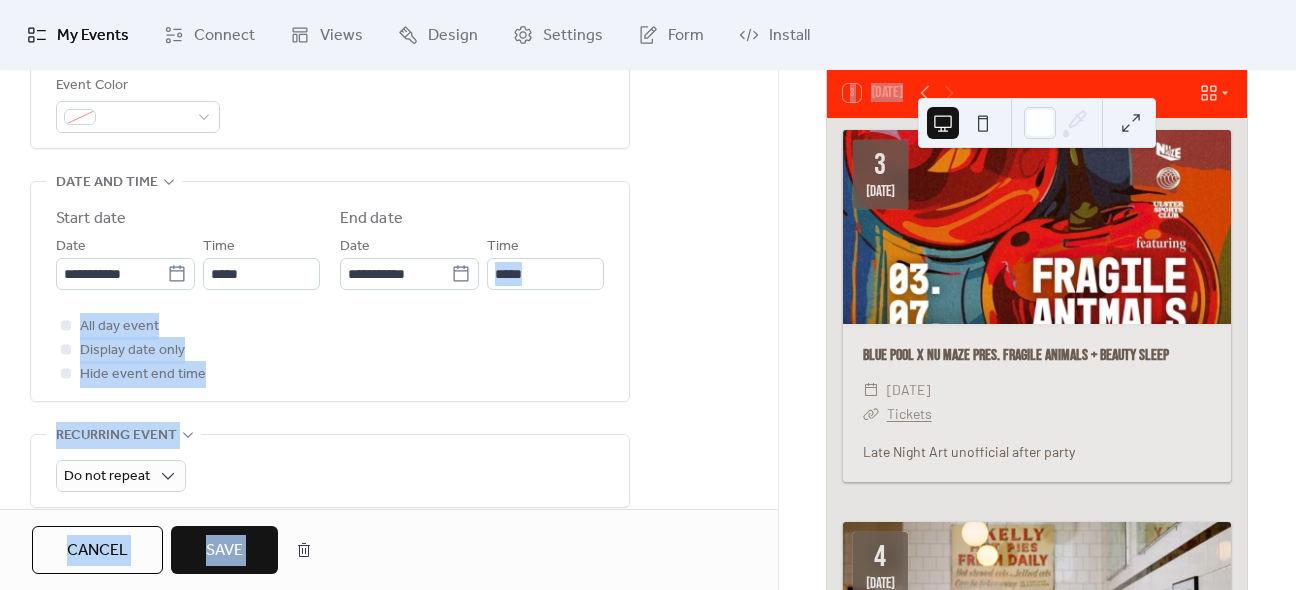 drag, startPoint x: 769, startPoint y: 283, endPoint x: 777, endPoint y: 224, distance: 59.5399 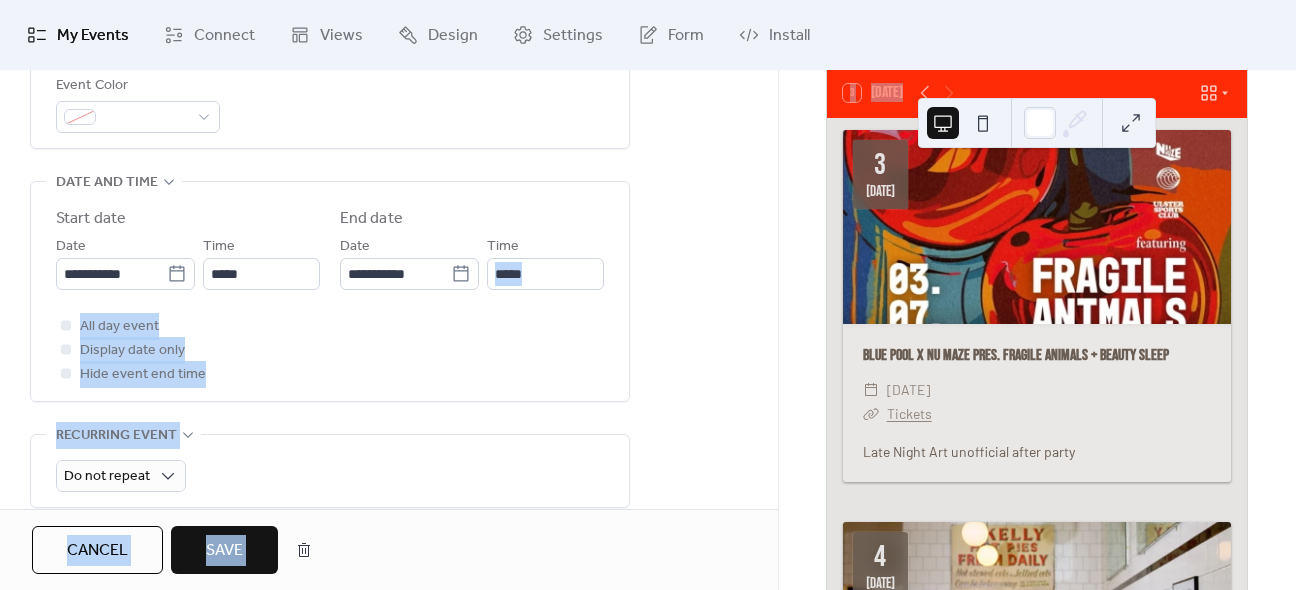 click on "**********" at bounding box center [648, 295] 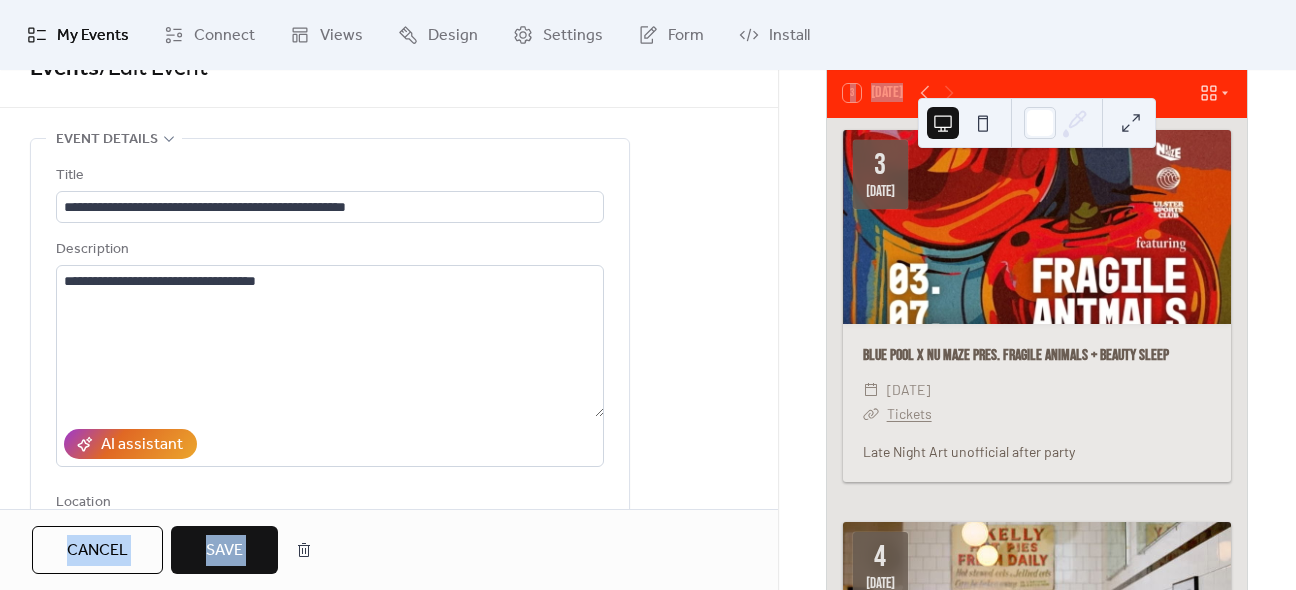scroll, scrollTop: 36, scrollLeft: 0, axis: vertical 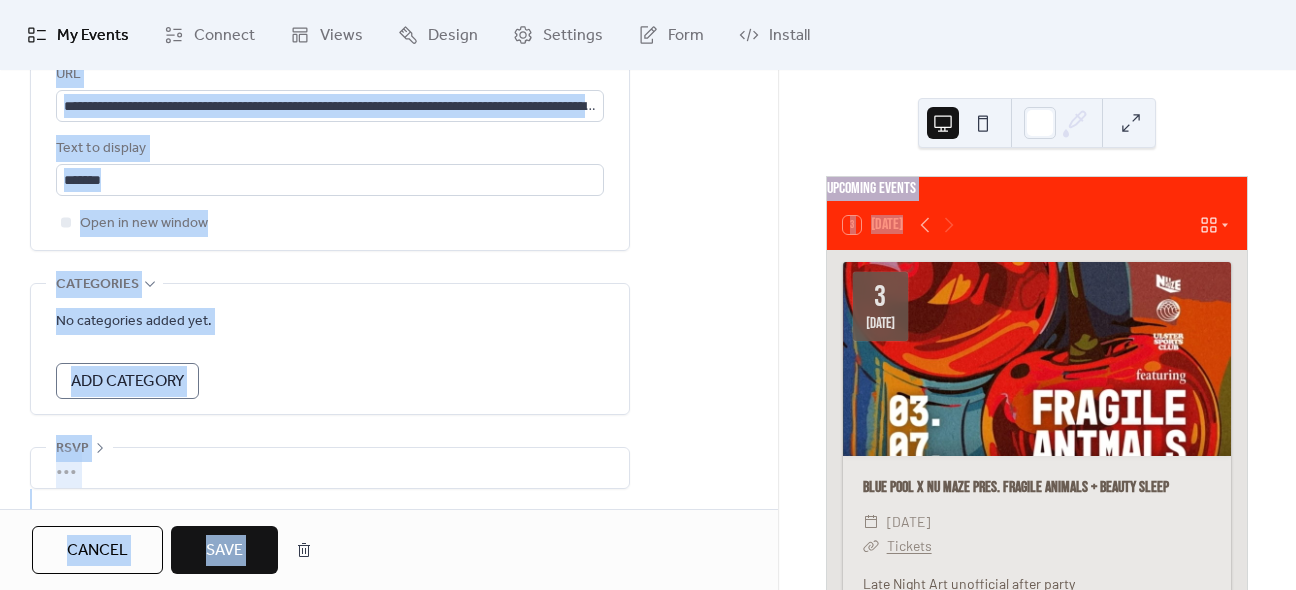 click on "Upcoming events 3 [DATE] [DATE] BLUE POOL X NU MAZE PRES. FRAGILE ANIMALS + BEAUTY SLEEP ​ [DATE] ​ Tickets Late Night Art unofficial after party [DATE] CQ Big Comedy Weekender  - [PERSON_NAME] ​ [DATE] ​ 6:00pm - 8:00pm ​ Tickets When [PERSON_NAME] was 18 he moved from [GEOGRAPHIC_DATA] to [GEOGRAPHIC_DATA], and didn’t tell his parents. A new show from one of the best-reviewed stand-ups of 2023. [PERSON_NAME] is back with a story about leaving home, coming to terms with who your parents are and what to do when a personal trainer slides into your DMs. 'The crowd can’t get enough' ***** (Independent). 'Sometimes shocking, often profound but always hilarious' **** (List). 'An unexpected Fringe delight' **** (Times). 'Not a single comedic beat failing to land' ***** ([DOMAIN_NAME]). **** (Skinny). **** ([DOMAIN_NAME]). Location: Committee Room [DATE] HAZE celebrates 6 years with [PERSON_NAME], DJ INTERMISSION & MATCHA ​ [DATE] ​ 10:00pm - 3:00am ​ Tickets 6 YEARS OF HAZE - [DATE] [DATE] -" at bounding box center (1037, 330) 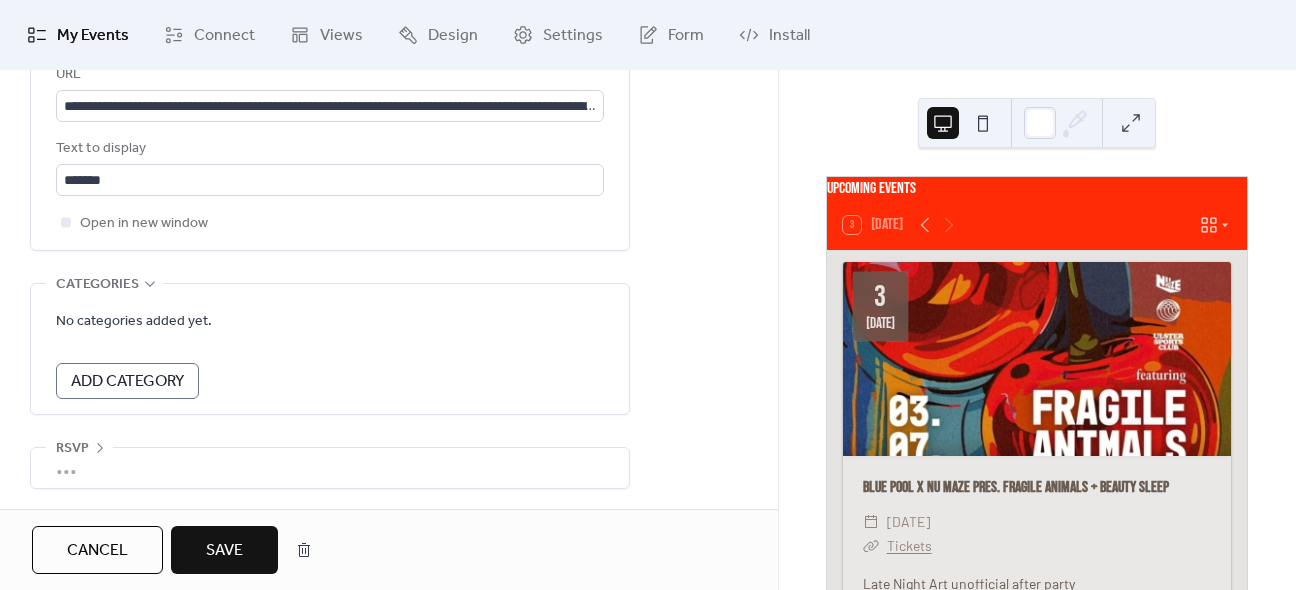 click on "Save" at bounding box center [224, 551] 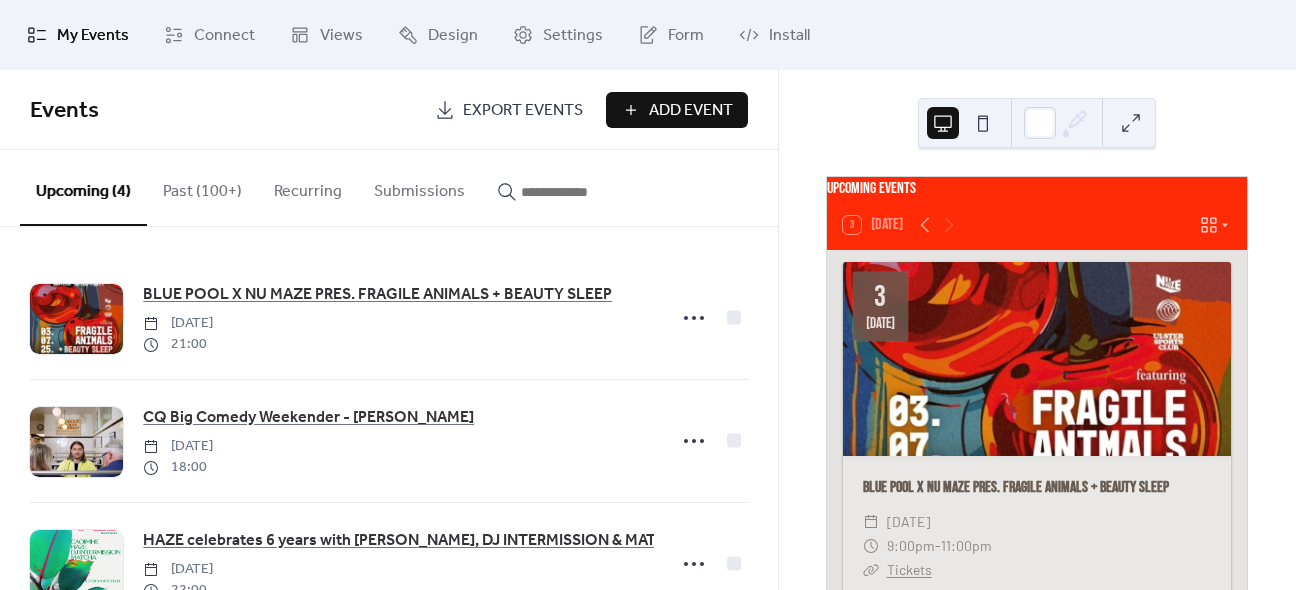 click on "Add Event" at bounding box center [691, 111] 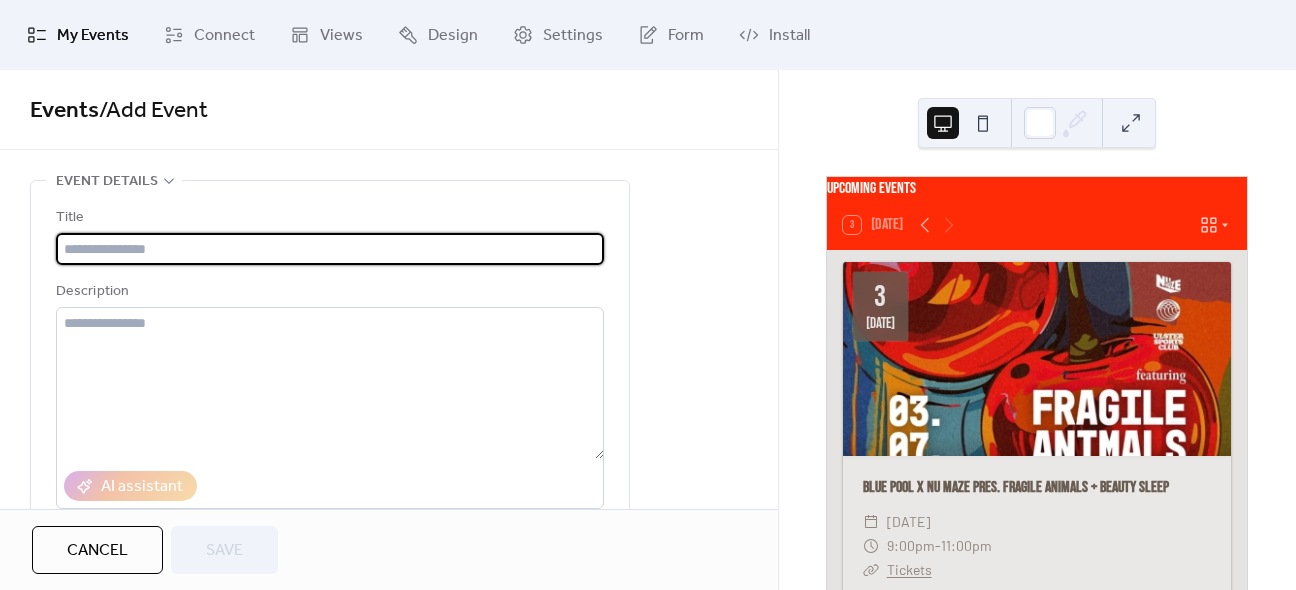 click at bounding box center [330, 249] 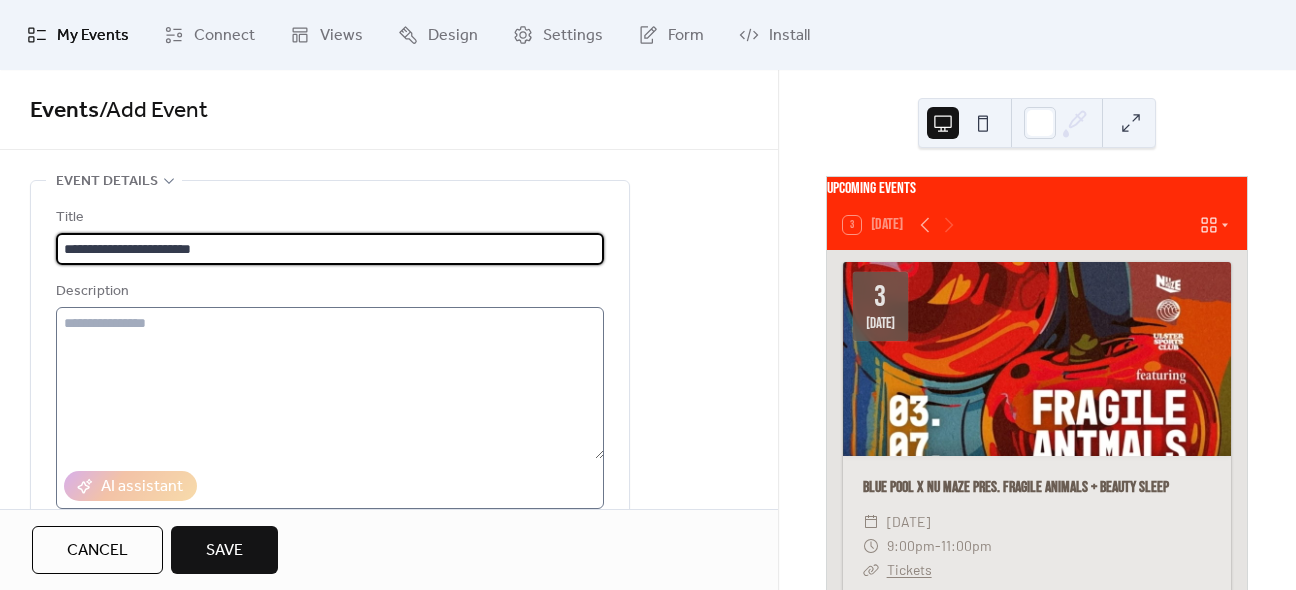 type on "**********" 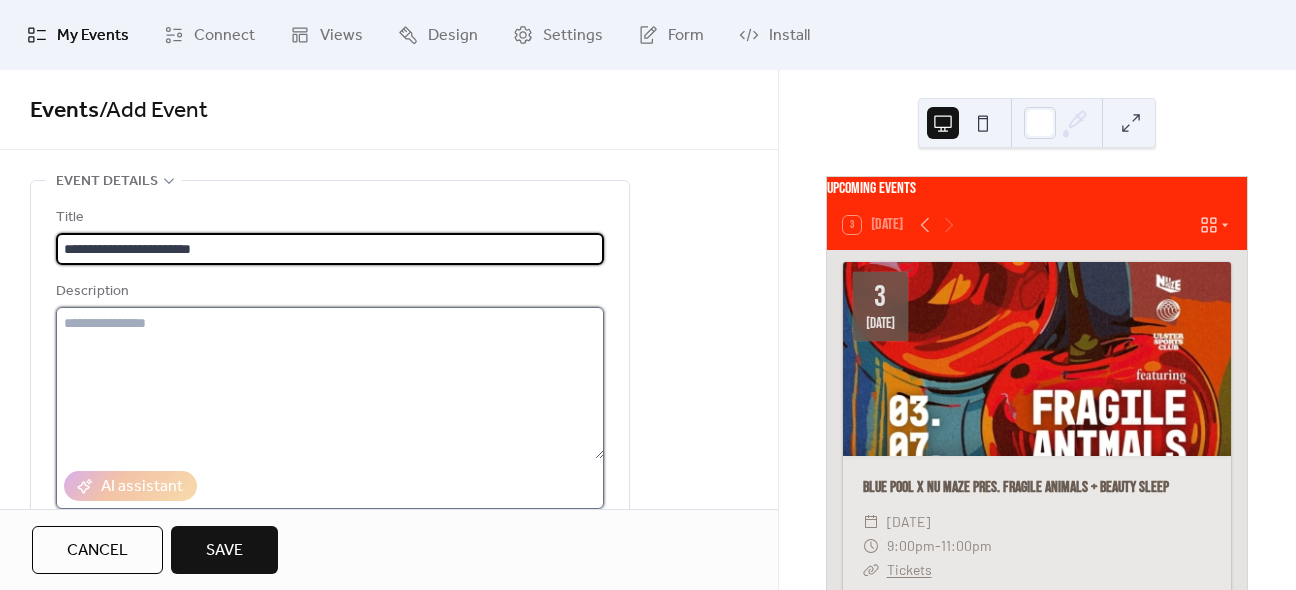 click at bounding box center [330, 383] 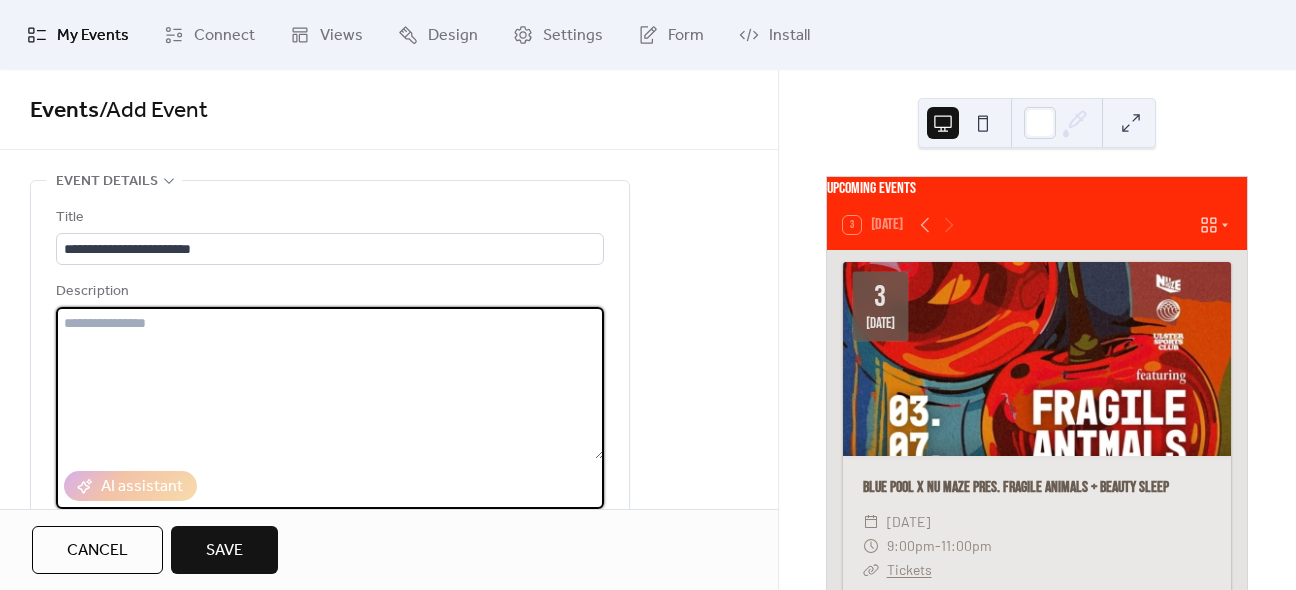 paste on "**********" 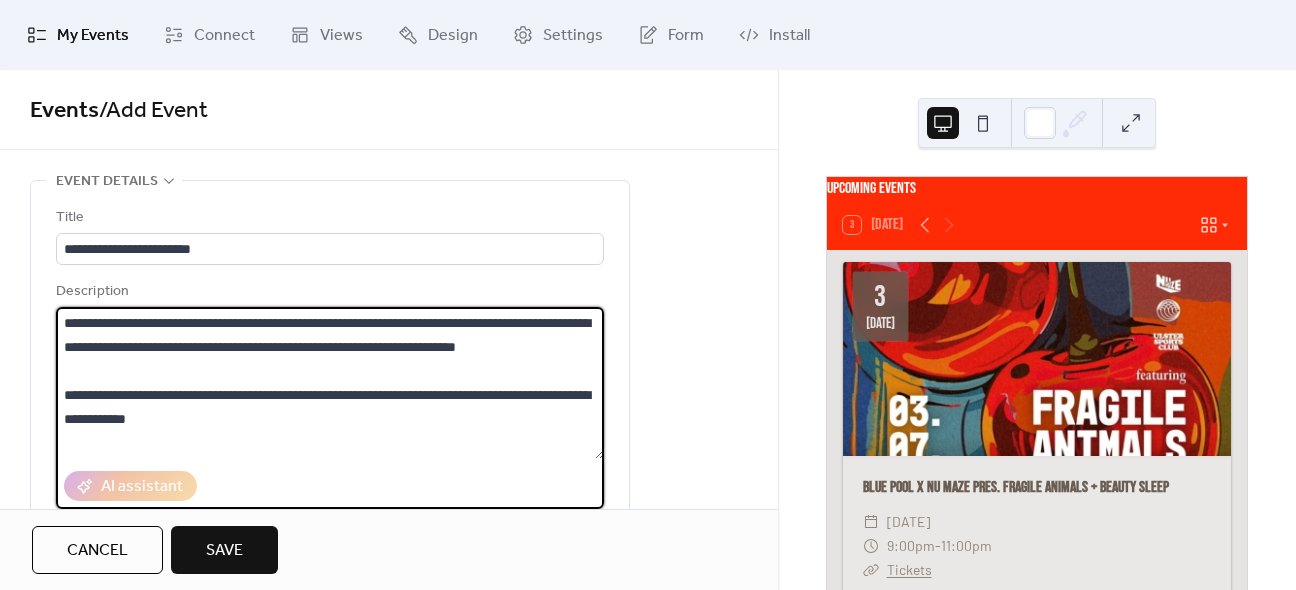 scroll, scrollTop: 69, scrollLeft: 0, axis: vertical 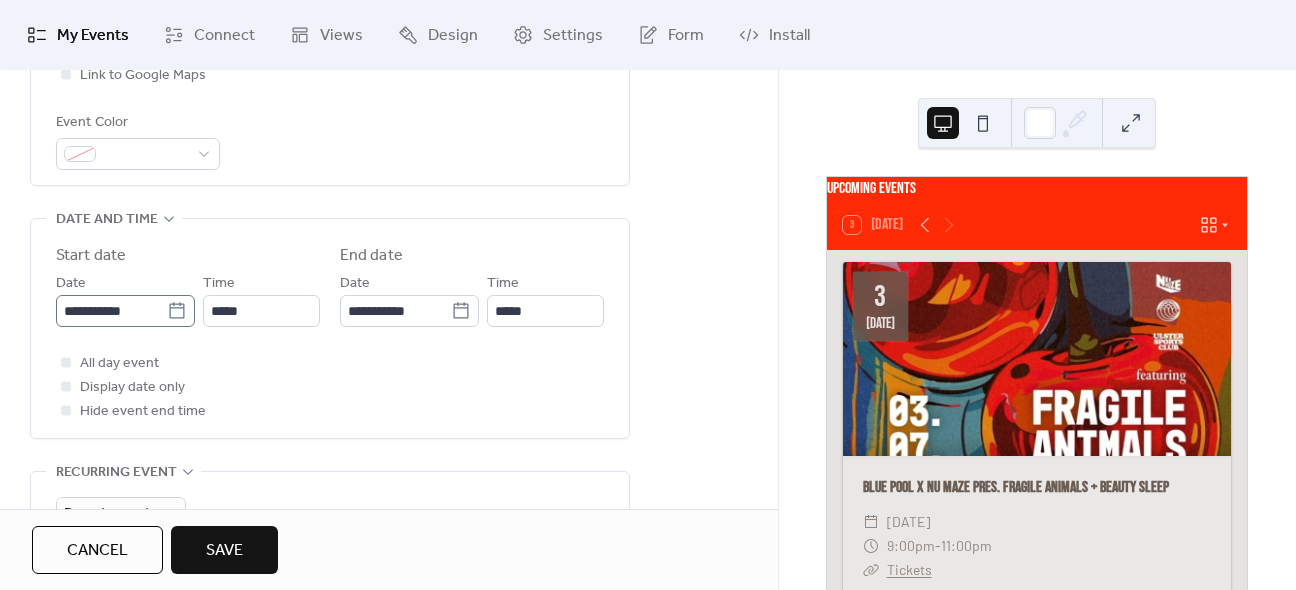 type on "**********" 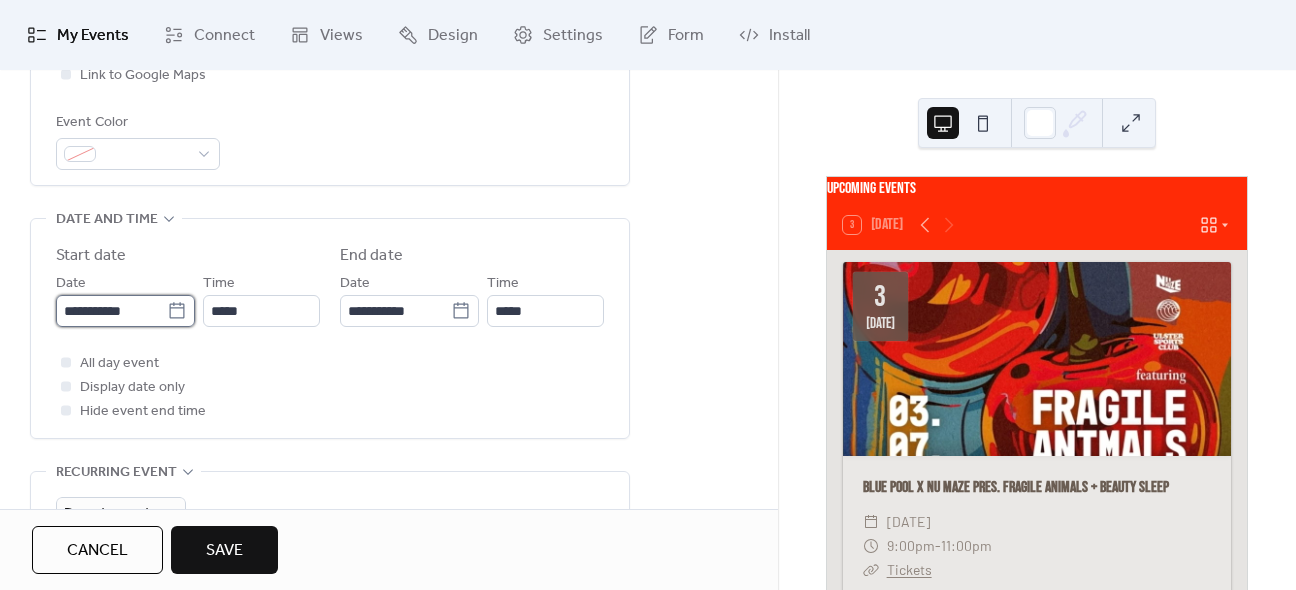 click on "**********" at bounding box center [111, 311] 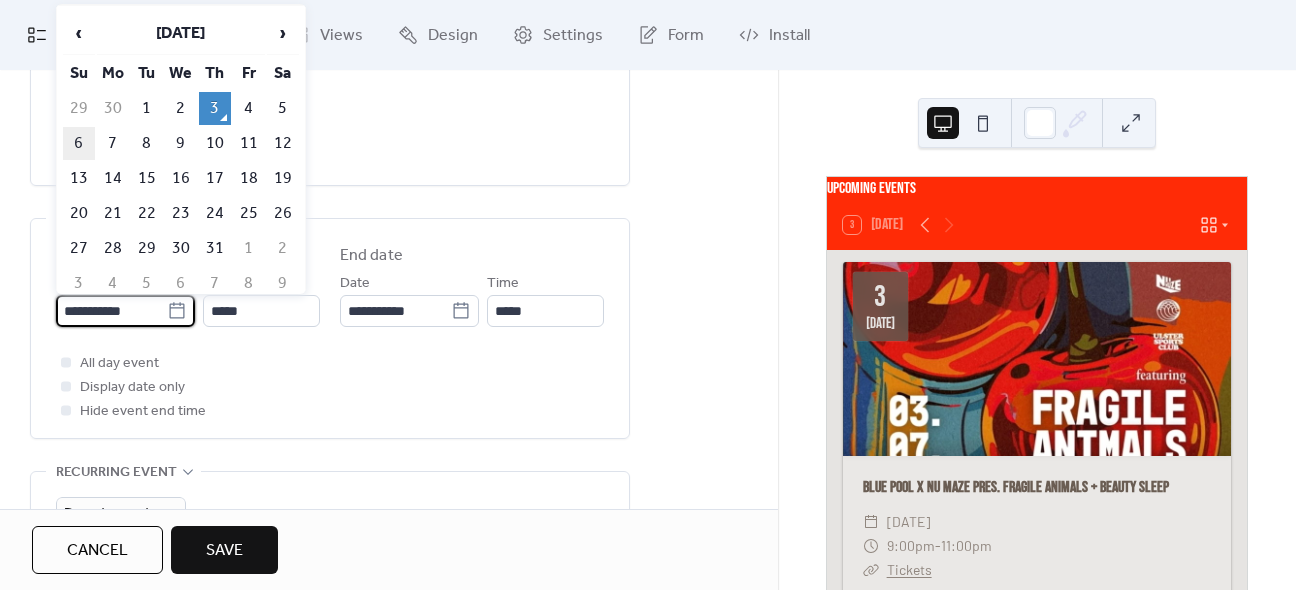 click on "6" at bounding box center [79, 143] 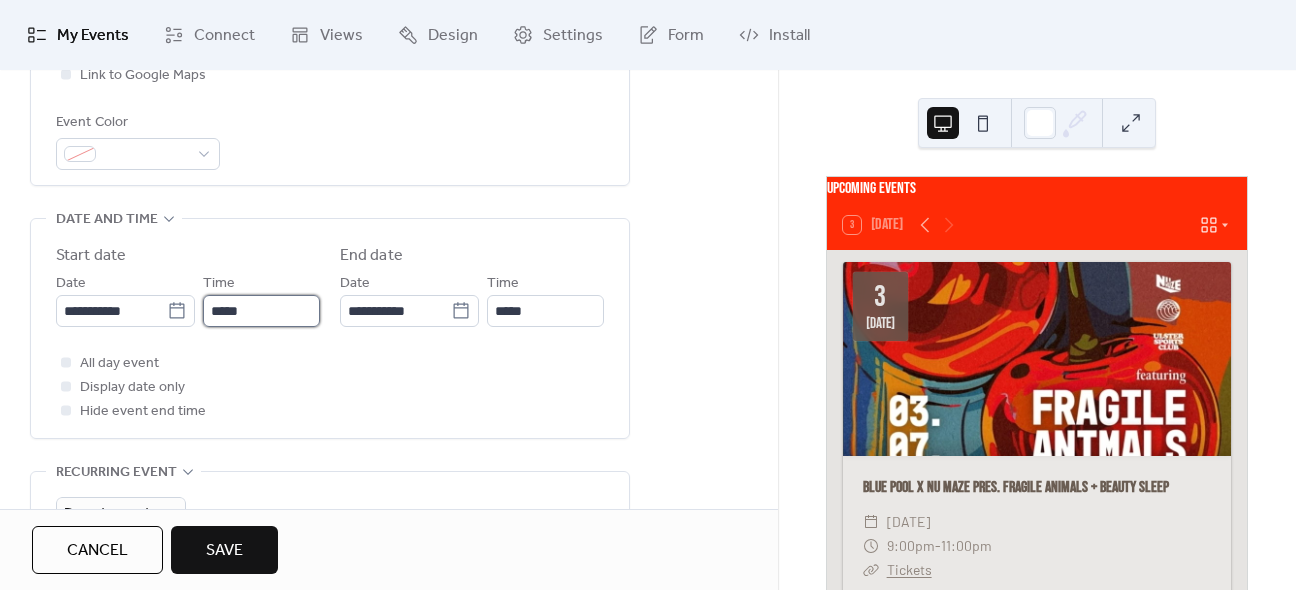 click on "*****" at bounding box center (261, 311) 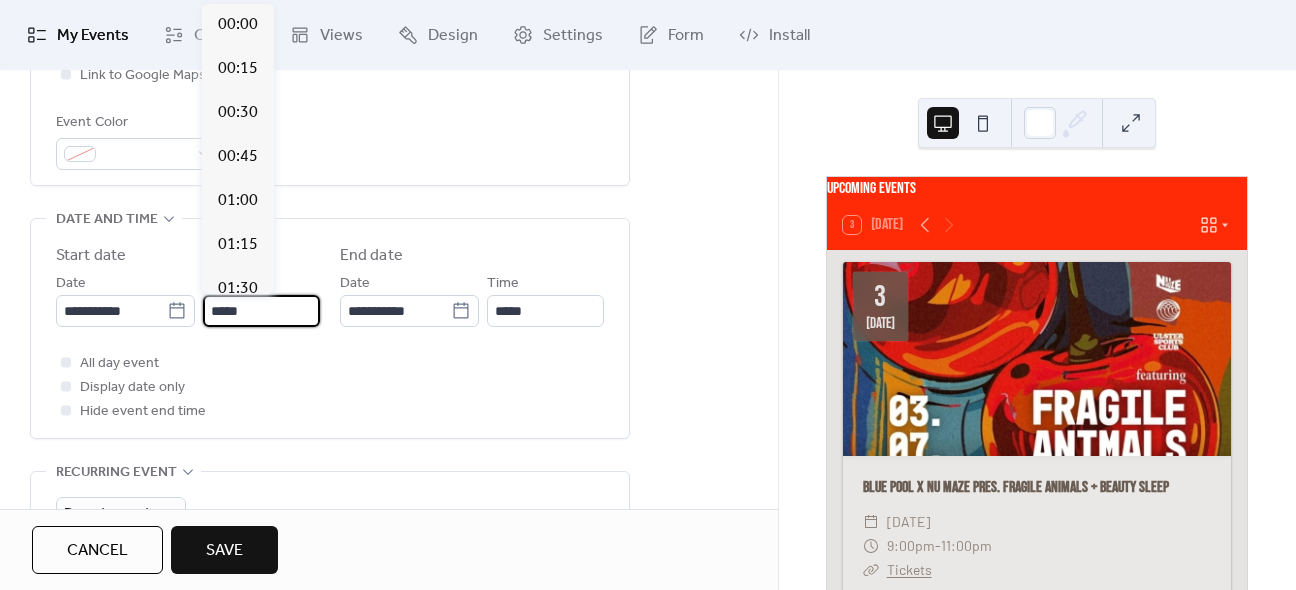 scroll, scrollTop: 2112, scrollLeft: 0, axis: vertical 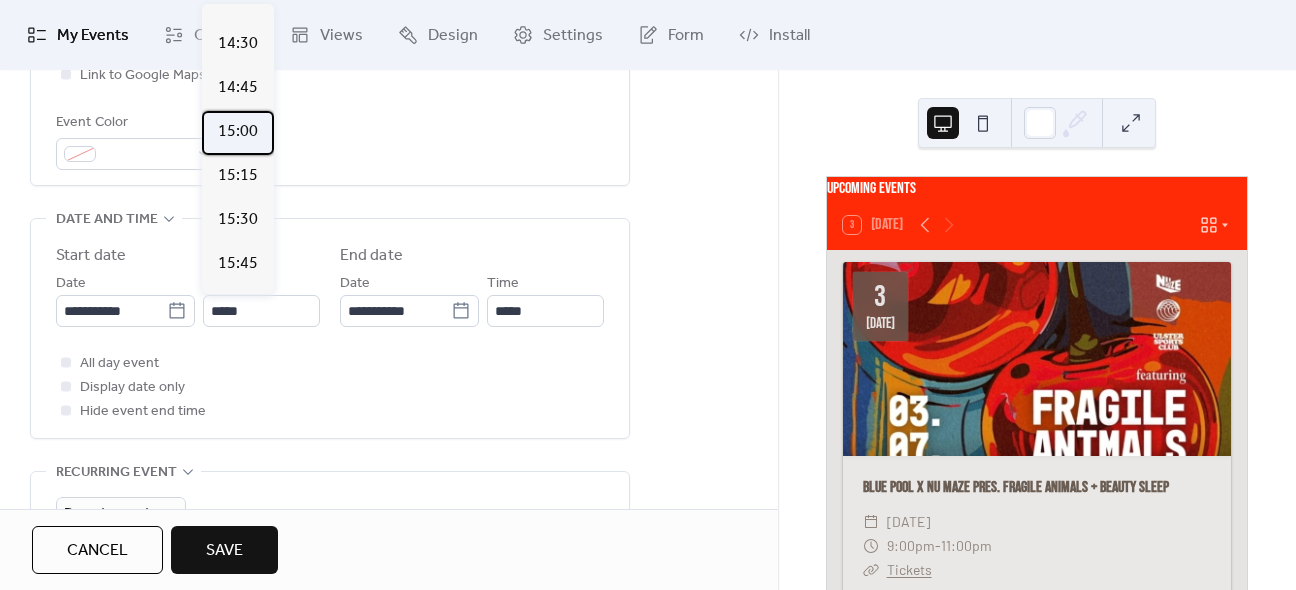 click on "15:00" at bounding box center [238, 132] 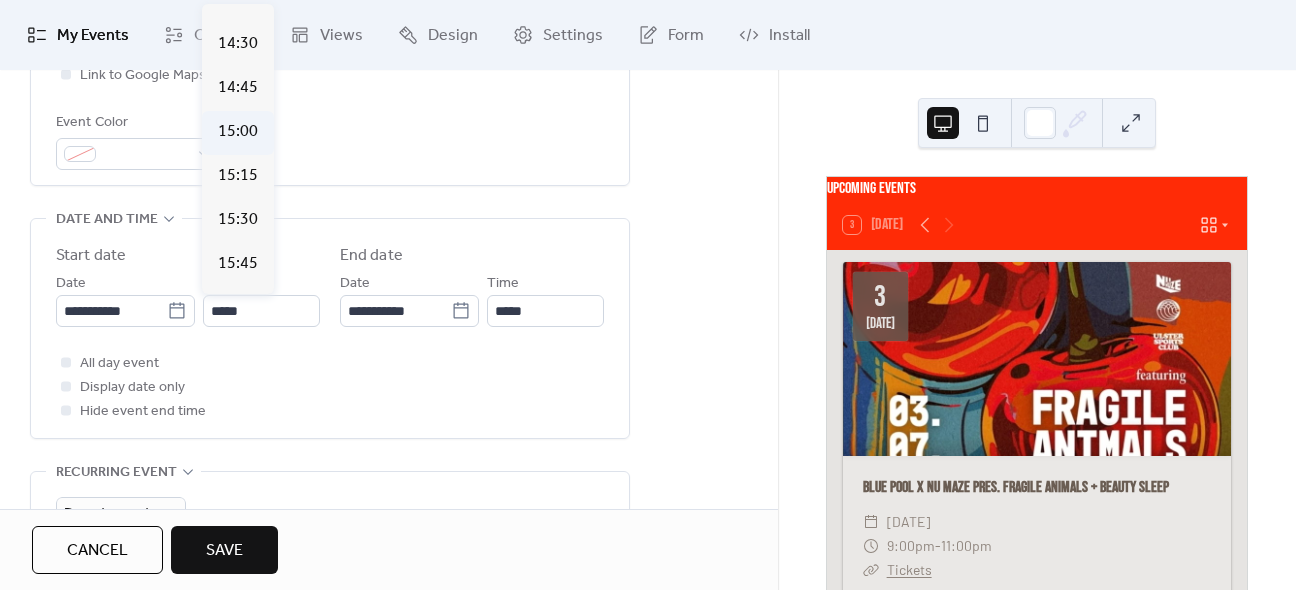 type on "*****" 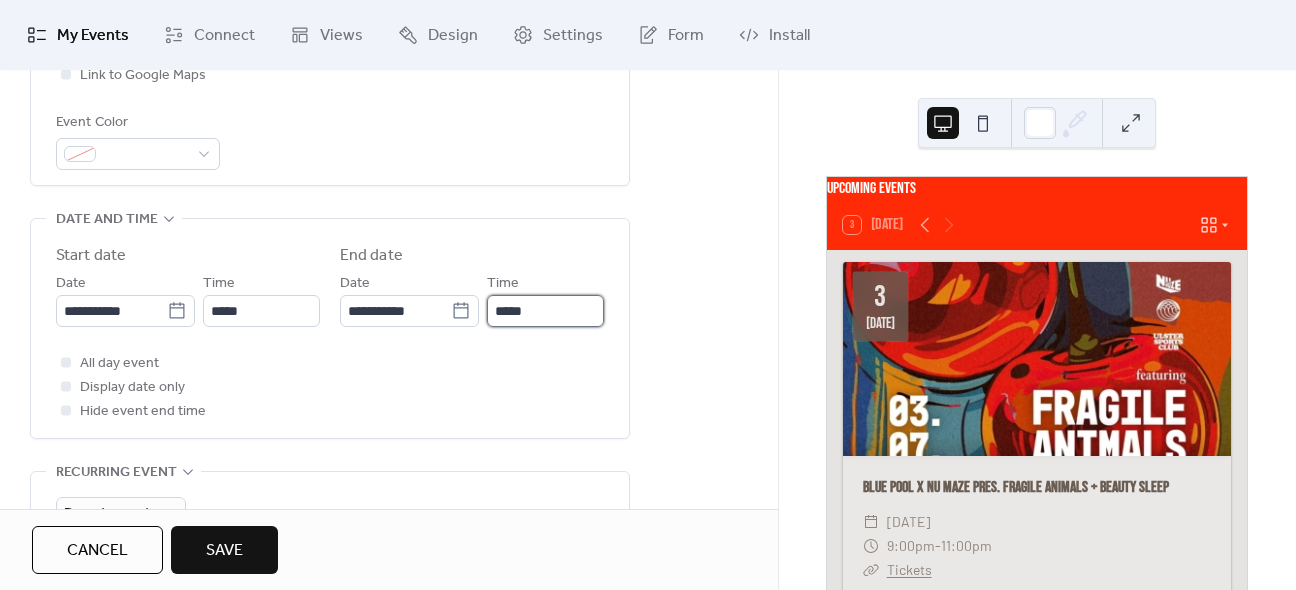 click on "*****" at bounding box center (545, 311) 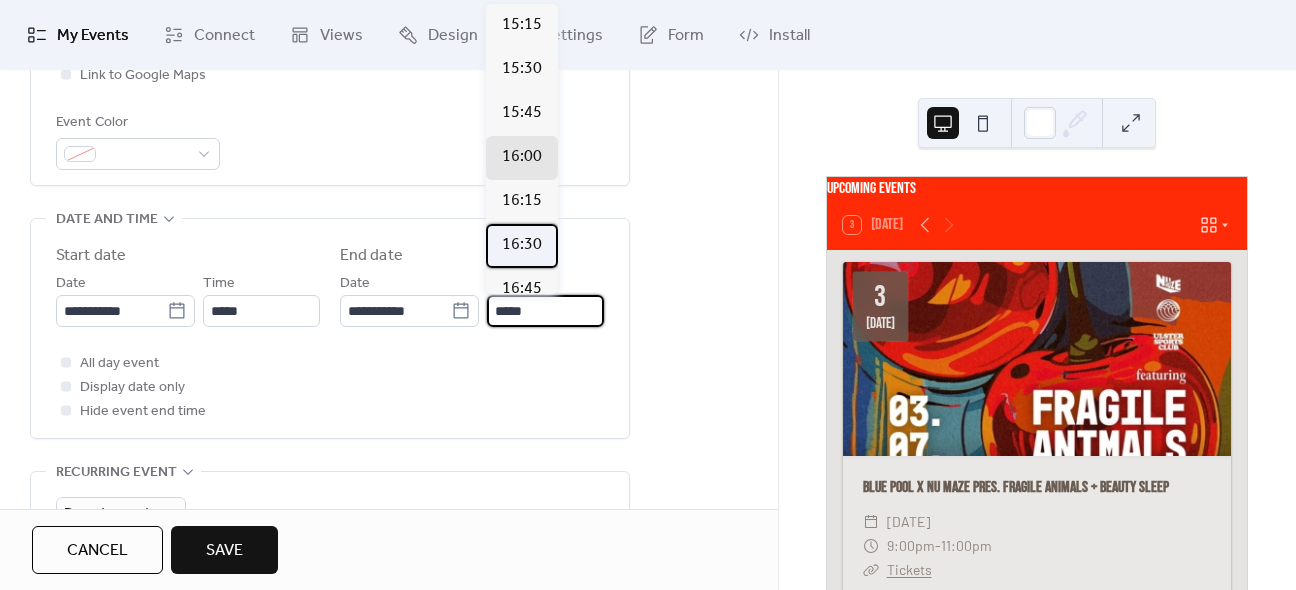 click on "16:30" at bounding box center (522, 245) 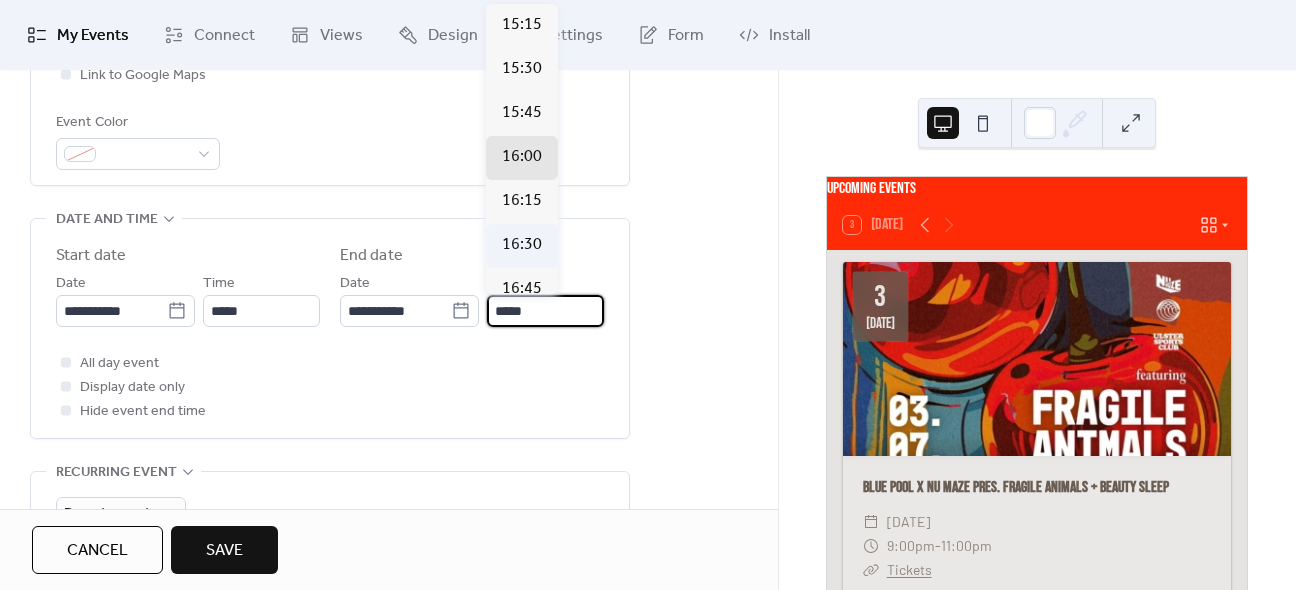 type on "*****" 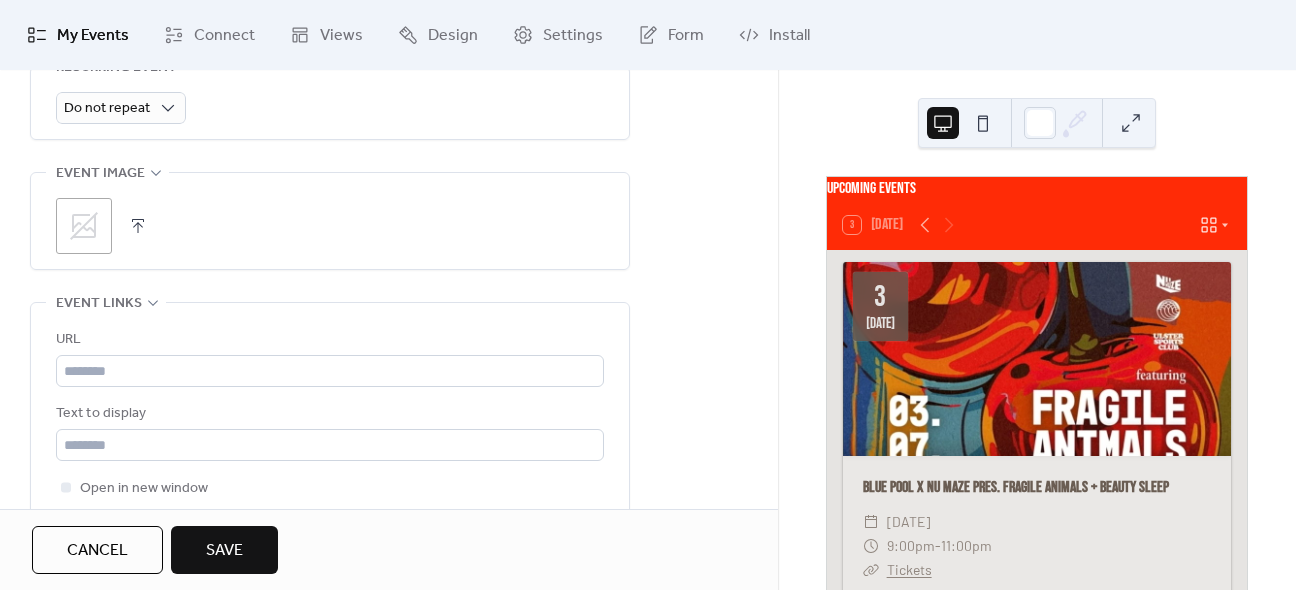 scroll, scrollTop: 964, scrollLeft: 0, axis: vertical 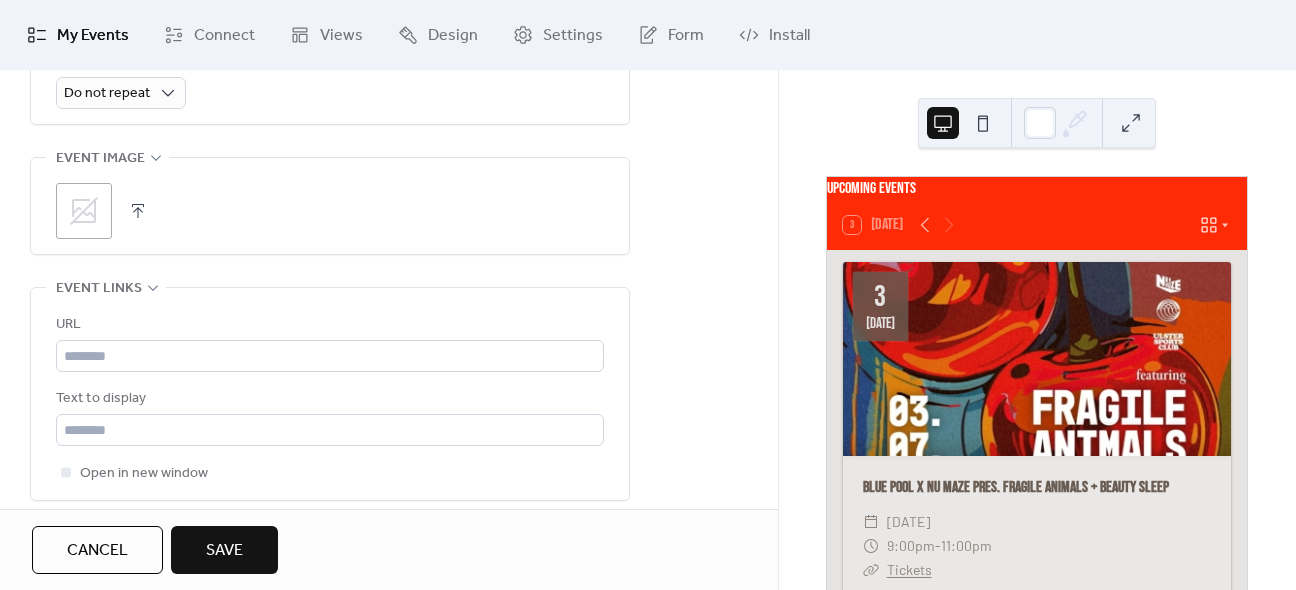 click 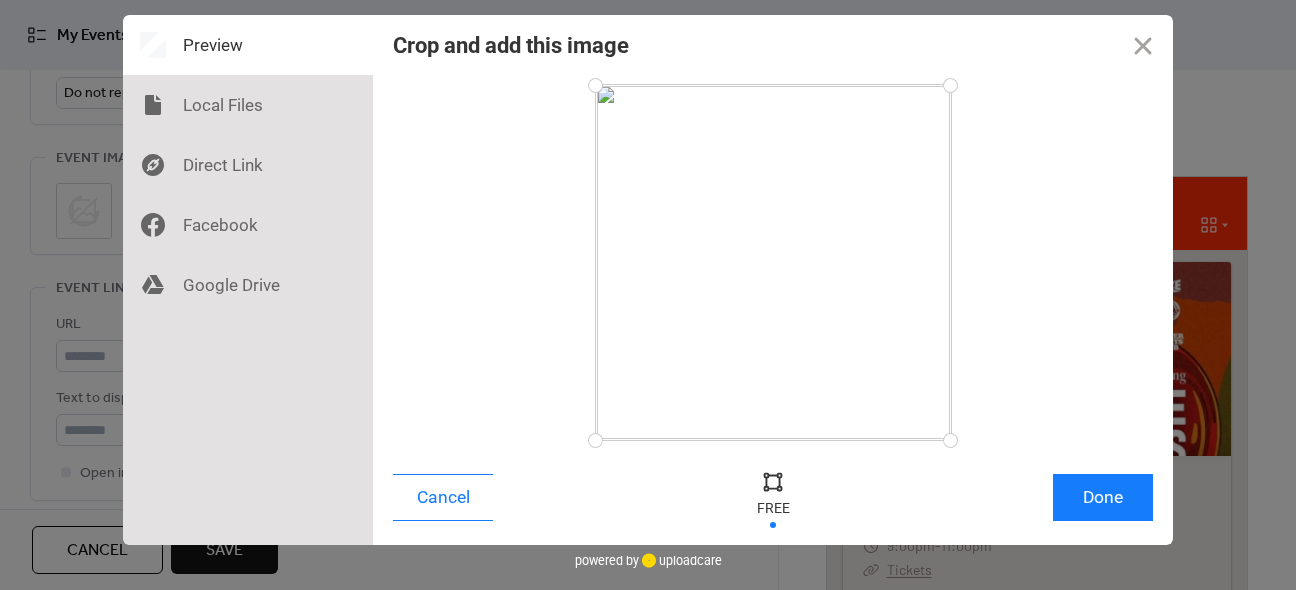 drag, startPoint x: 792, startPoint y: 269, endPoint x: 793, endPoint y: 342, distance: 73.00685 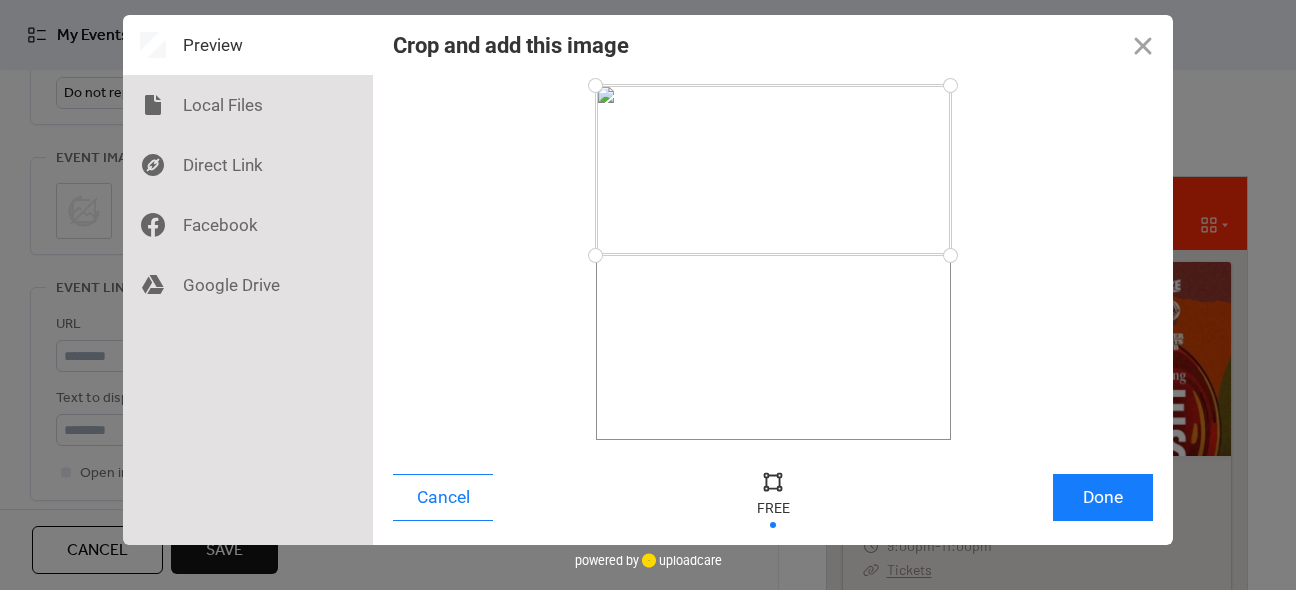 drag, startPoint x: 948, startPoint y: 435, endPoint x: 999, endPoint y: 255, distance: 187.08554 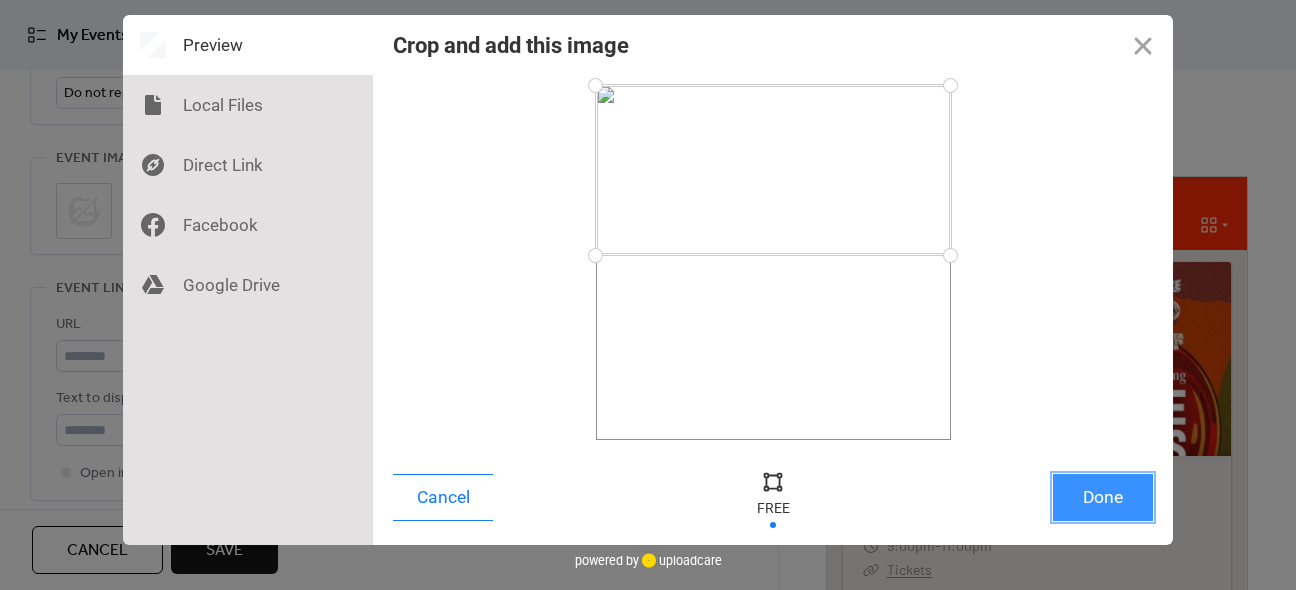 click on "Done" at bounding box center [1103, 497] 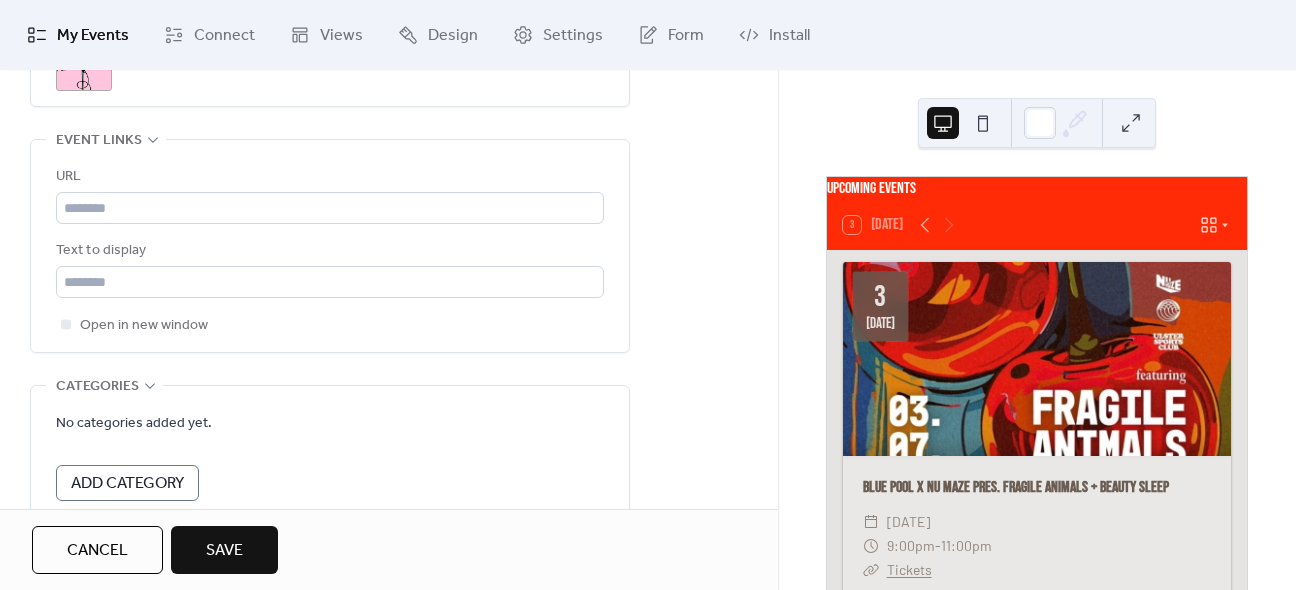 scroll, scrollTop: 1115, scrollLeft: 0, axis: vertical 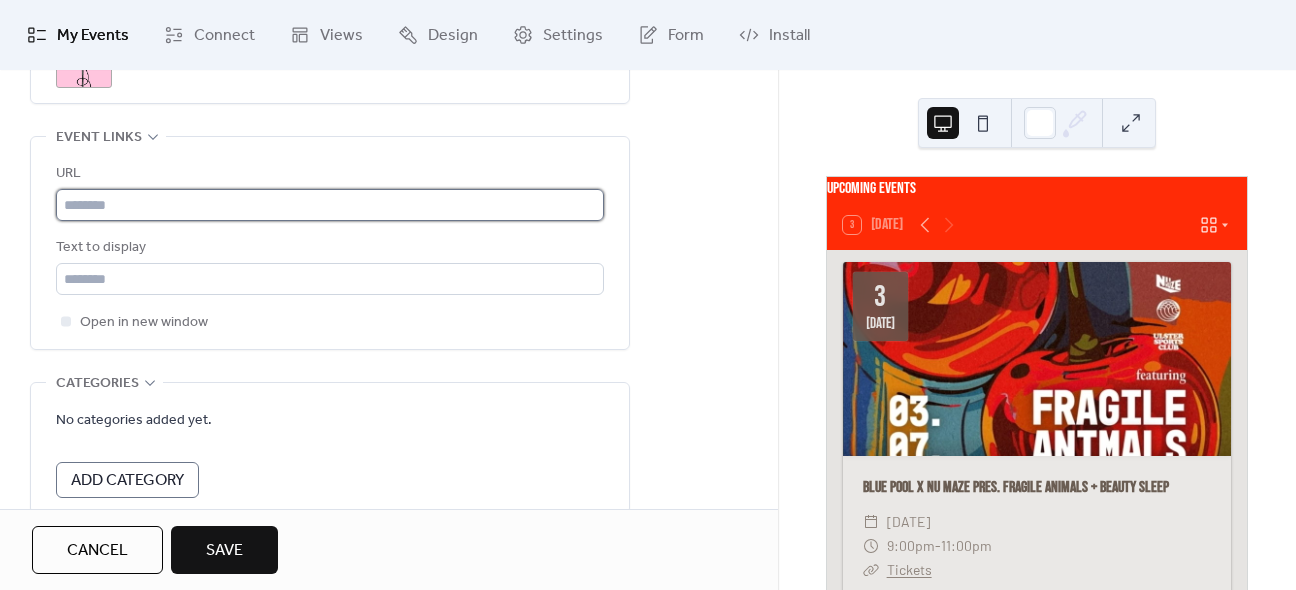 click at bounding box center [330, 205] 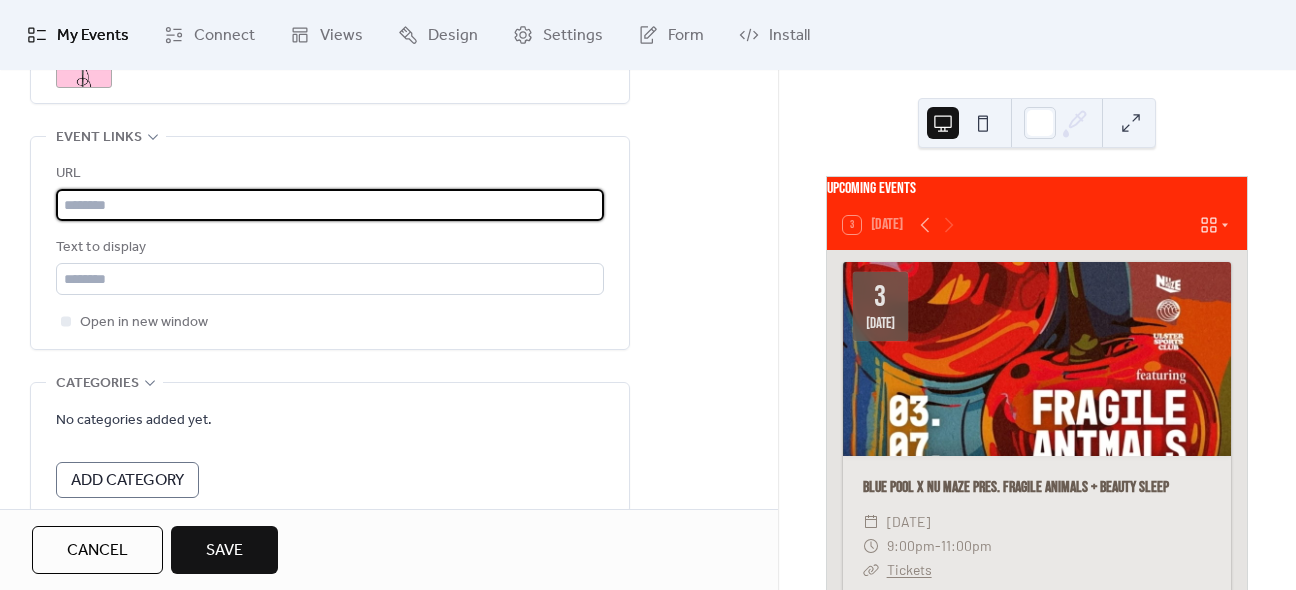 paste on "**********" 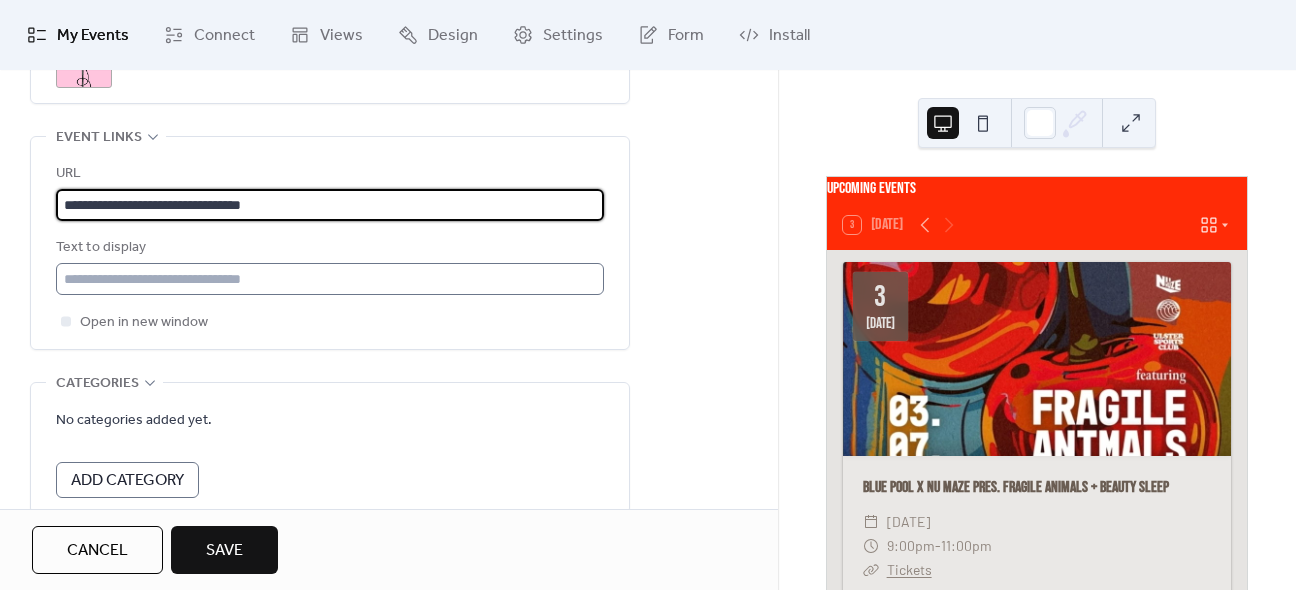 type on "**********" 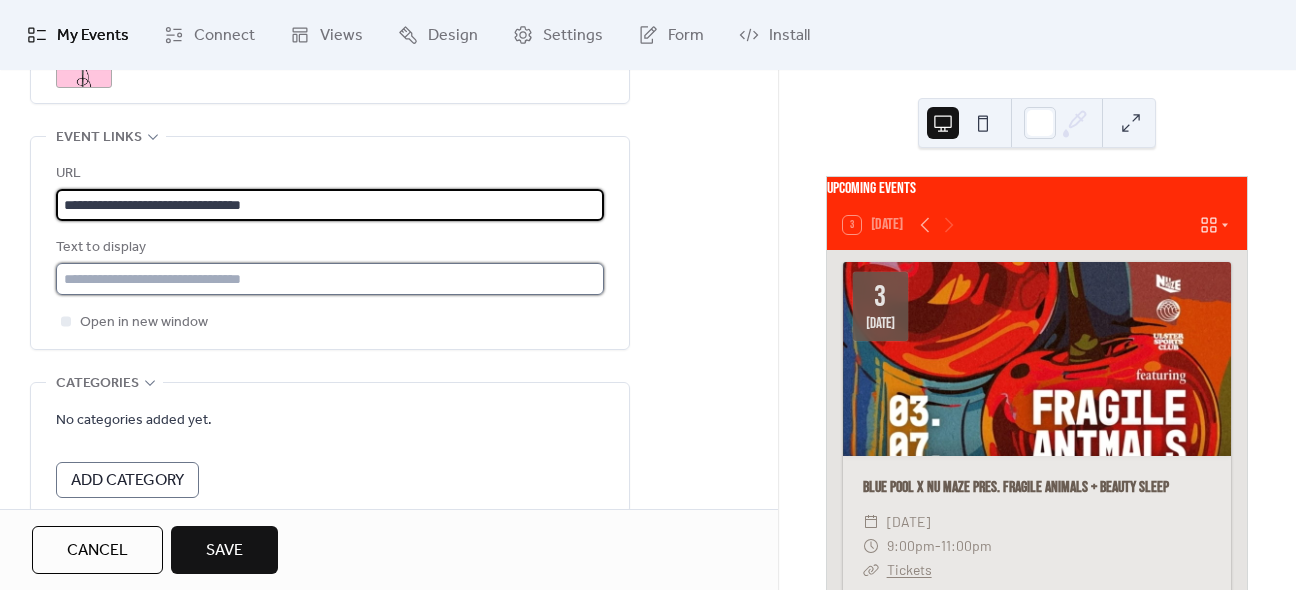 click at bounding box center [330, 279] 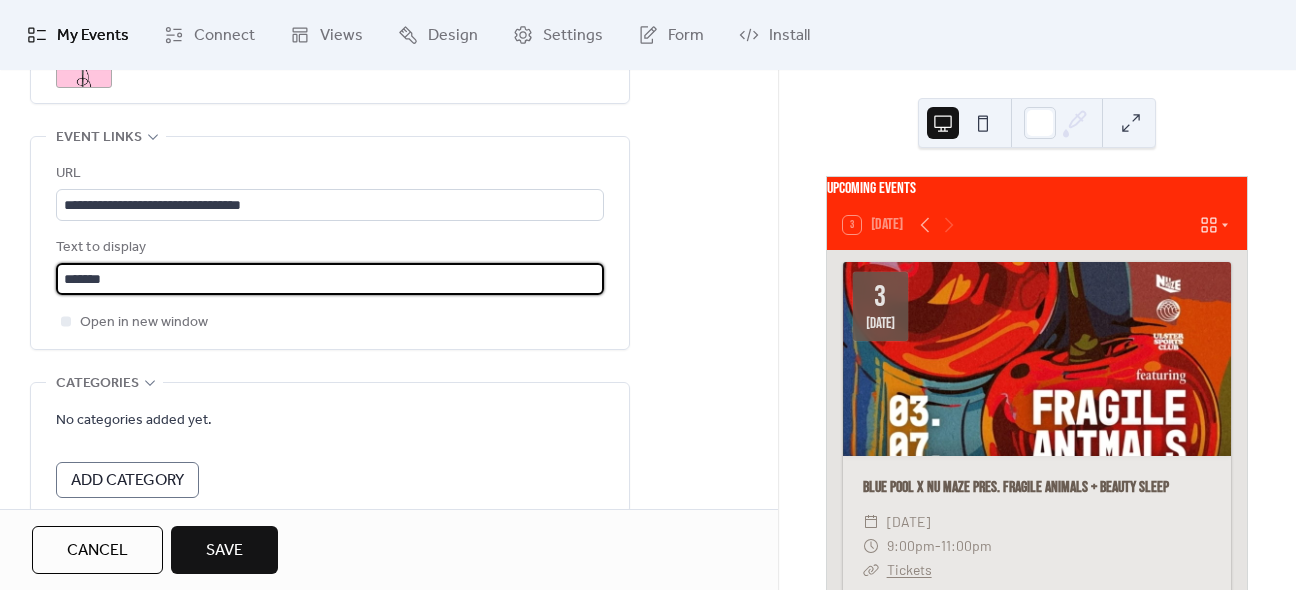 type on "*******" 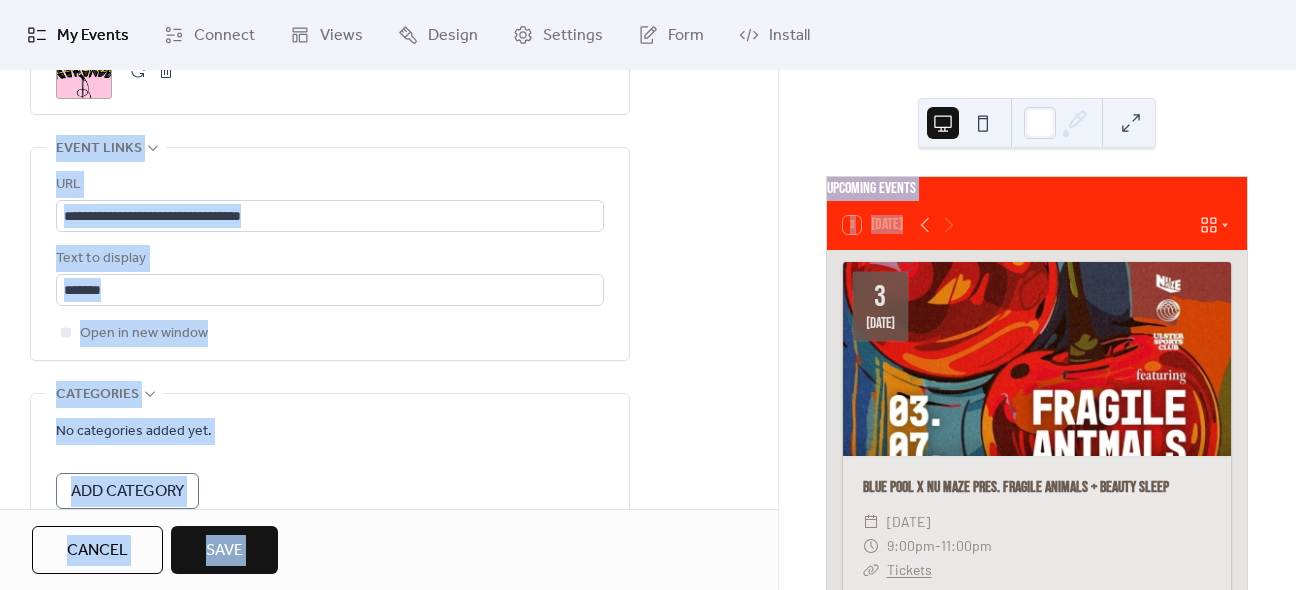 drag, startPoint x: 777, startPoint y: 395, endPoint x: 776, endPoint y: 85, distance: 310.00162 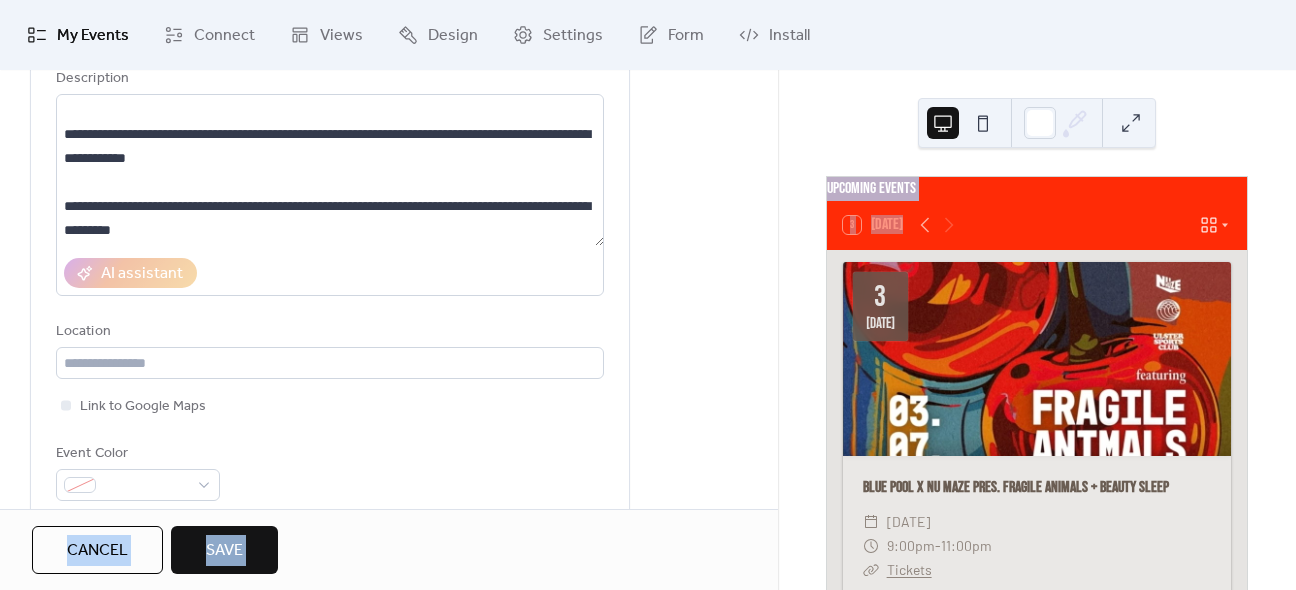 scroll, scrollTop: 0, scrollLeft: 0, axis: both 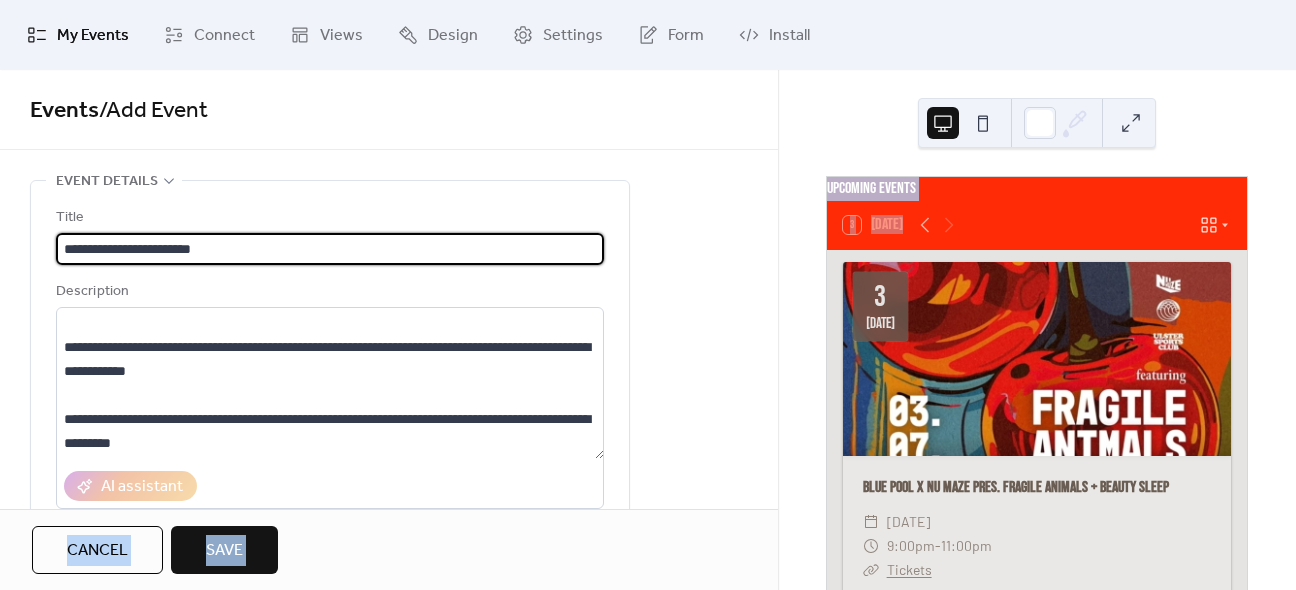 click on "**********" at bounding box center [330, 249] 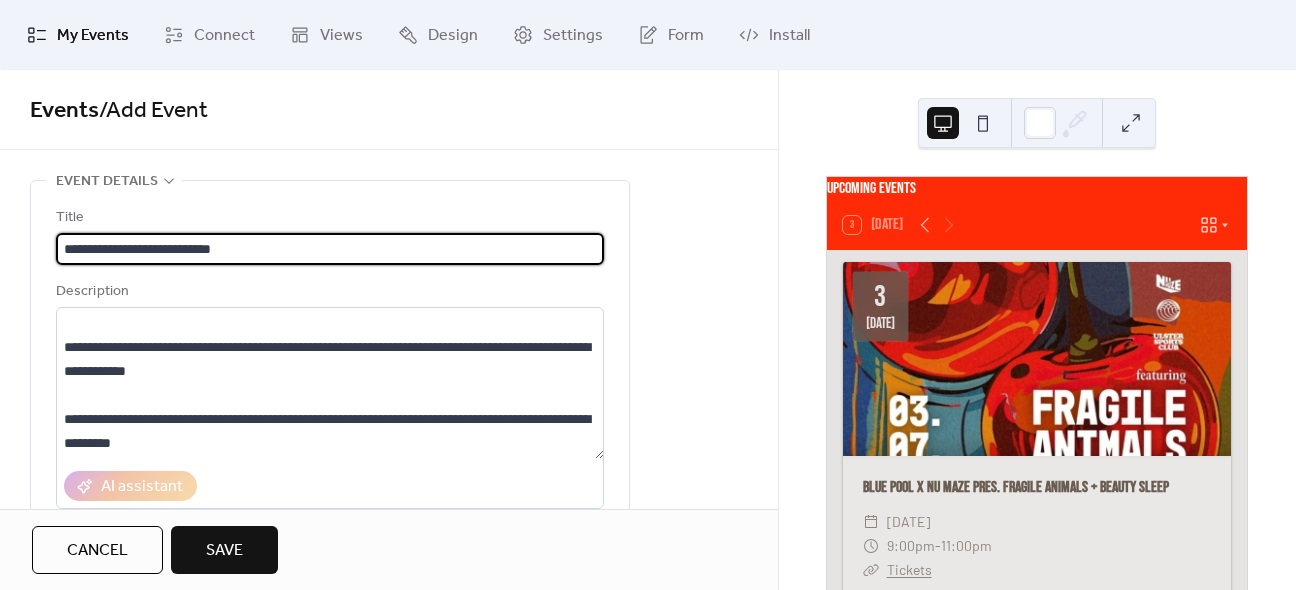 click on "**********" at bounding box center (330, 249) 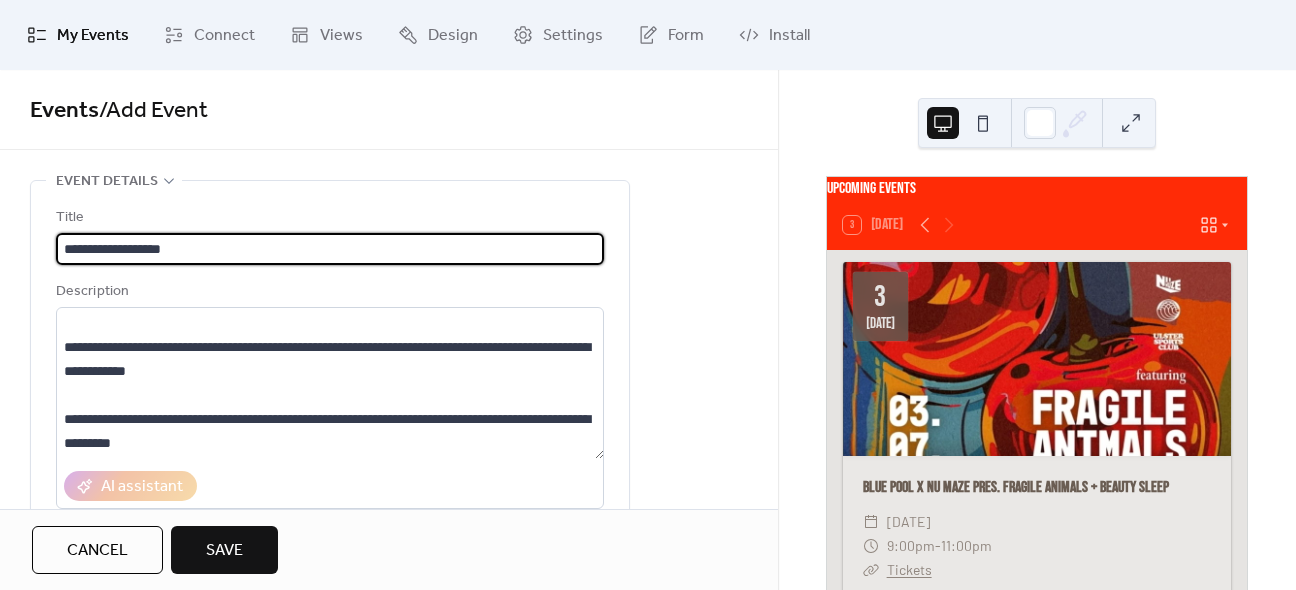 type on "**********" 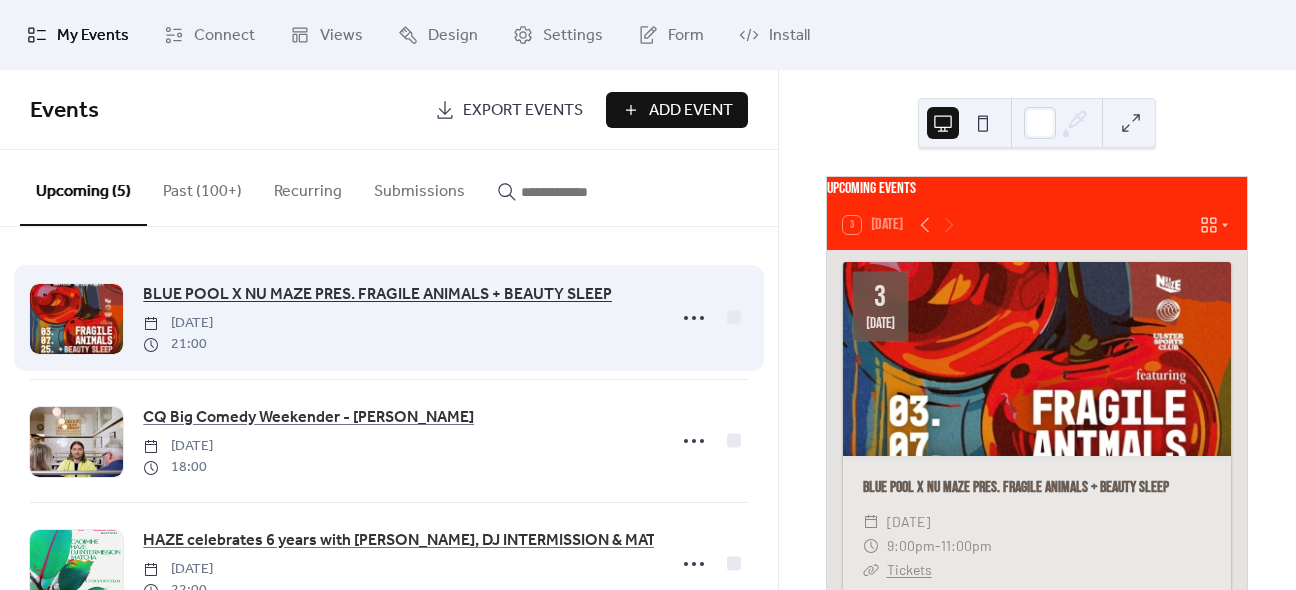 click on "BLUE POOL X NU MAZE PRES. FRAGILE ANIMALS + BEAUTY SLEEP" at bounding box center (377, 295) 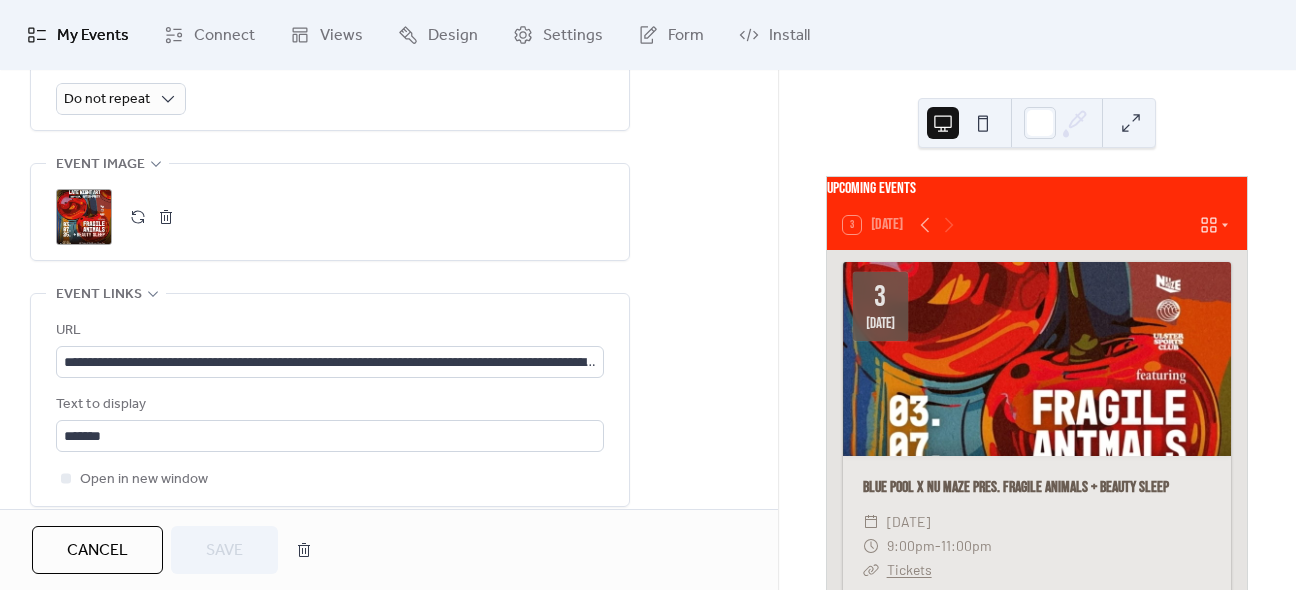scroll, scrollTop: 967, scrollLeft: 0, axis: vertical 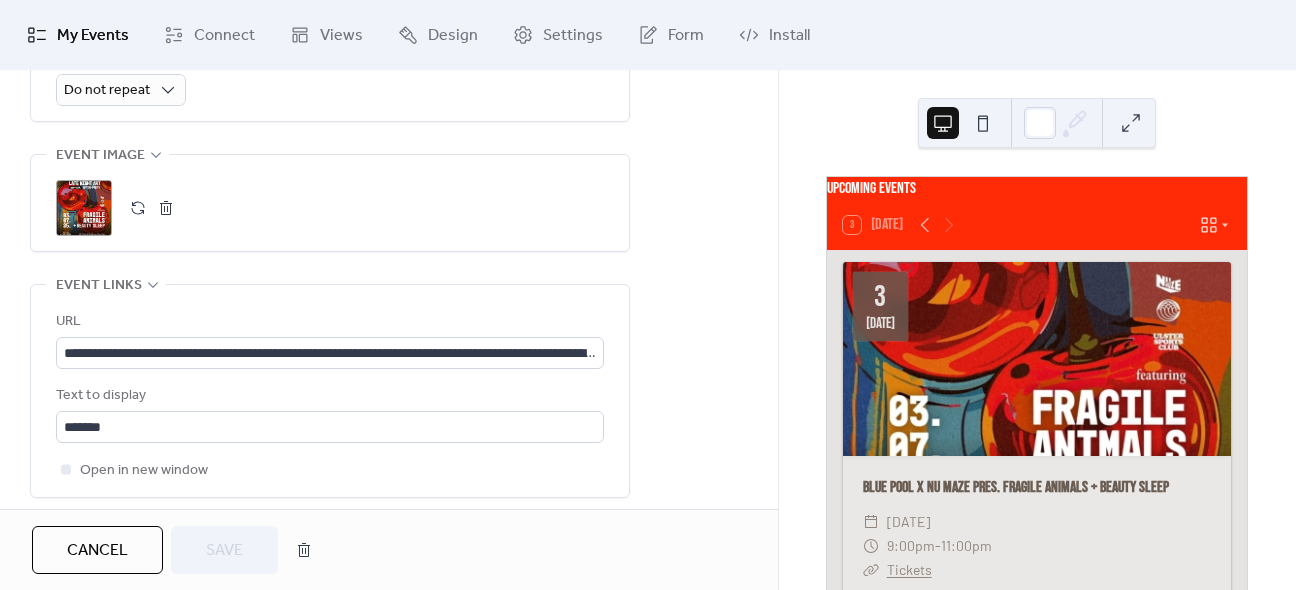click on ";" at bounding box center (84, 208) 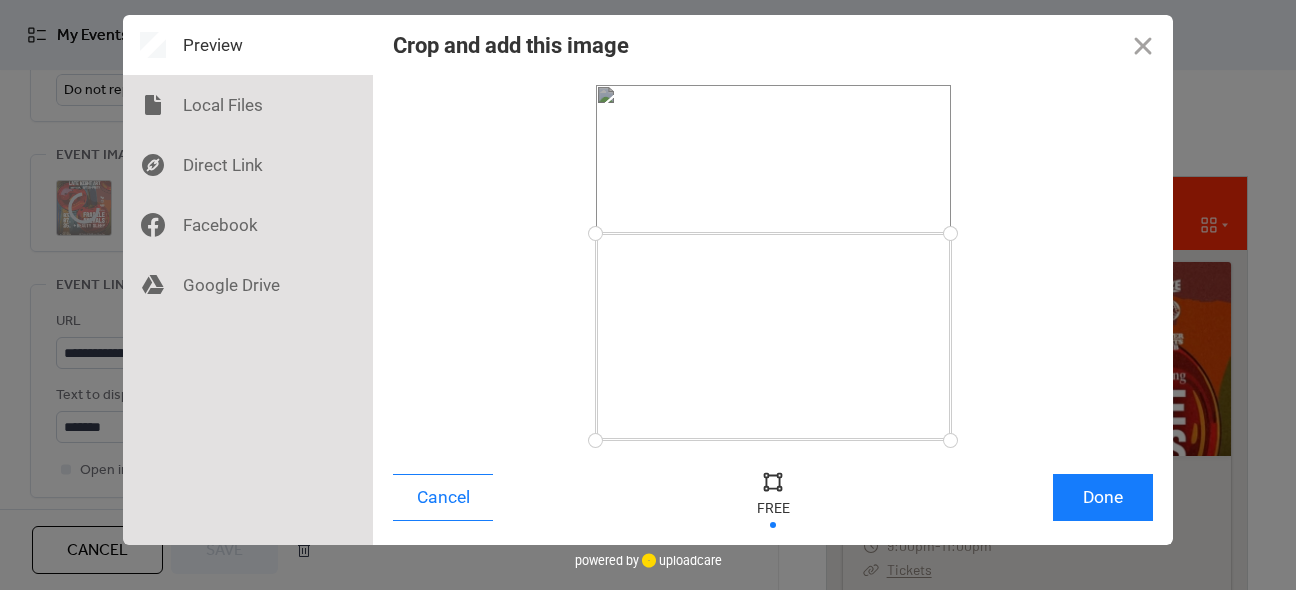drag, startPoint x: 948, startPoint y: 84, endPoint x: 966, endPoint y: 233, distance: 150.08331 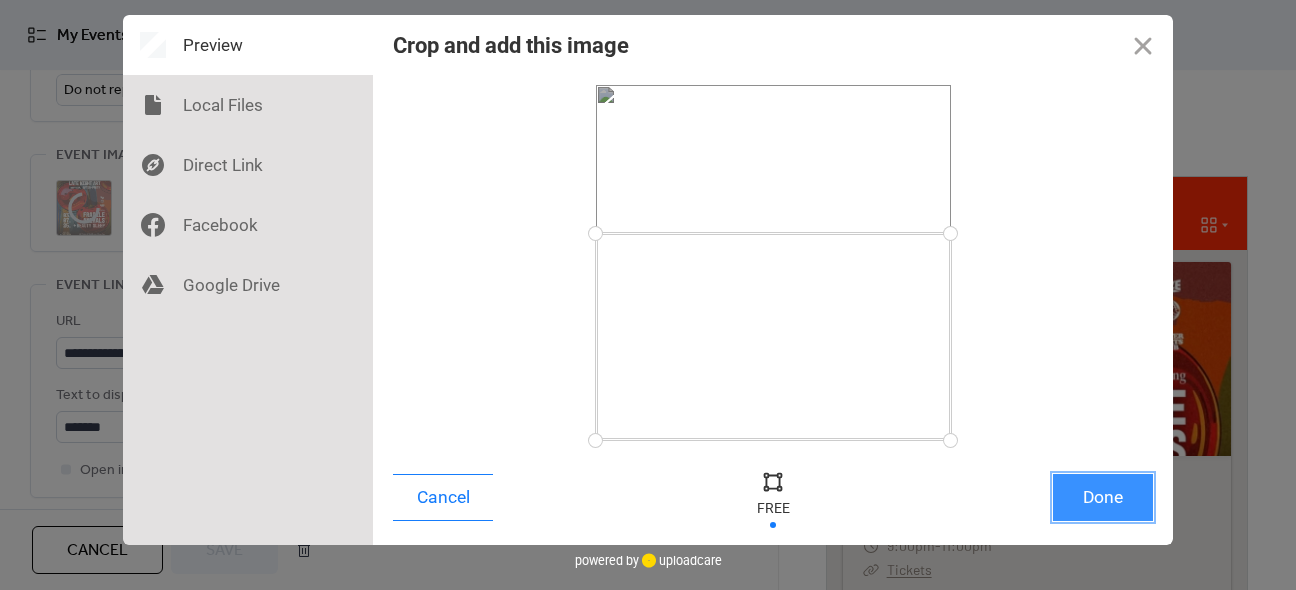 click on "Done" at bounding box center (1103, 497) 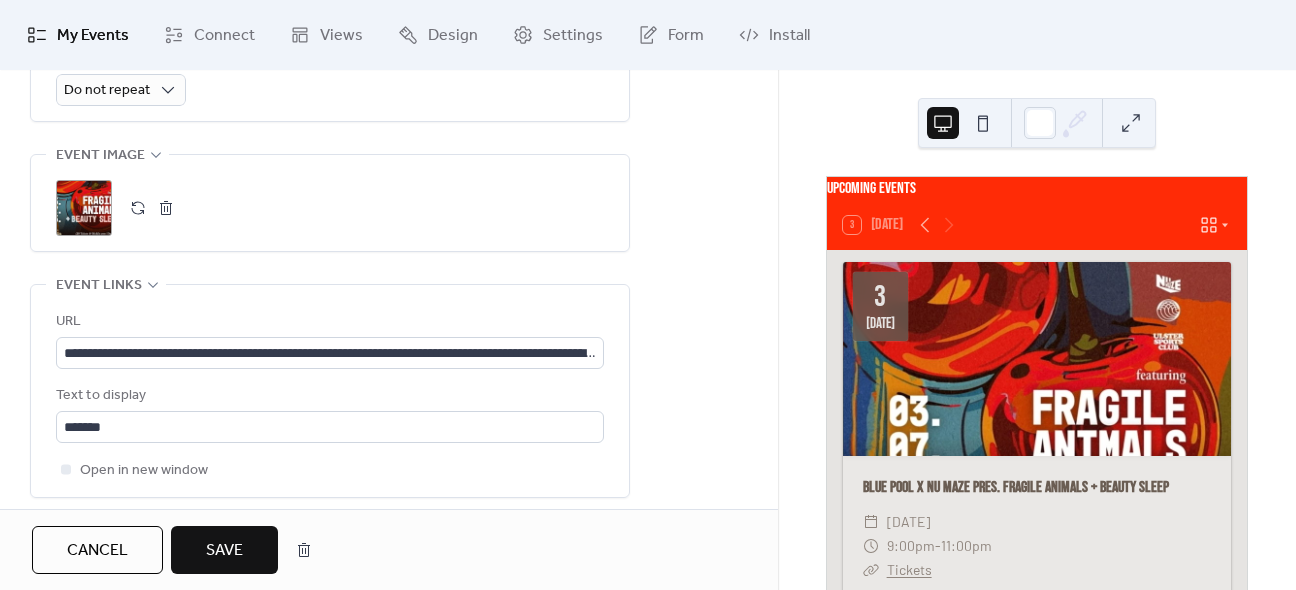 click on "Save" at bounding box center (224, 550) 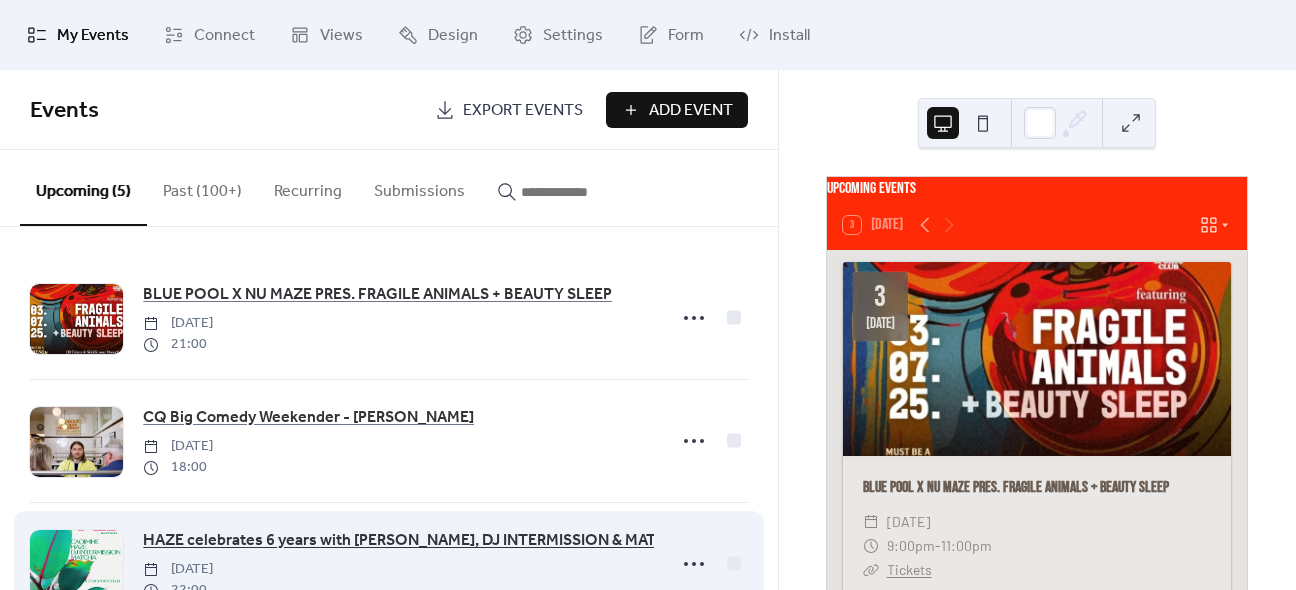 click on "HAZE celebrates 6 years with [PERSON_NAME], DJ INTERMISSION & MATCHA" at bounding box center [415, 541] 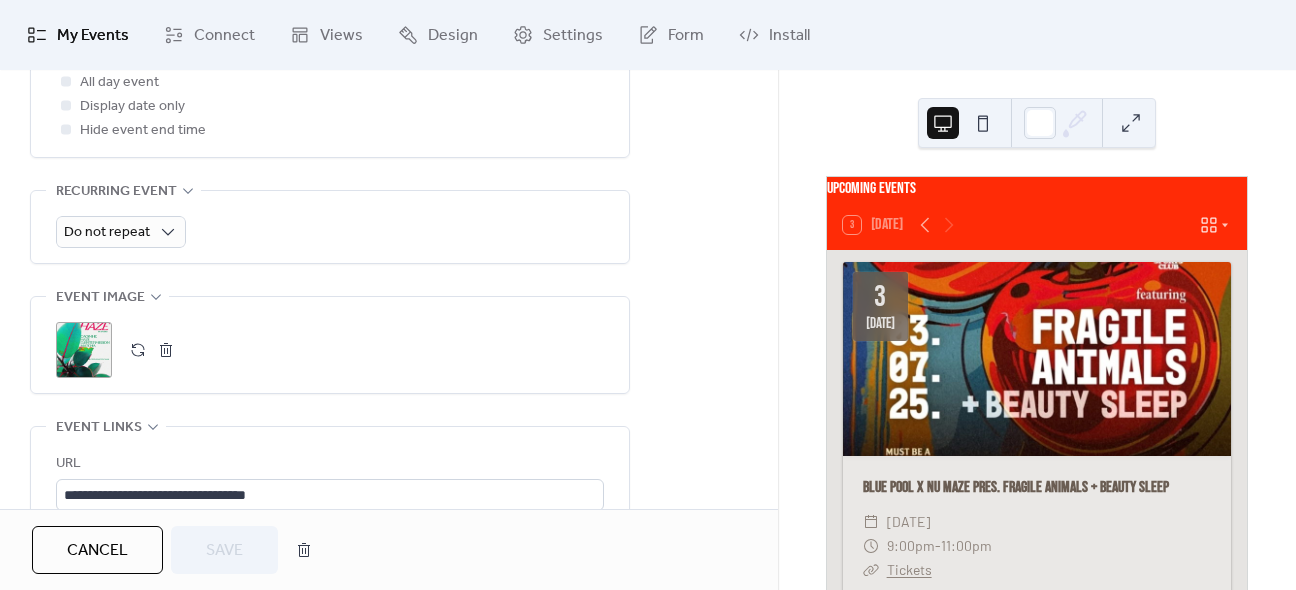 scroll, scrollTop: 834, scrollLeft: 0, axis: vertical 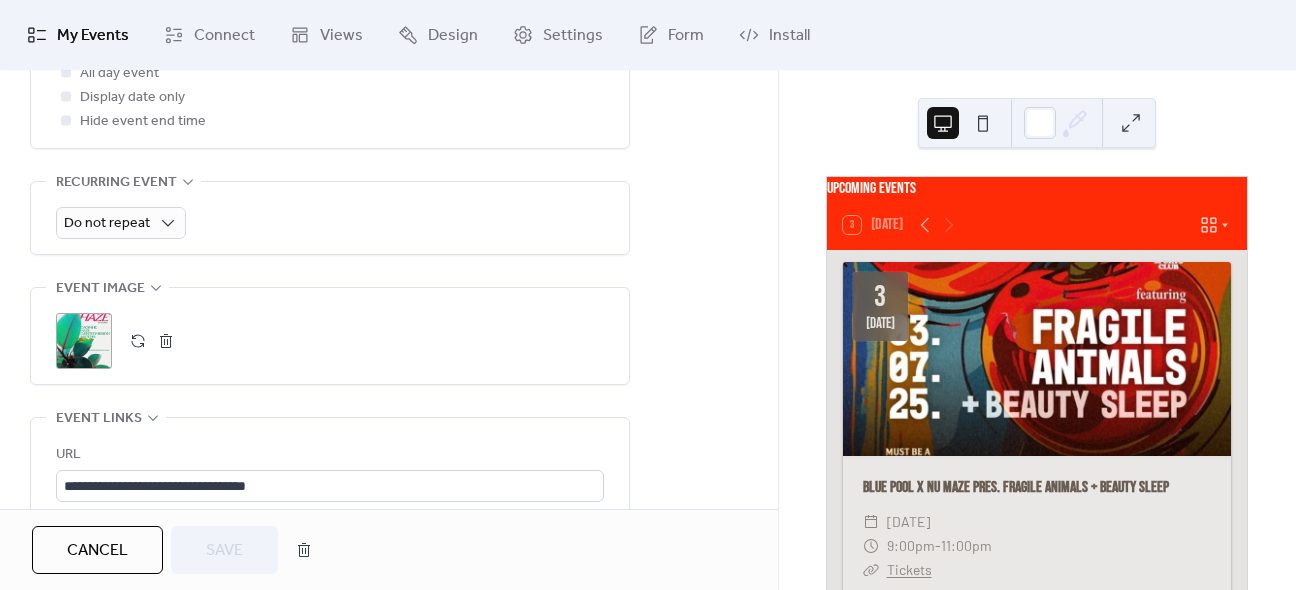 click at bounding box center [138, 341] 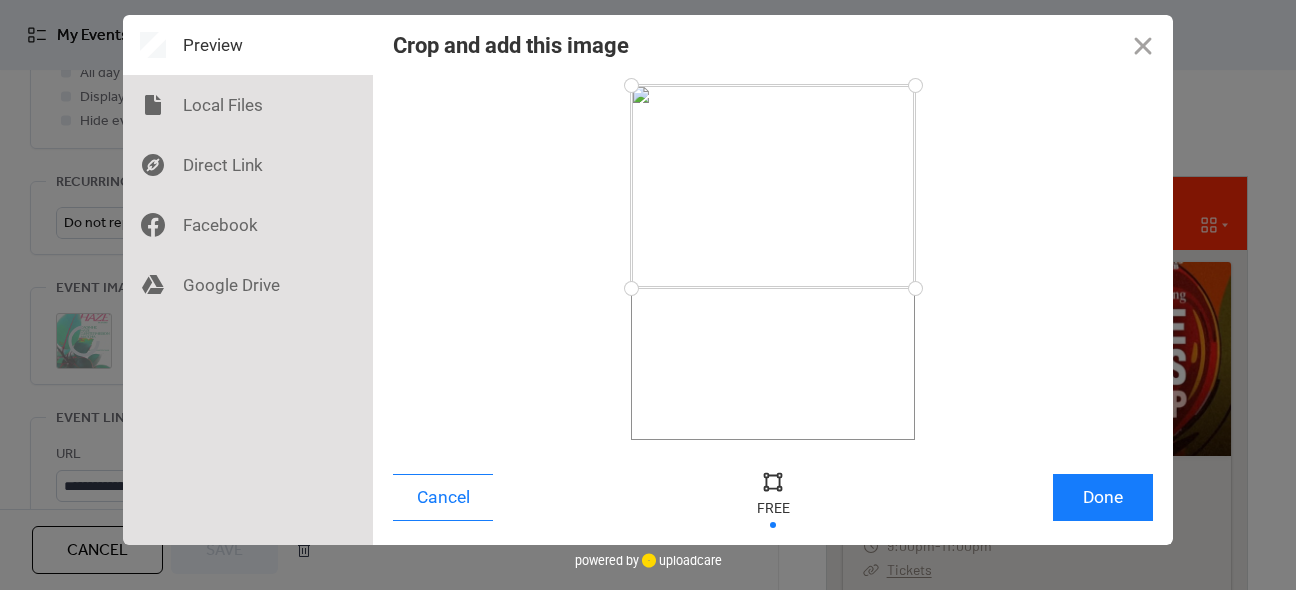 drag, startPoint x: 912, startPoint y: 443, endPoint x: 938, endPoint y: 288, distance: 157.16551 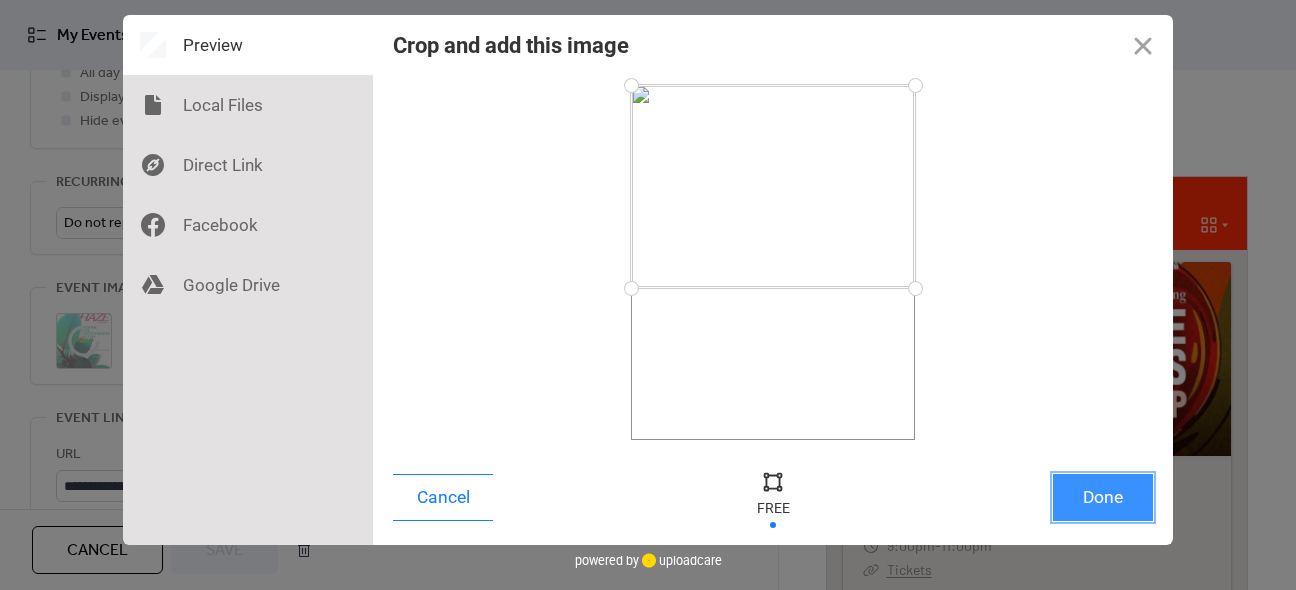 click on "Done" at bounding box center (1103, 497) 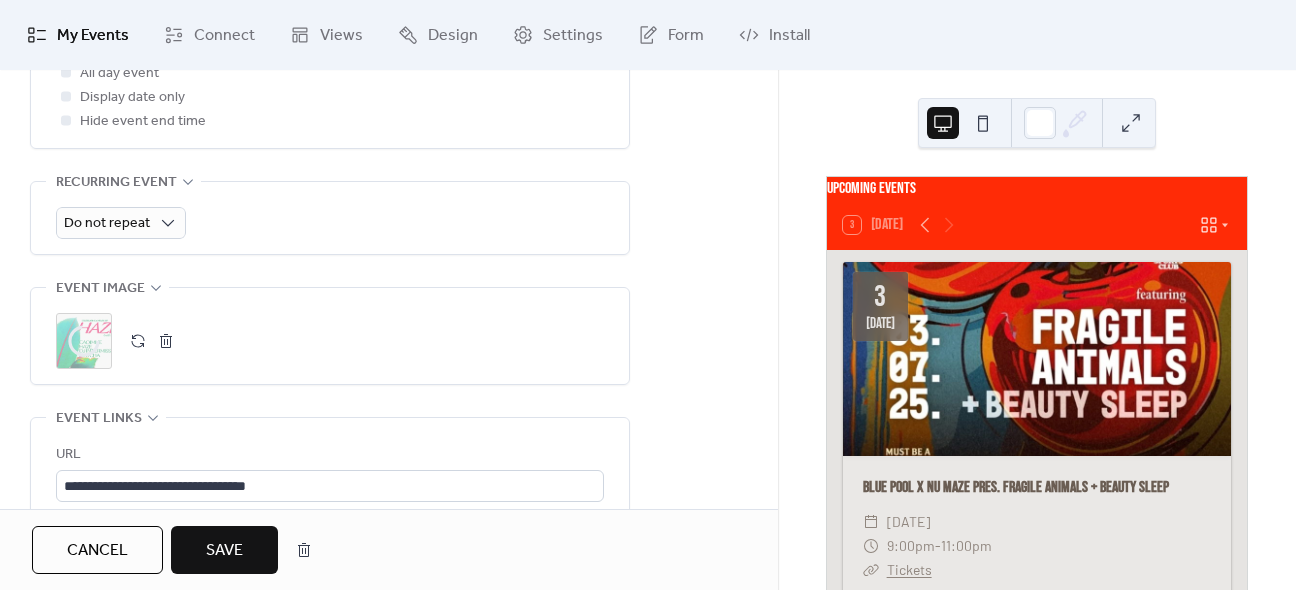 click on "Save" at bounding box center [224, 551] 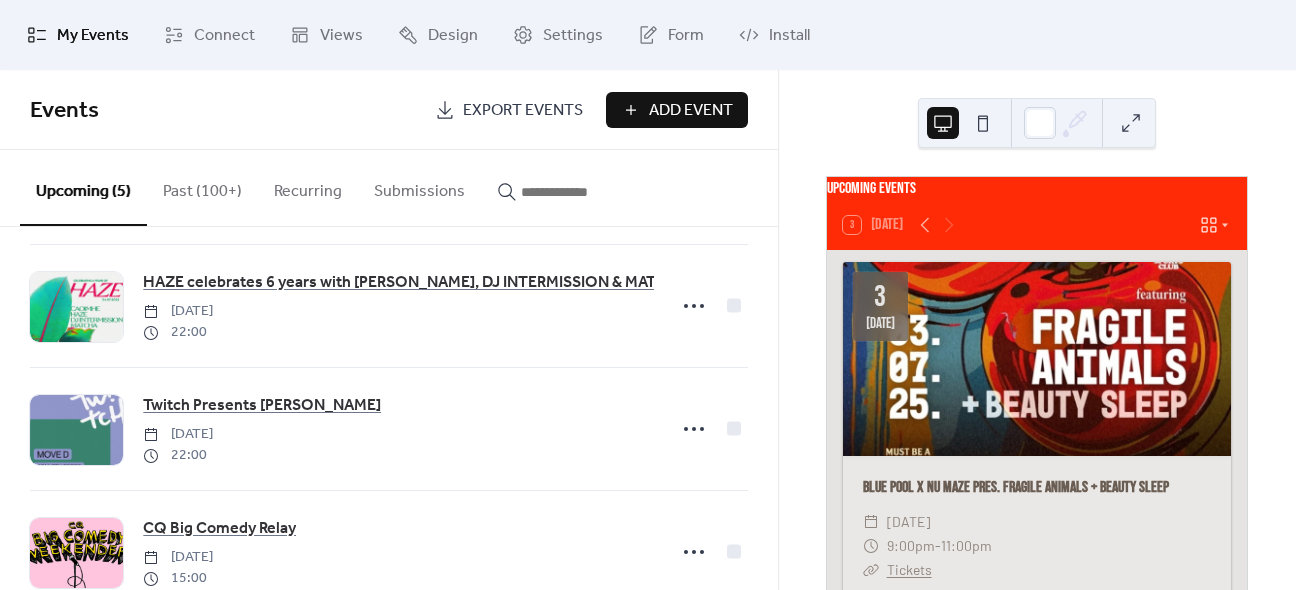 scroll, scrollTop: 292, scrollLeft: 0, axis: vertical 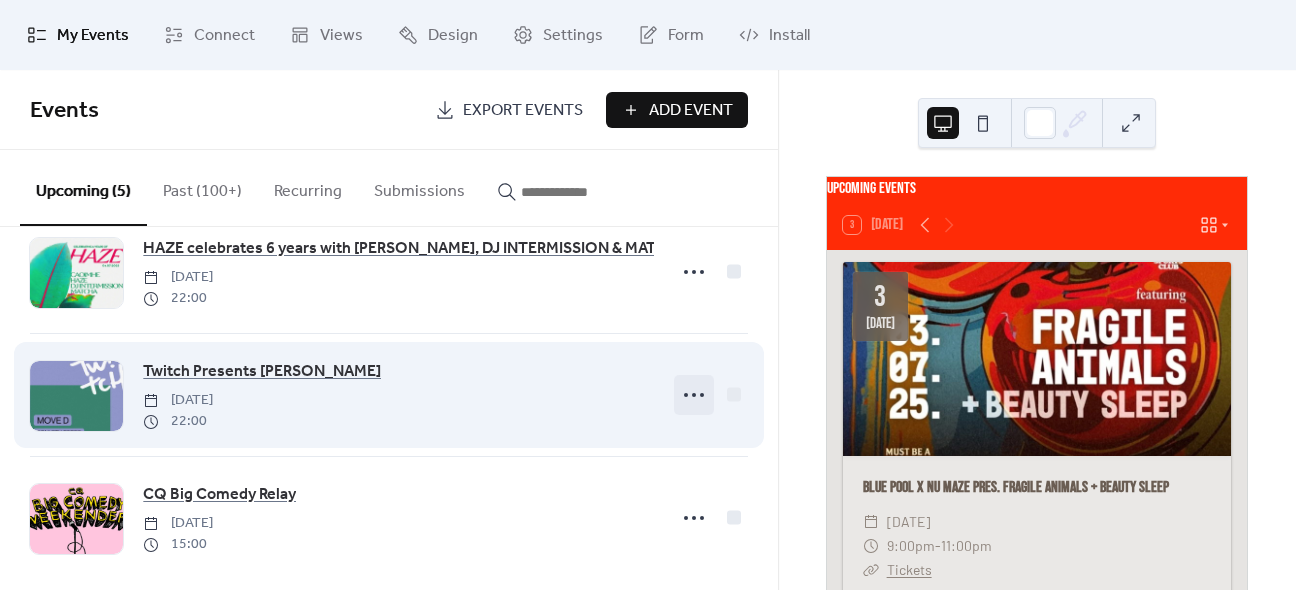 click 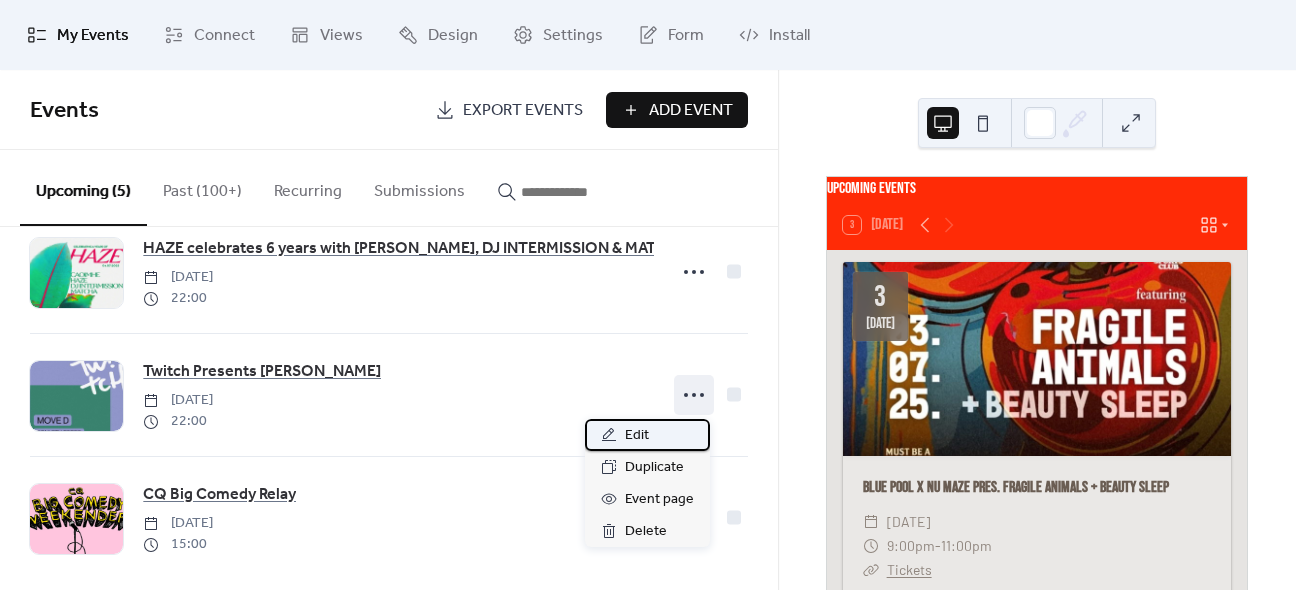 click on "Edit" at bounding box center [637, 436] 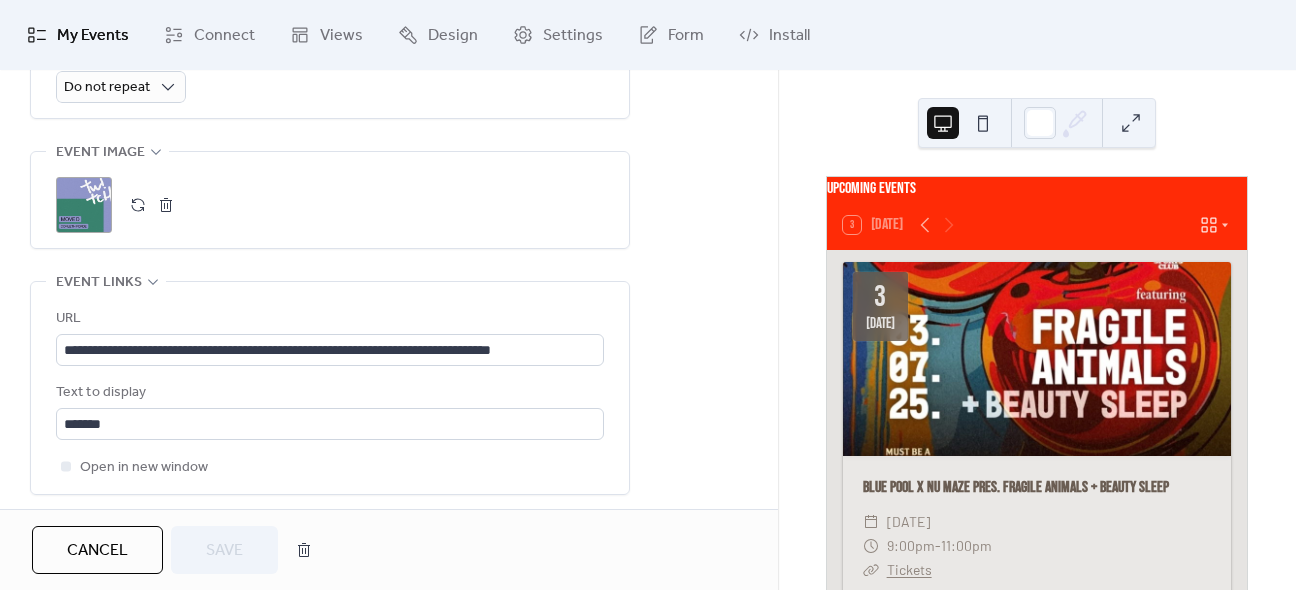 scroll, scrollTop: 967, scrollLeft: 0, axis: vertical 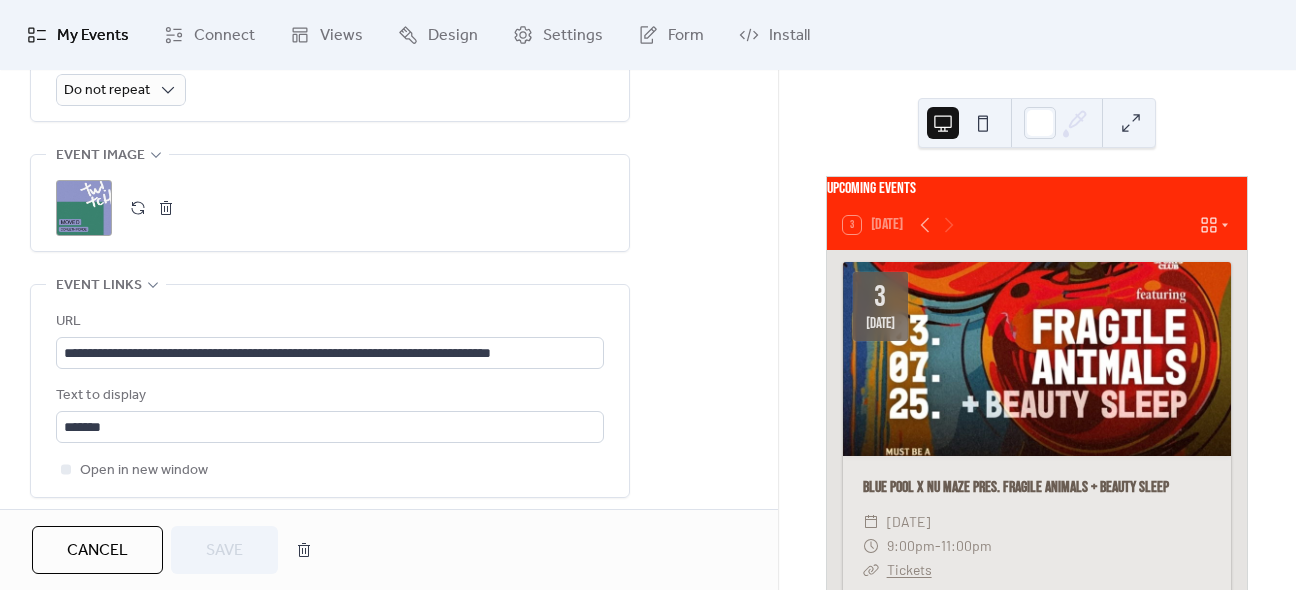 click at bounding box center [138, 208] 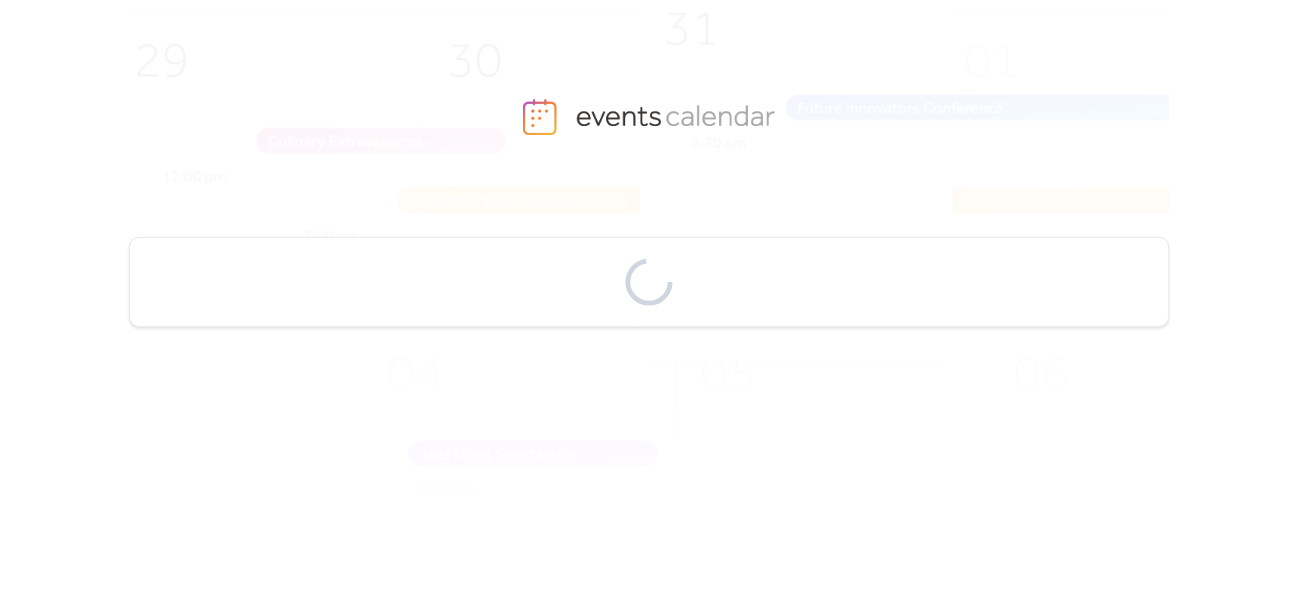 scroll, scrollTop: 0, scrollLeft: 0, axis: both 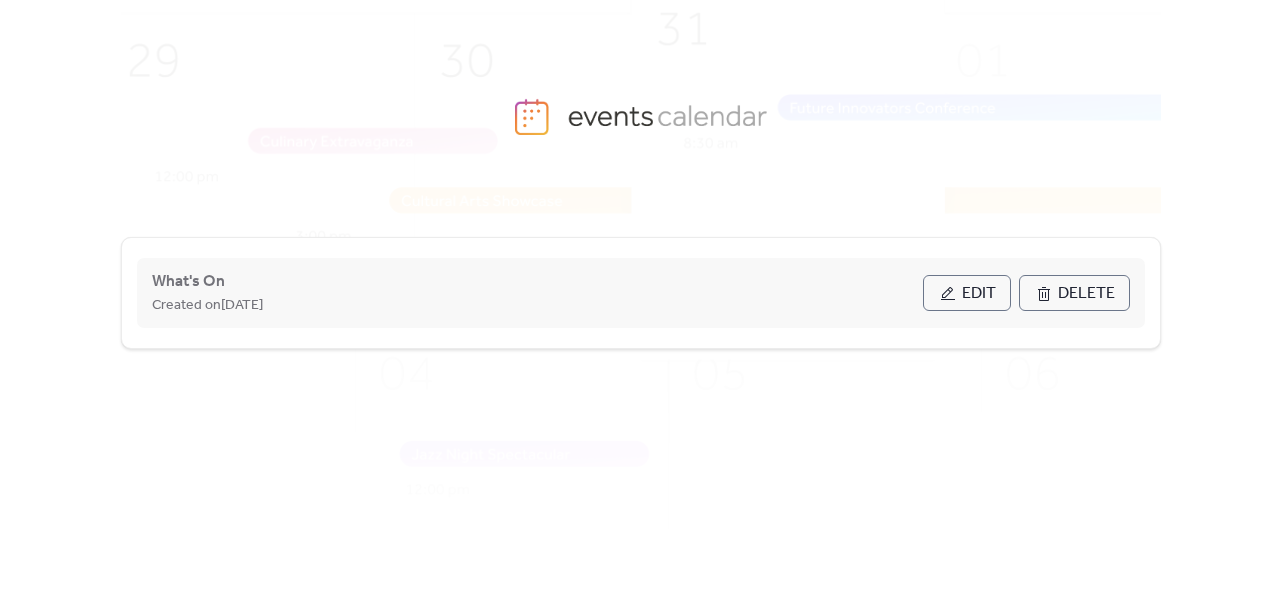 click on "Edit" at bounding box center (967, 293) 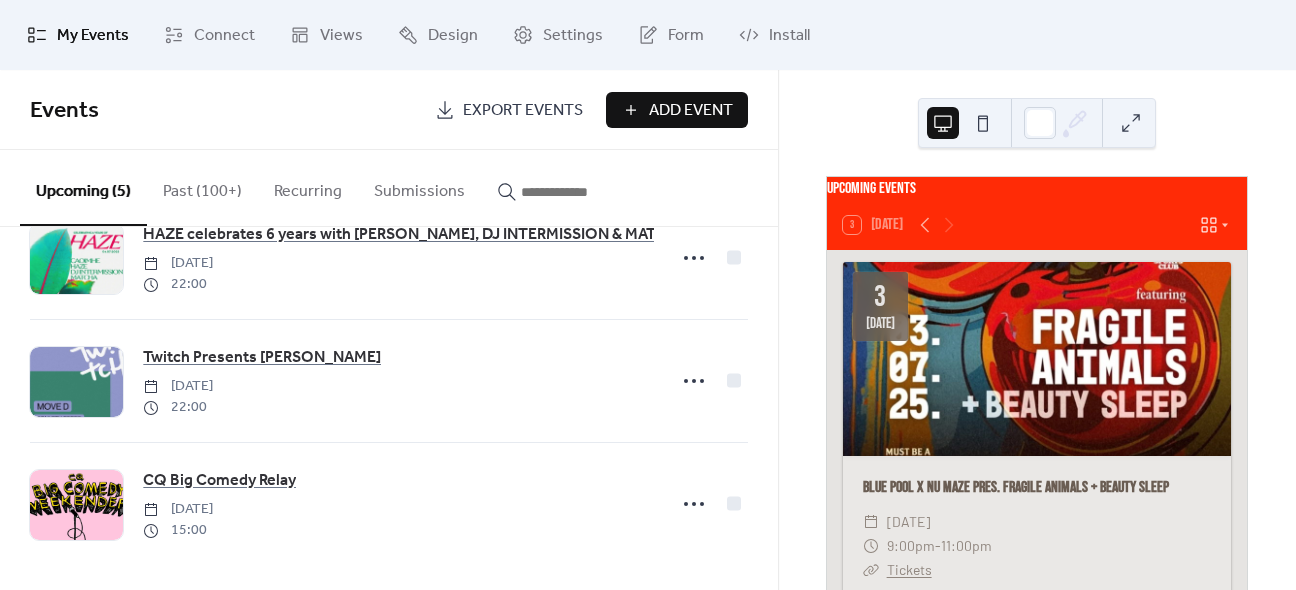 scroll, scrollTop: 309, scrollLeft: 0, axis: vertical 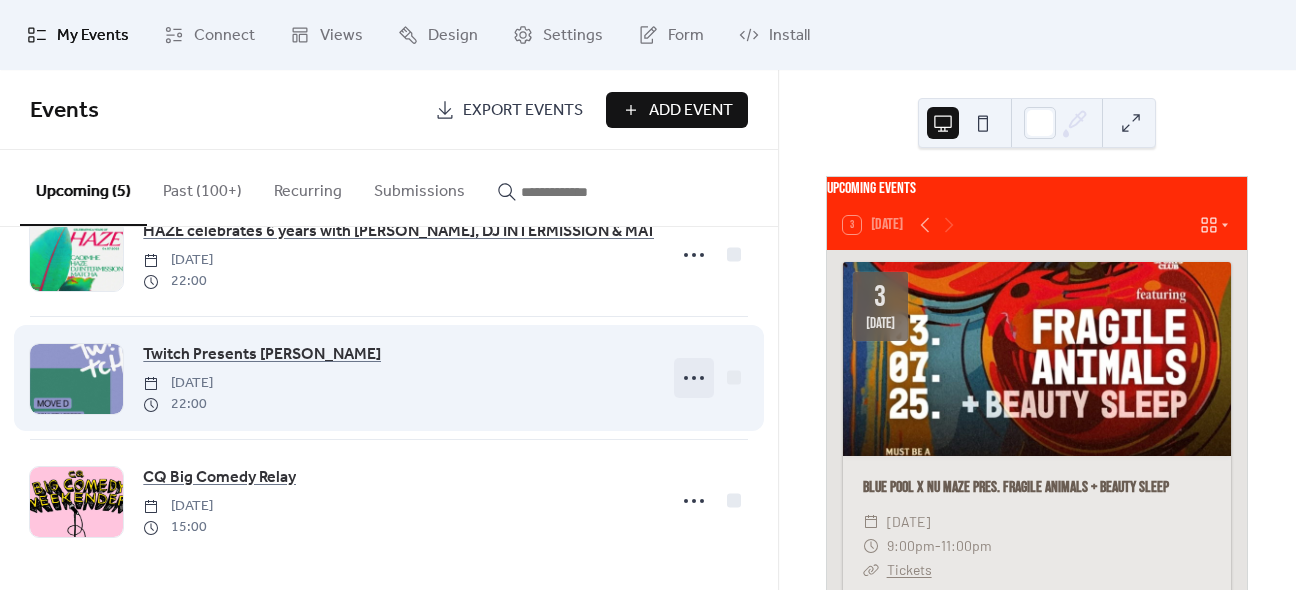 click 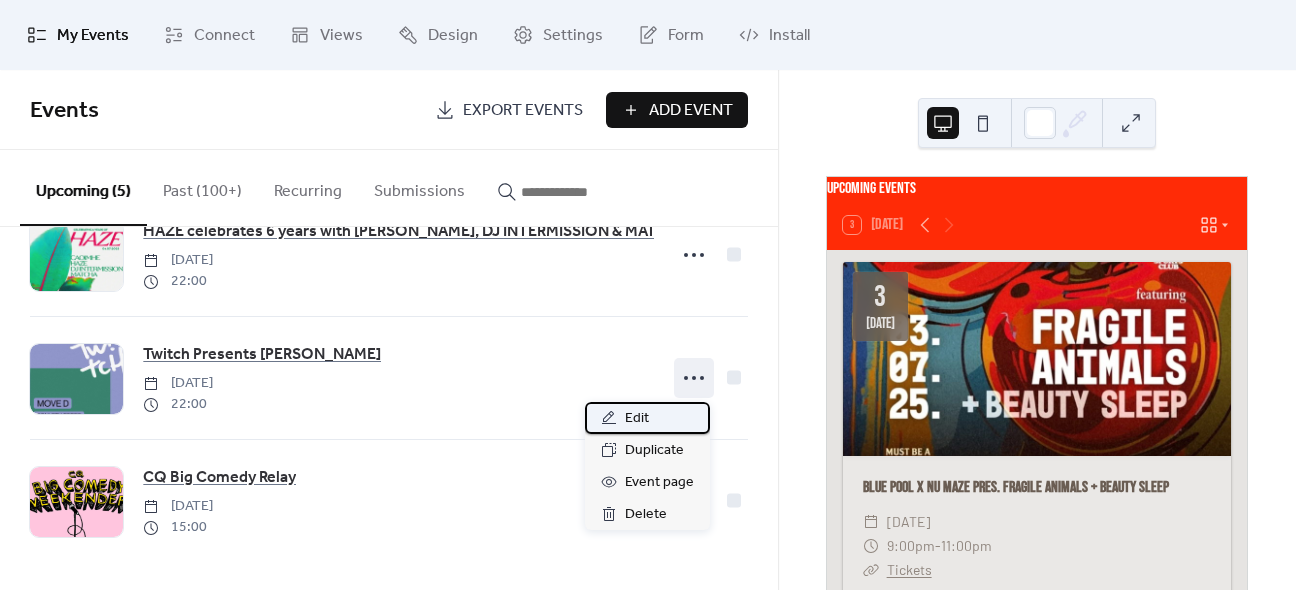 click on "Edit" at bounding box center [647, 418] 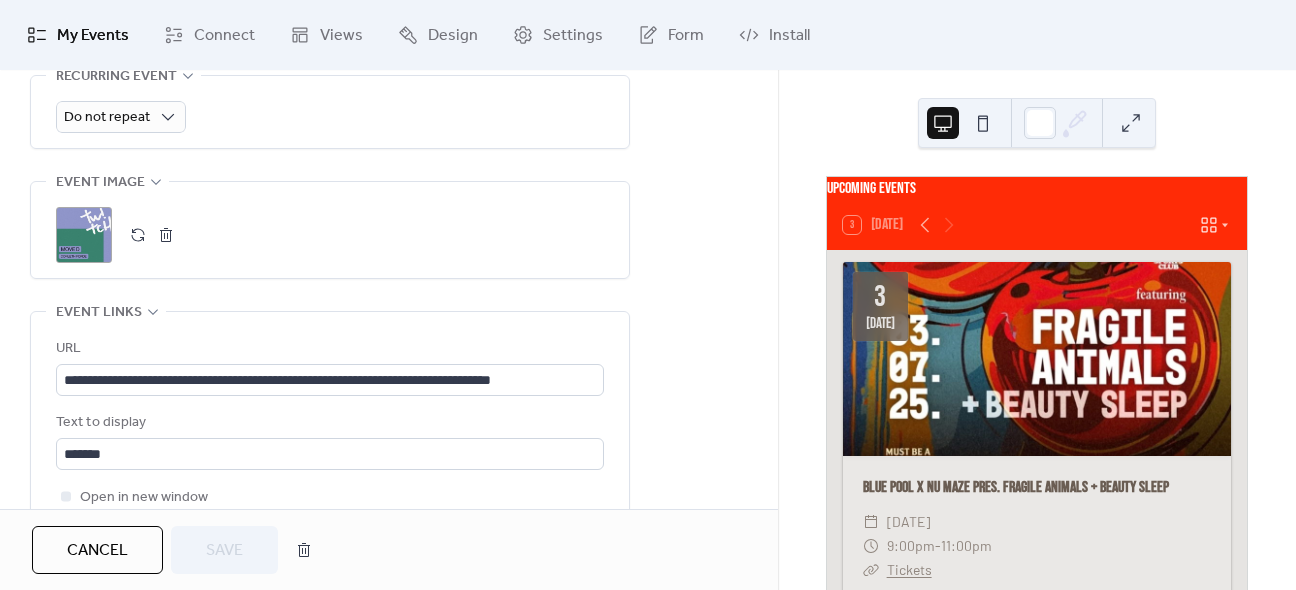 scroll, scrollTop: 952, scrollLeft: 0, axis: vertical 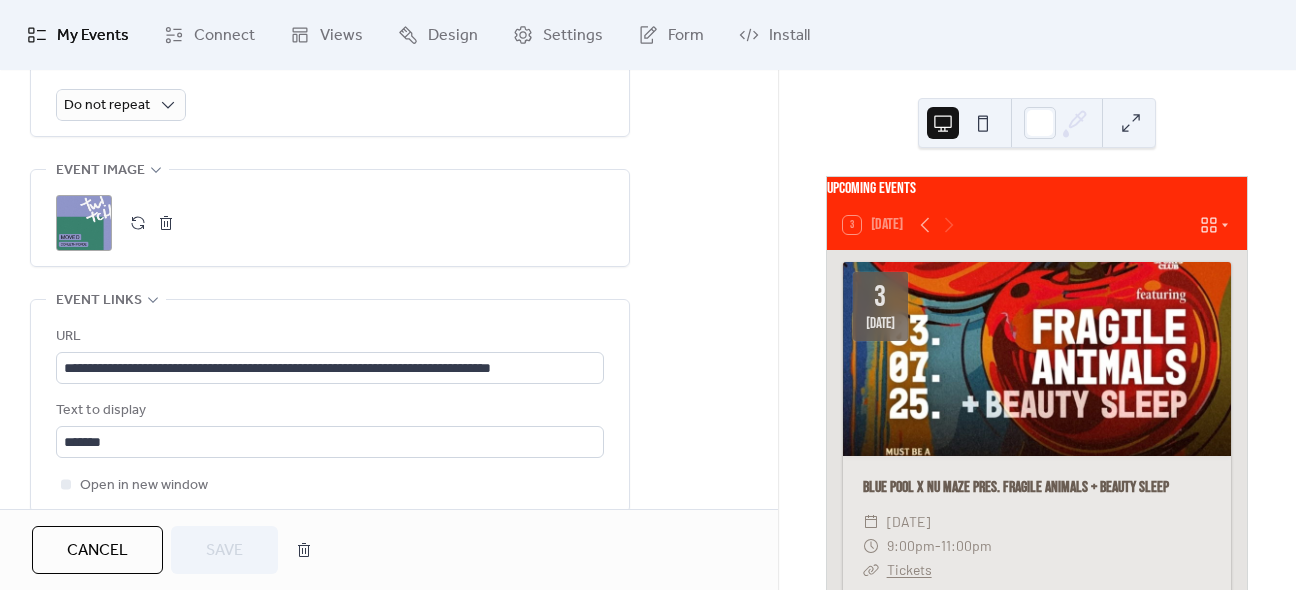 click on ";" at bounding box center [84, 223] 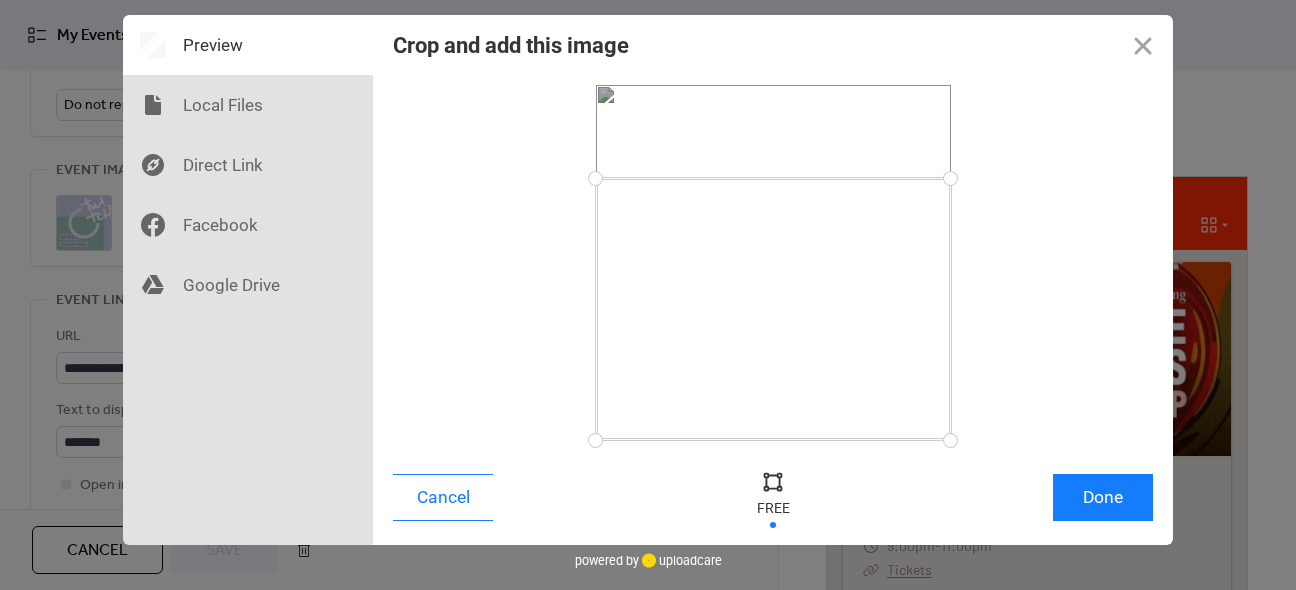 drag, startPoint x: 952, startPoint y: 83, endPoint x: 963, endPoint y: 178, distance: 95.63472 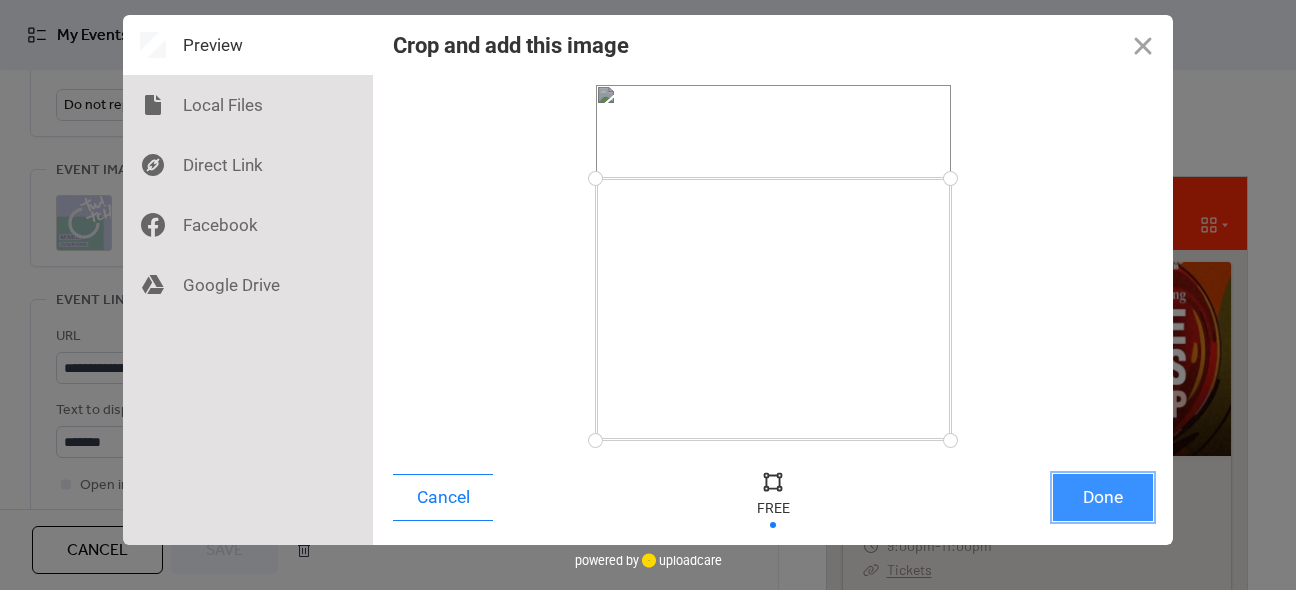 click on "Done" at bounding box center (1103, 497) 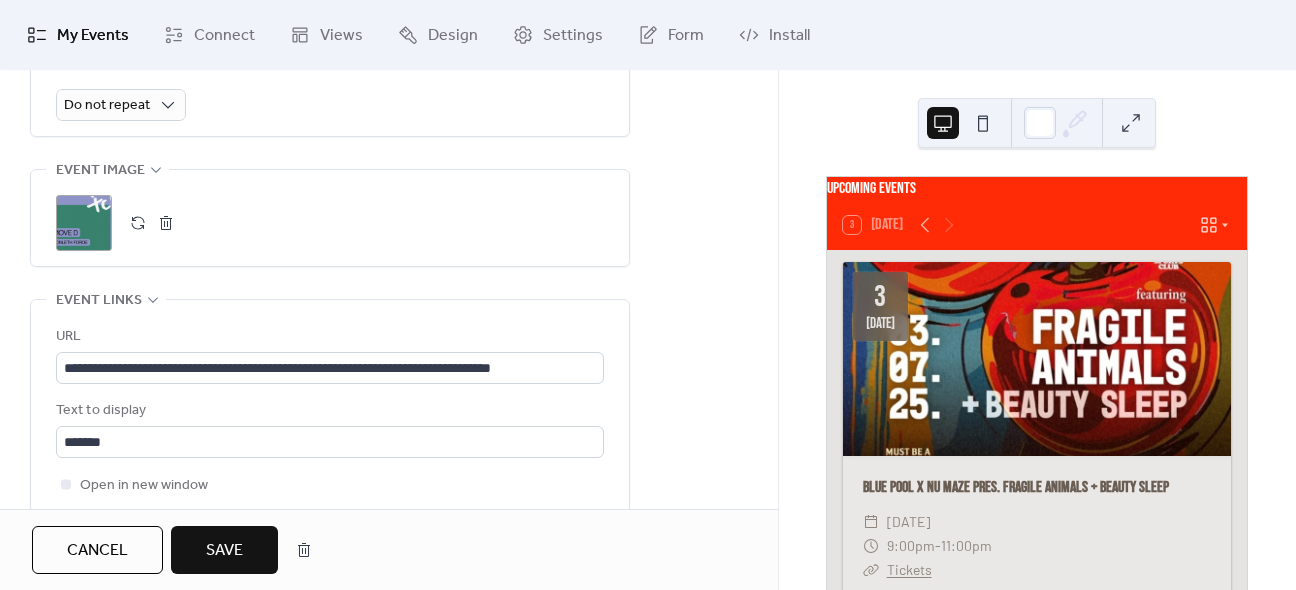 click on "Save" at bounding box center (224, 550) 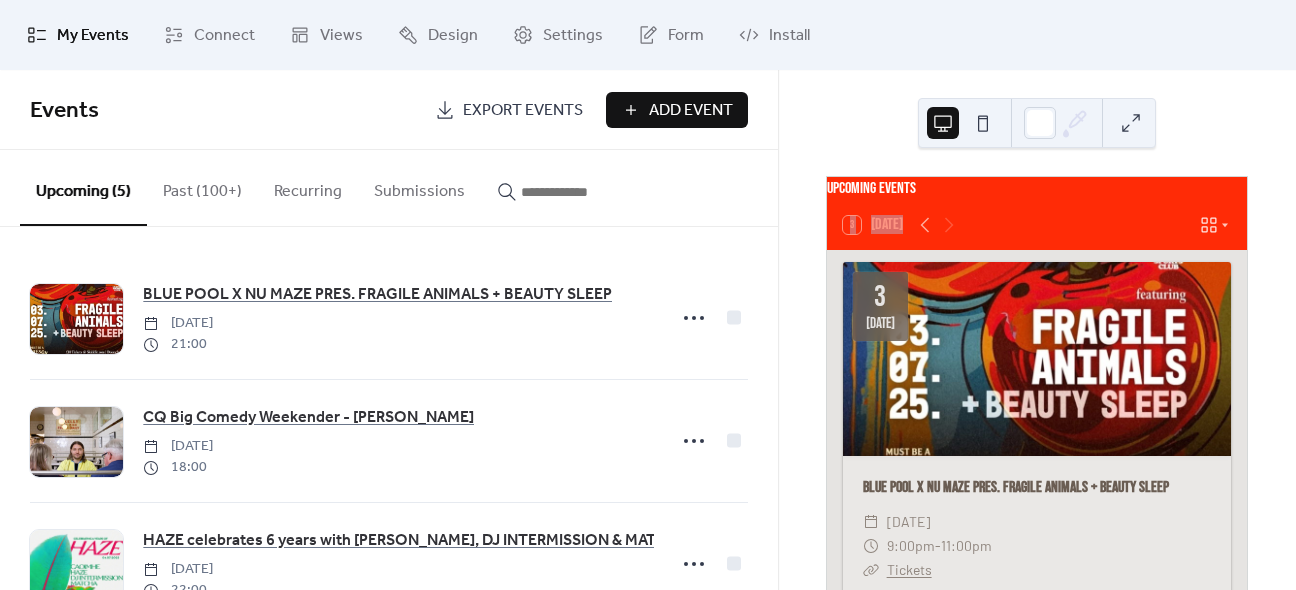 drag, startPoint x: 1288, startPoint y: 107, endPoint x: 1295, endPoint y: 267, distance: 160.15305 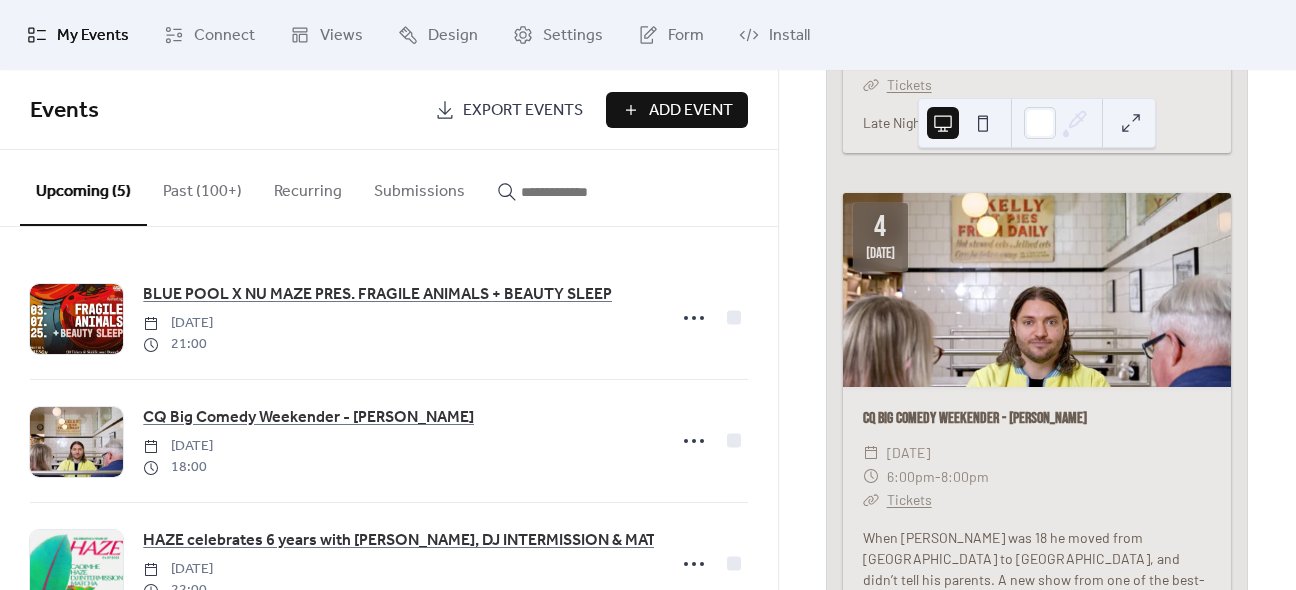scroll, scrollTop: 655, scrollLeft: 0, axis: vertical 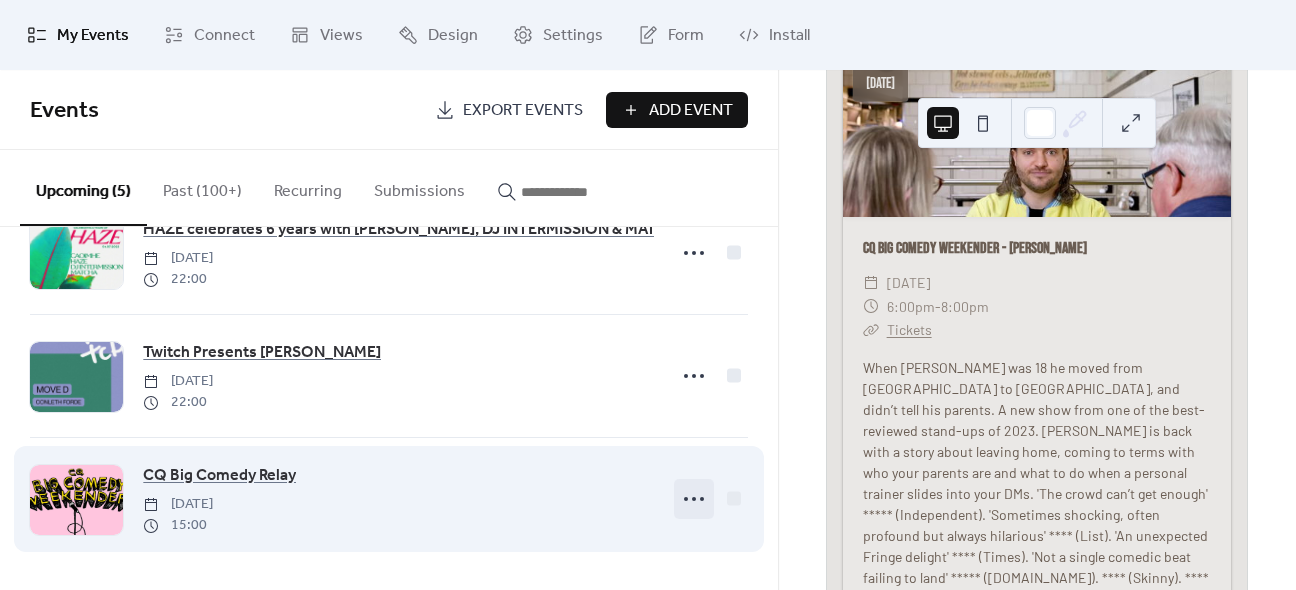 click 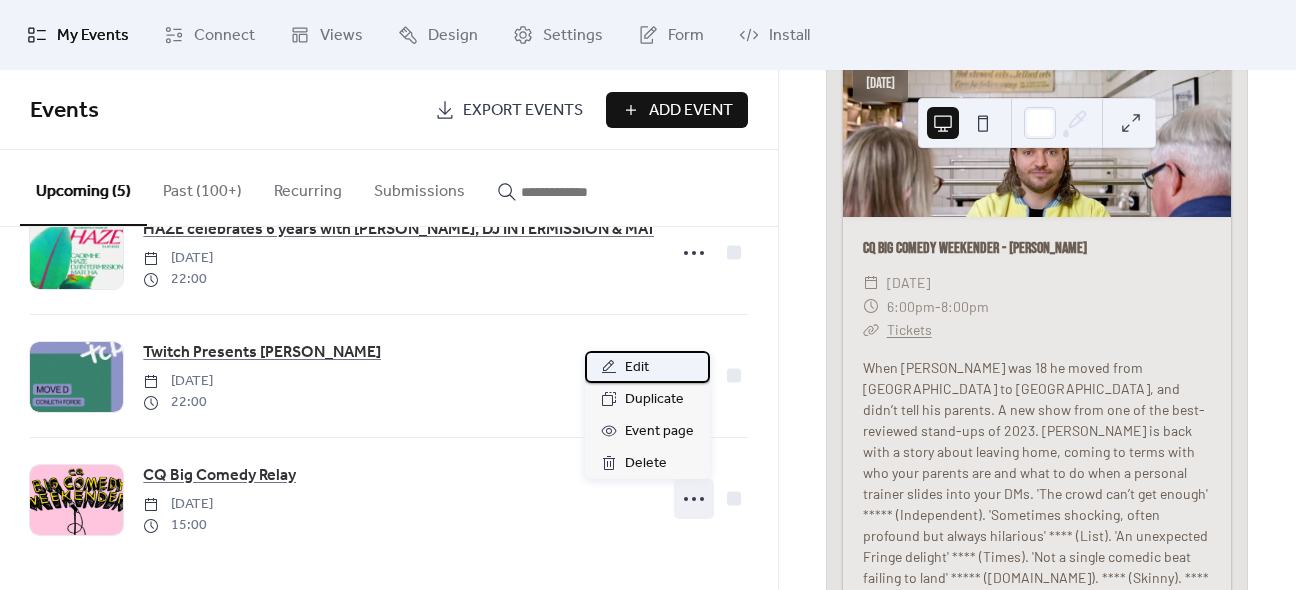 click on "Edit" at bounding box center (637, 368) 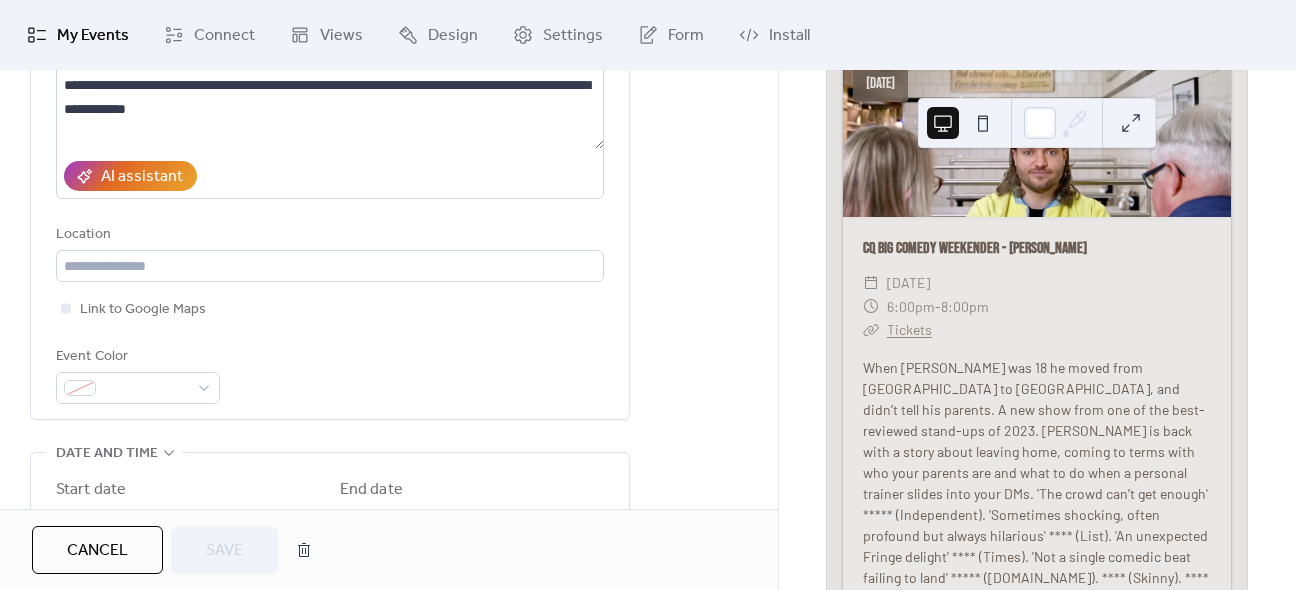 scroll, scrollTop: 337, scrollLeft: 0, axis: vertical 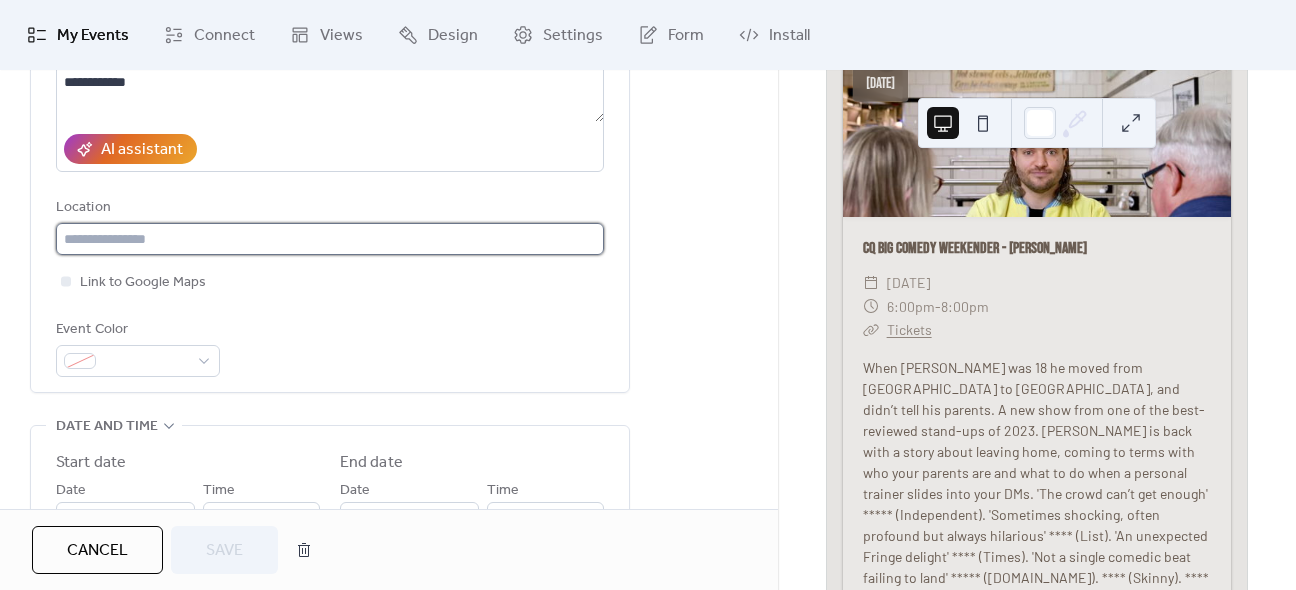 click at bounding box center [330, 239] 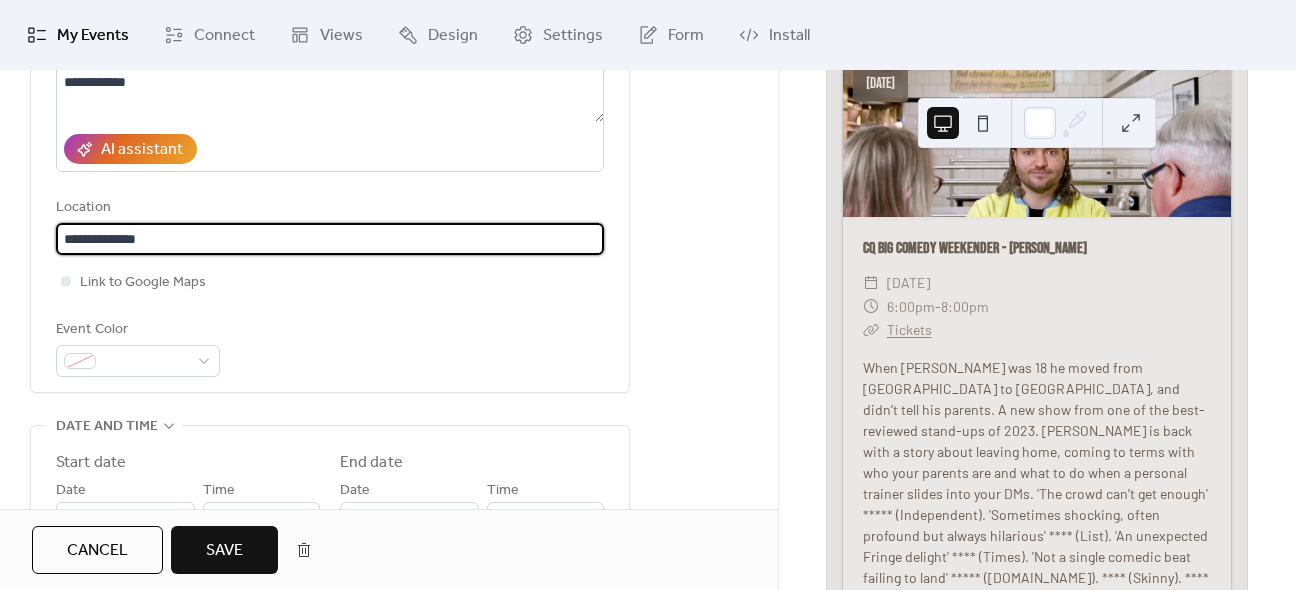 type on "**********" 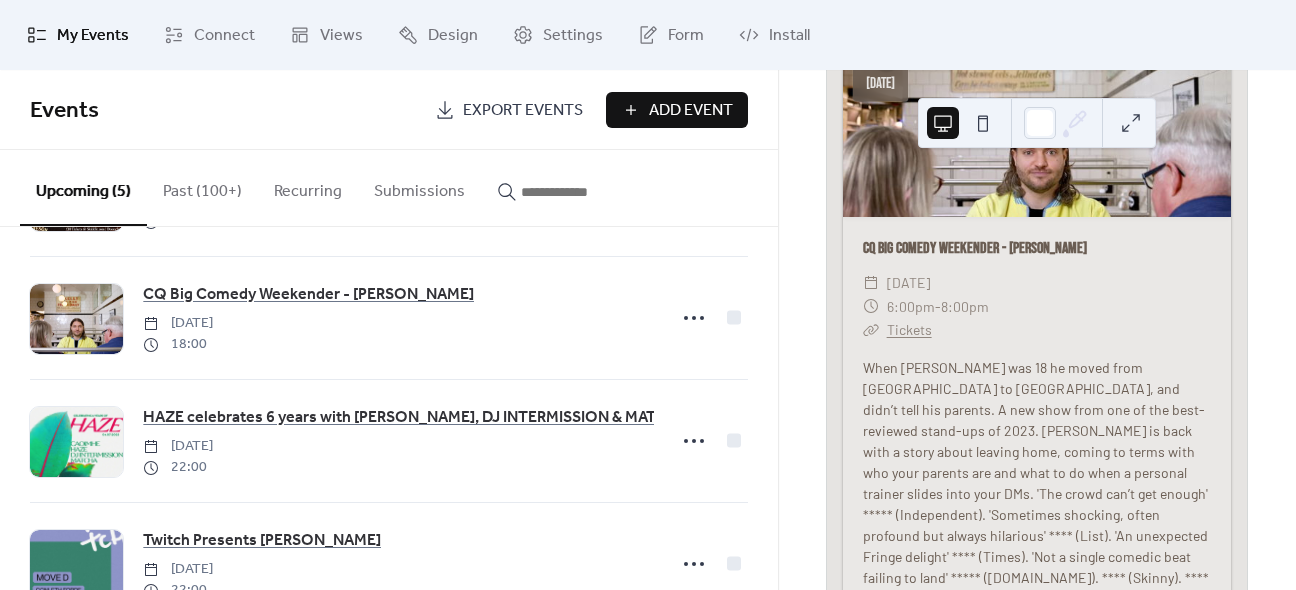 scroll, scrollTop: 311, scrollLeft: 0, axis: vertical 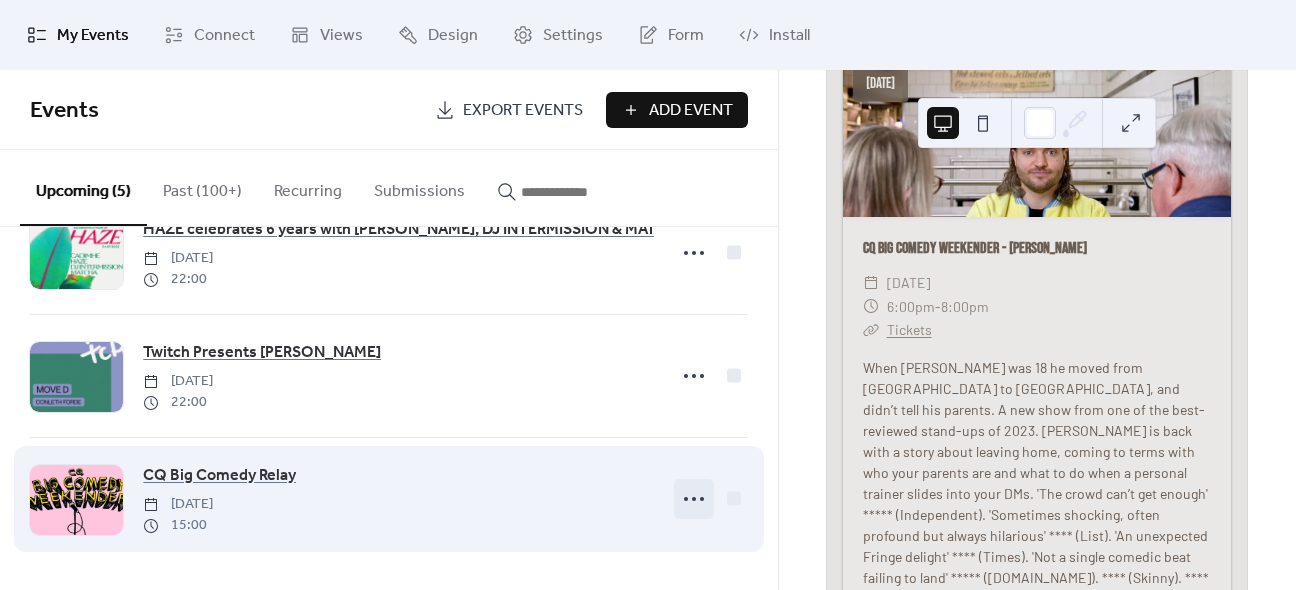 click 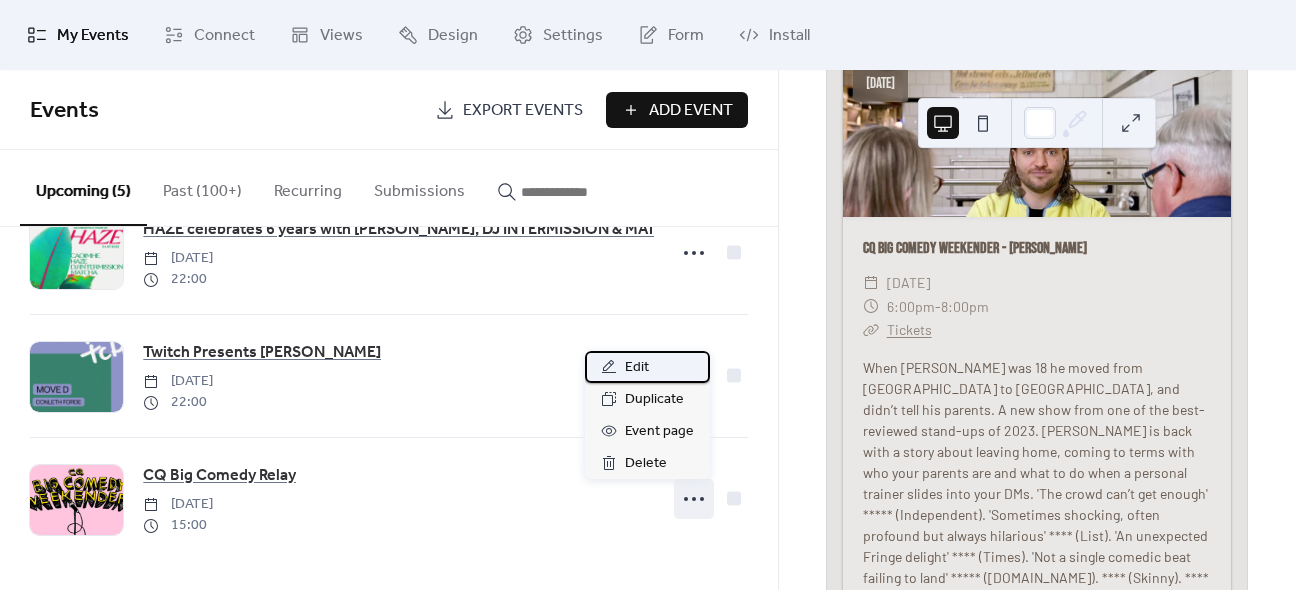 click on "Edit" at bounding box center (637, 368) 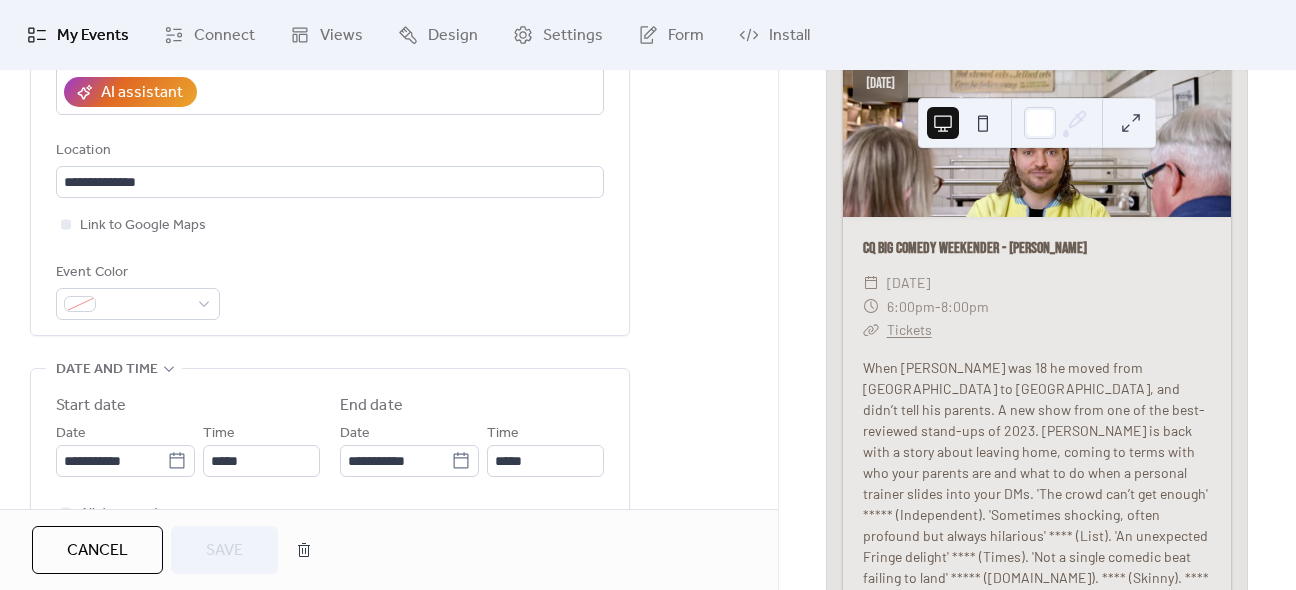 scroll, scrollTop: 406, scrollLeft: 0, axis: vertical 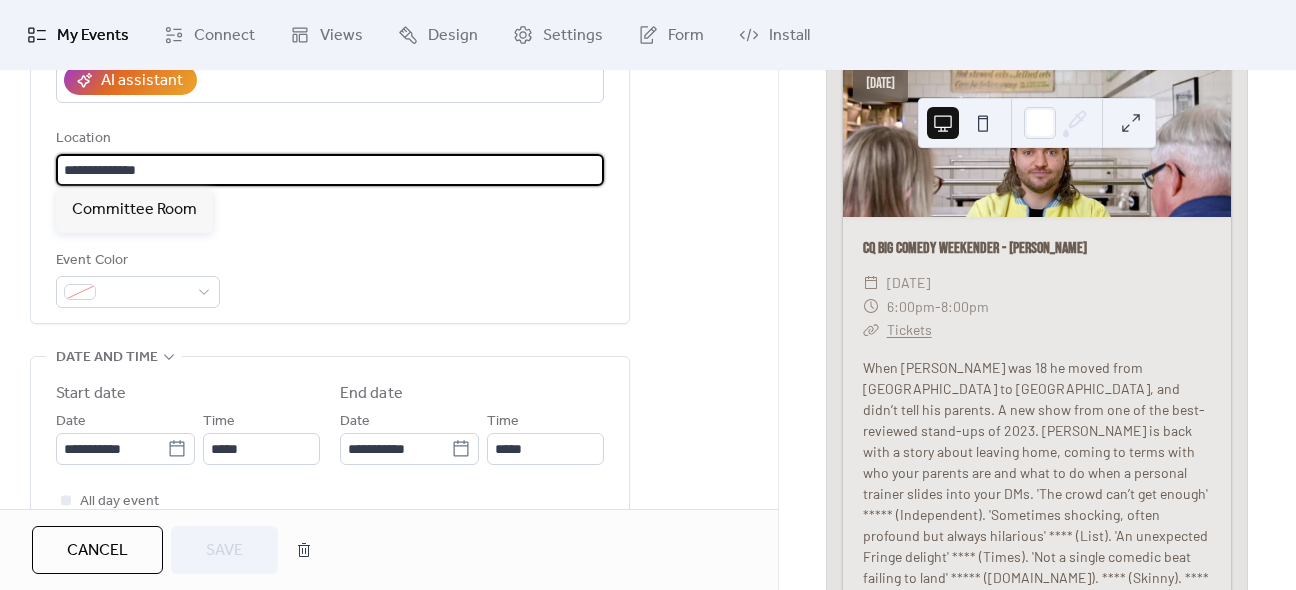 drag, startPoint x: 187, startPoint y: 166, endPoint x: 16, endPoint y: 176, distance: 171.29214 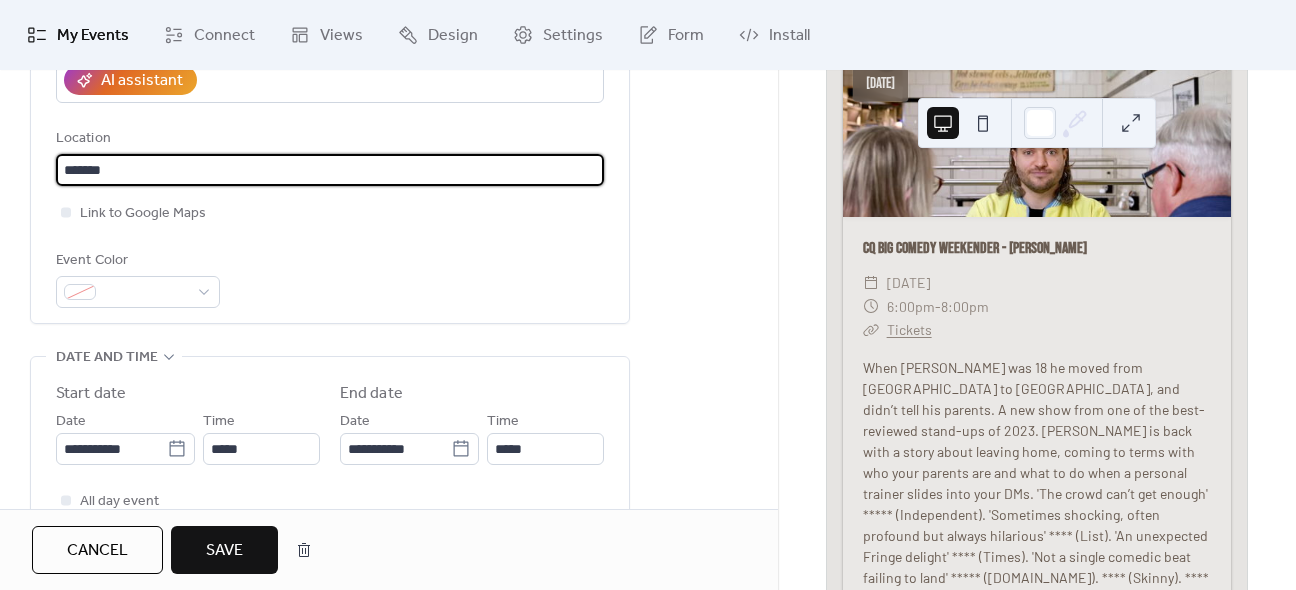 type on "*******" 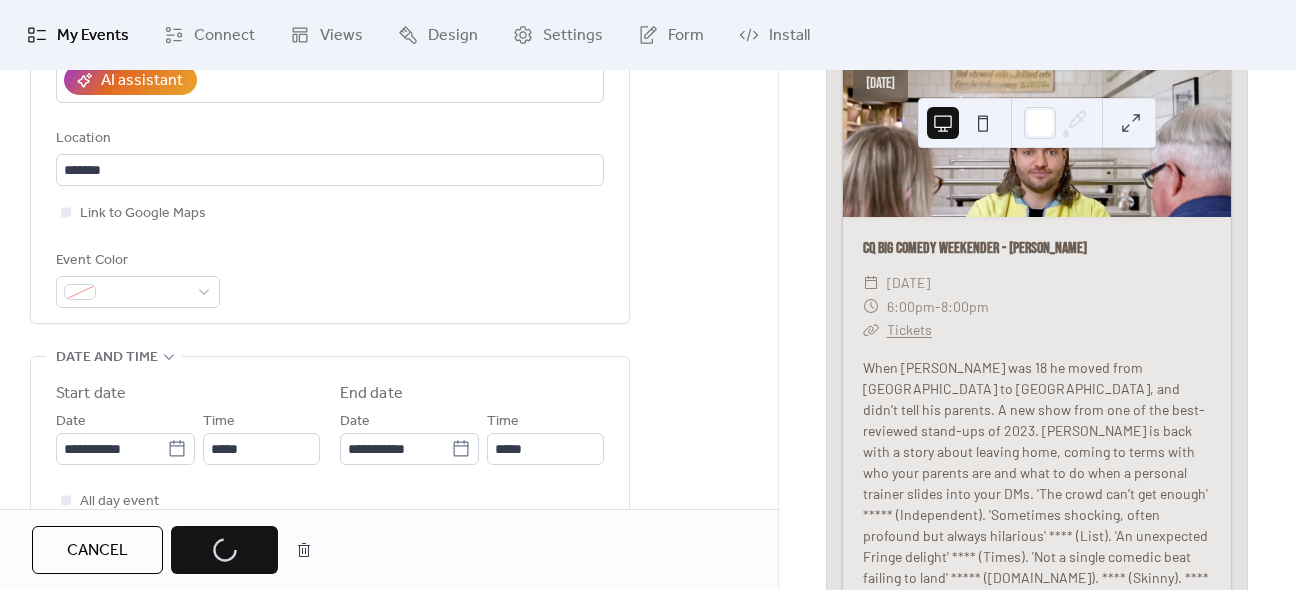 scroll, scrollTop: 0, scrollLeft: 0, axis: both 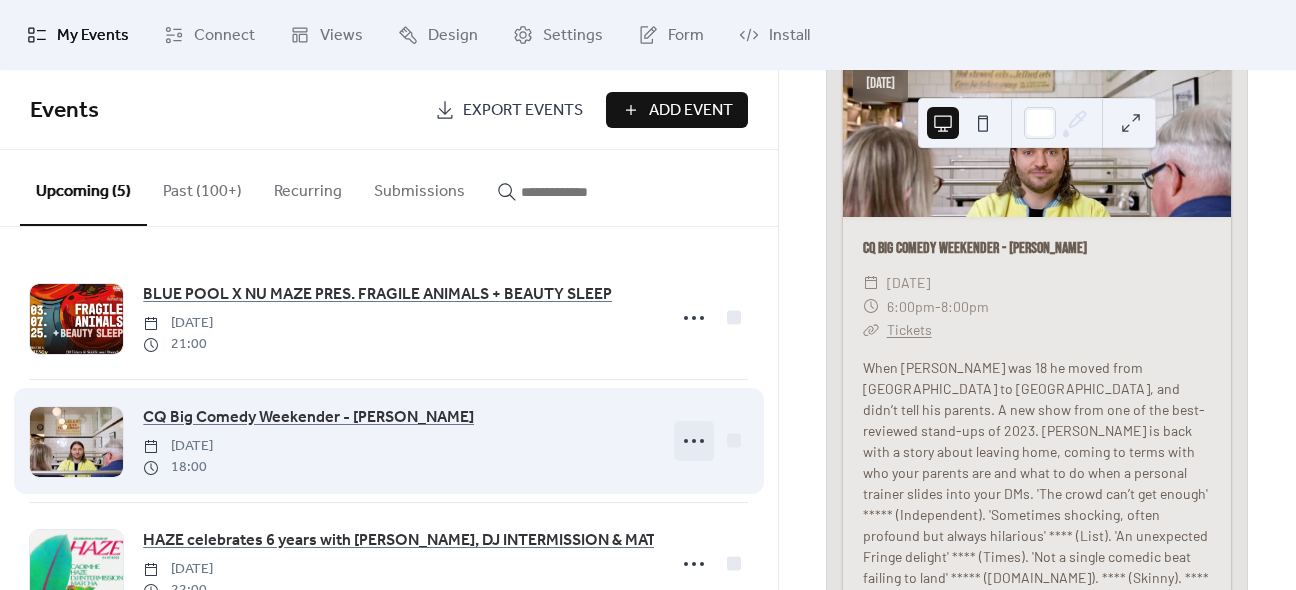 click 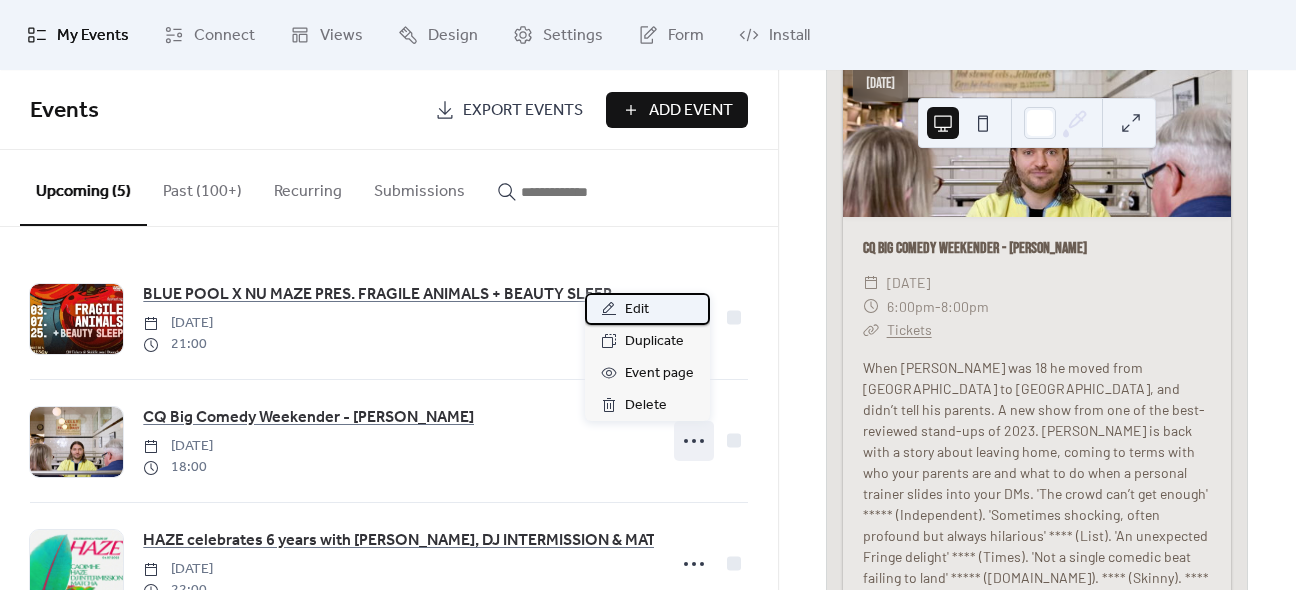 click on "Edit" at bounding box center [637, 310] 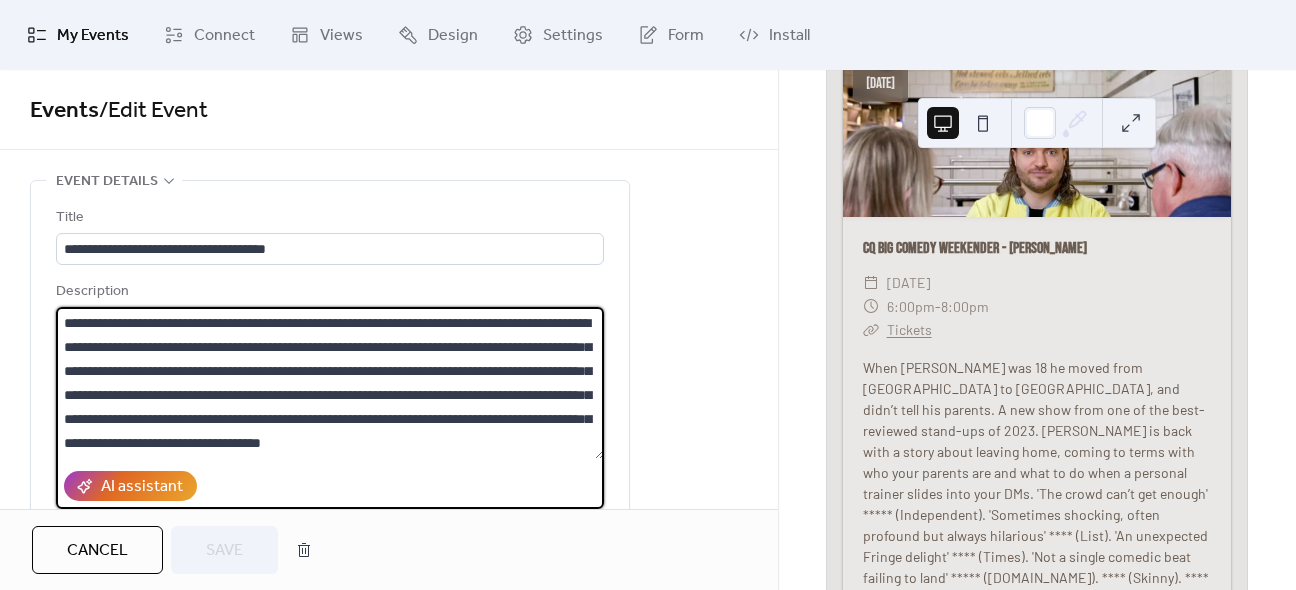 scroll, scrollTop: 72, scrollLeft: 0, axis: vertical 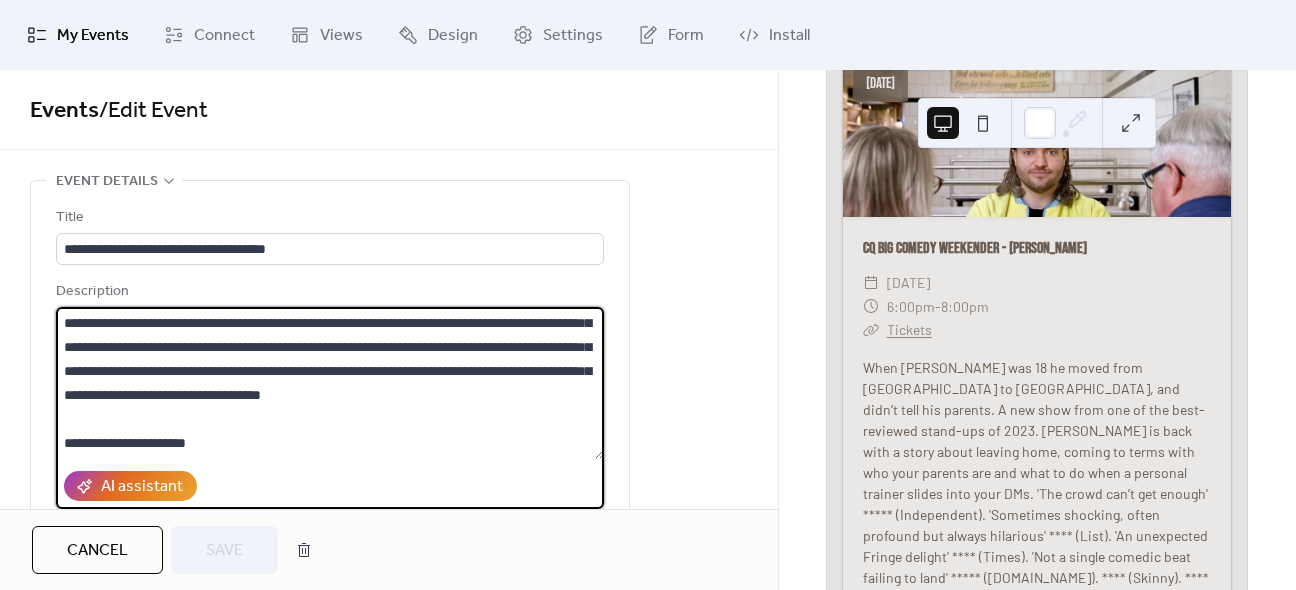 drag, startPoint x: 240, startPoint y: 442, endPoint x: 33, endPoint y: 436, distance: 207.08694 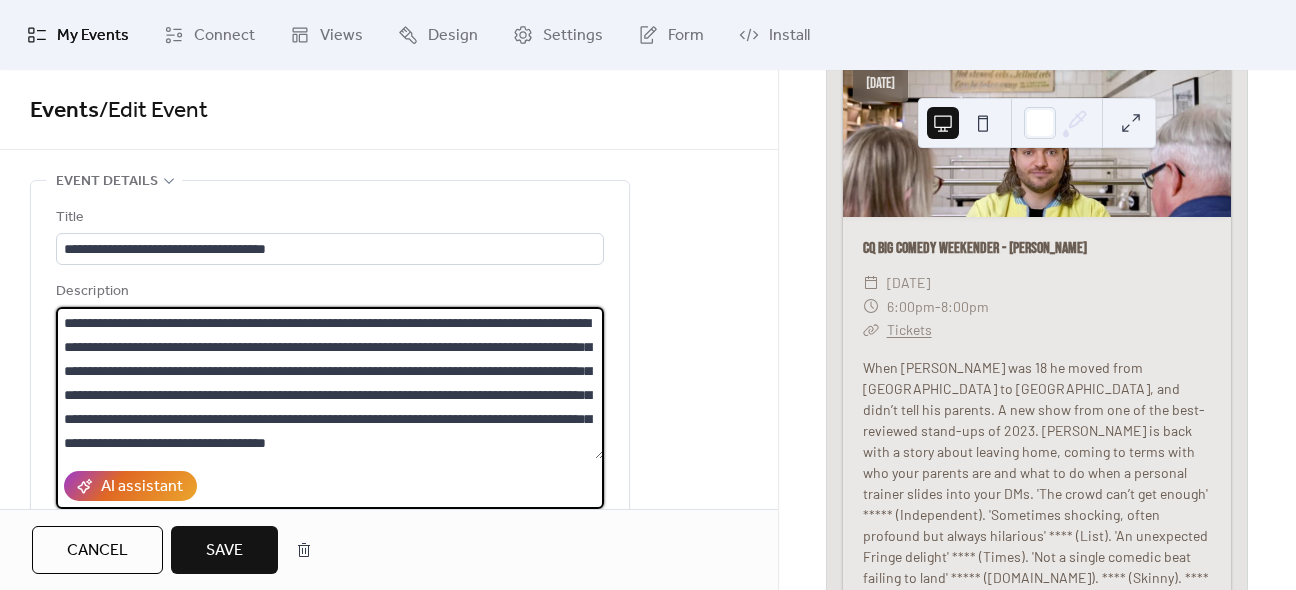 scroll, scrollTop: 48, scrollLeft: 0, axis: vertical 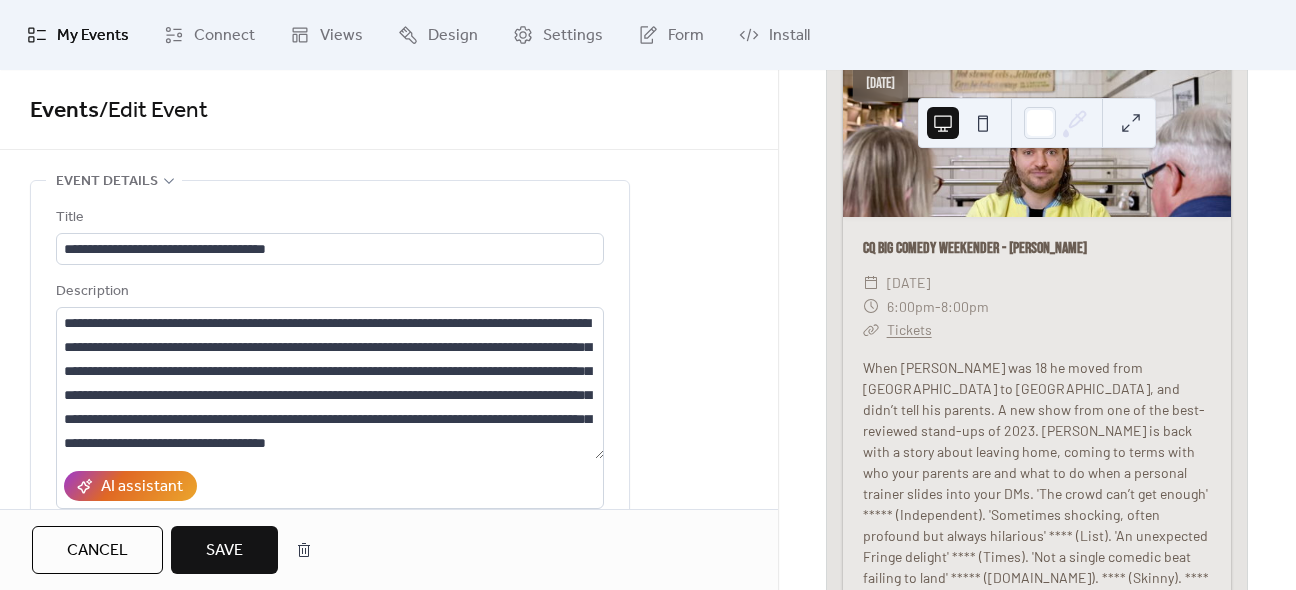 click on "Save" at bounding box center (224, 551) 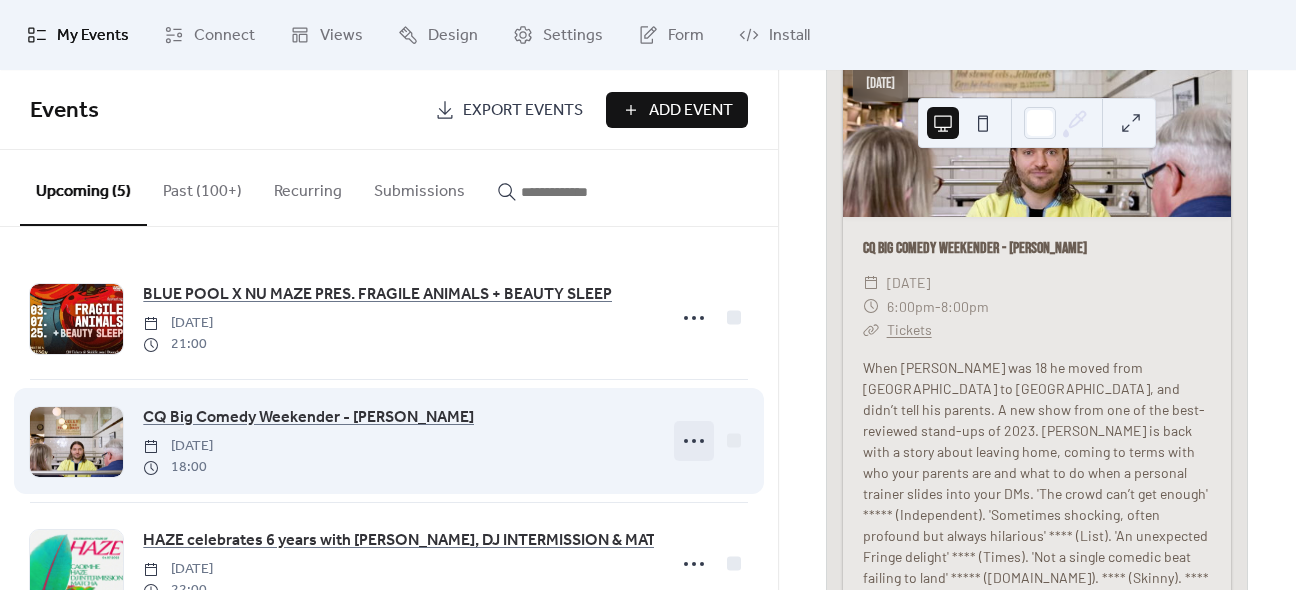 click 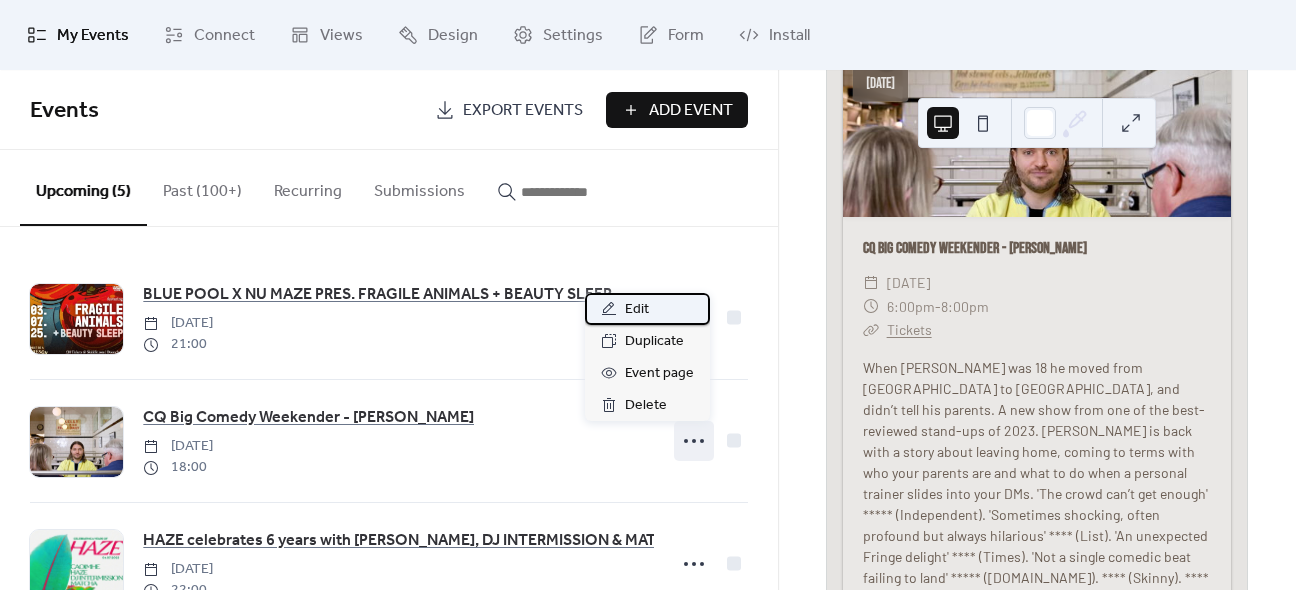 click on "Edit" at bounding box center (637, 310) 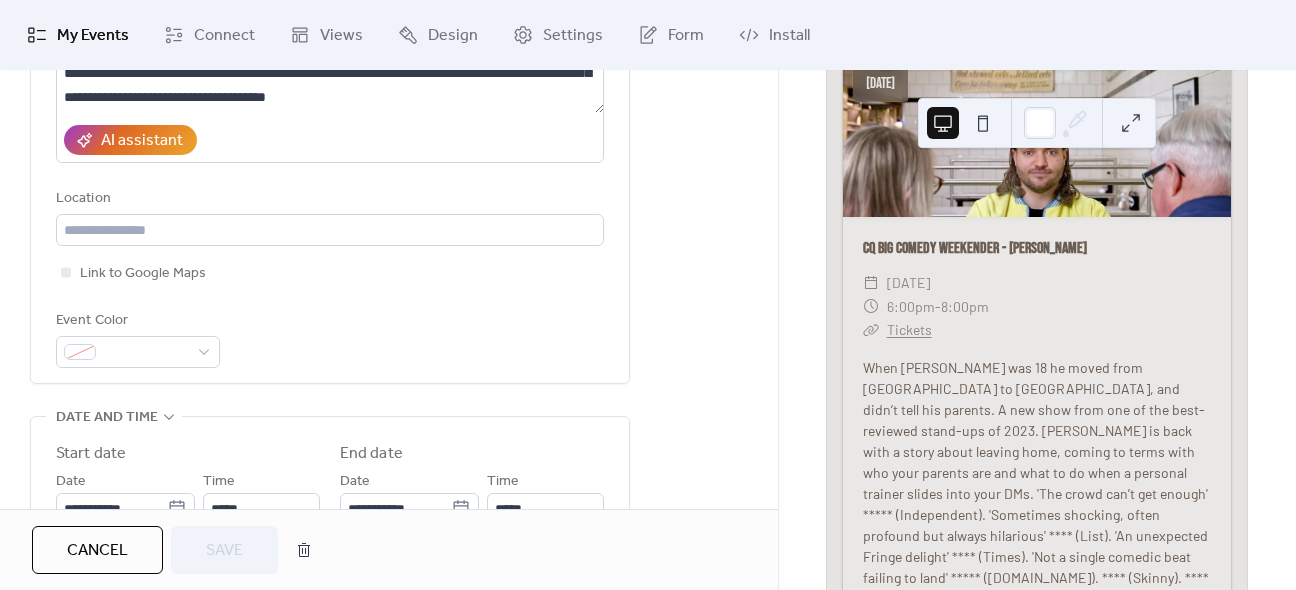 scroll, scrollTop: 324, scrollLeft: 0, axis: vertical 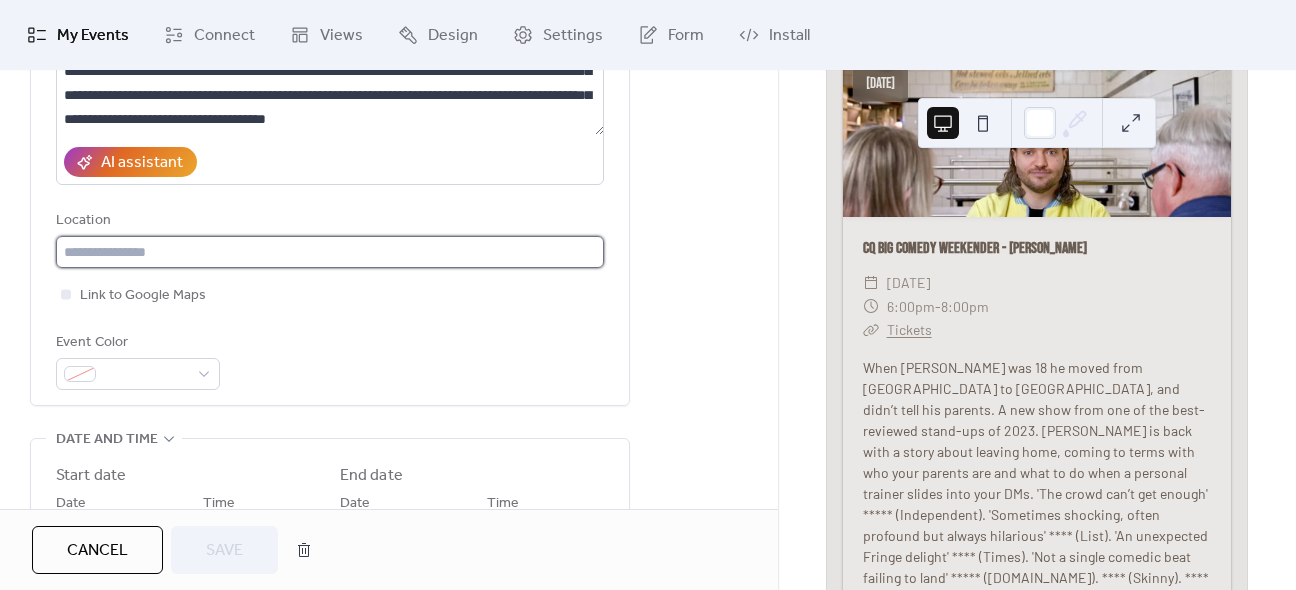 click at bounding box center (330, 252) 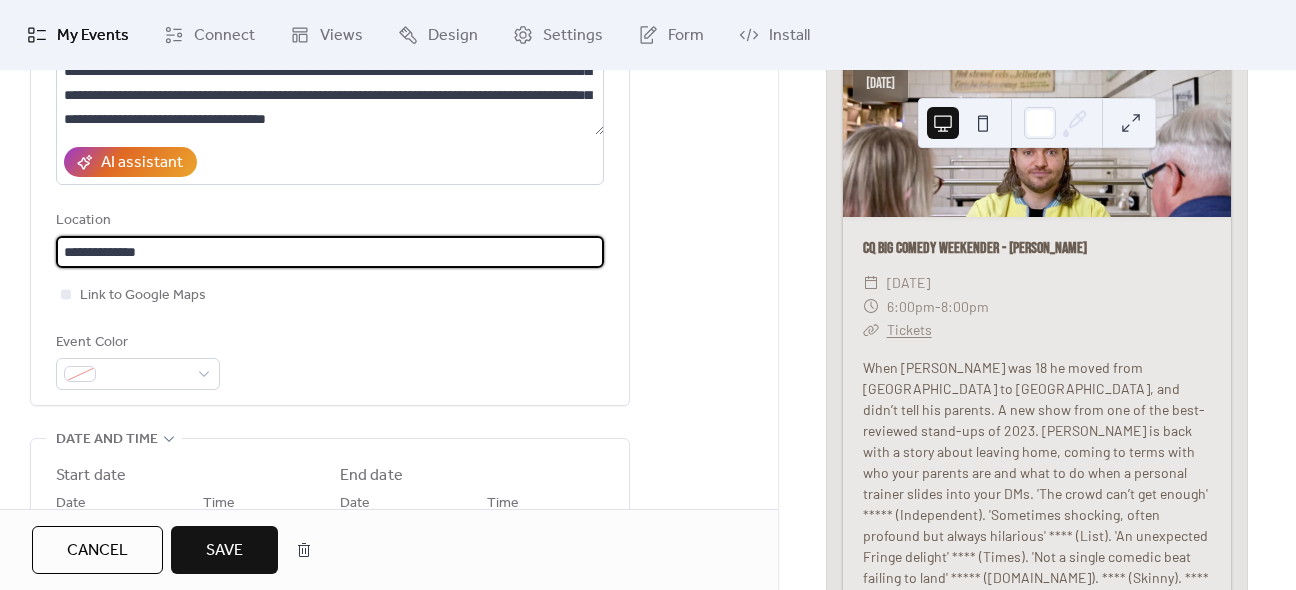 type on "**********" 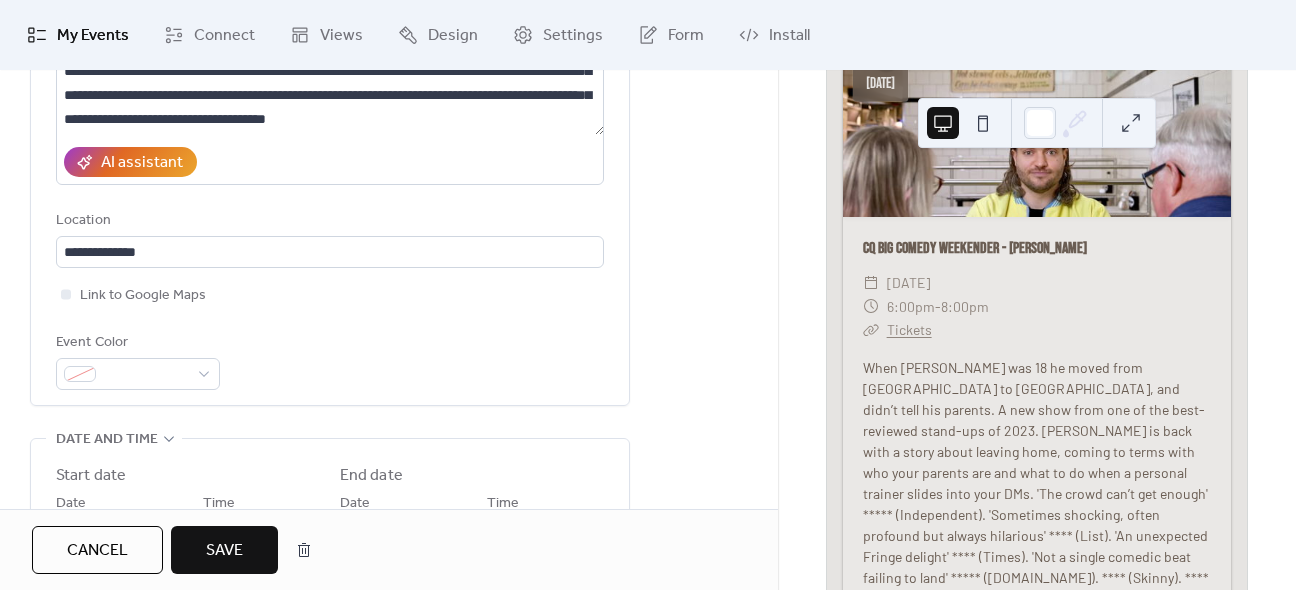 click on "Save" at bounding box center (224, 551) 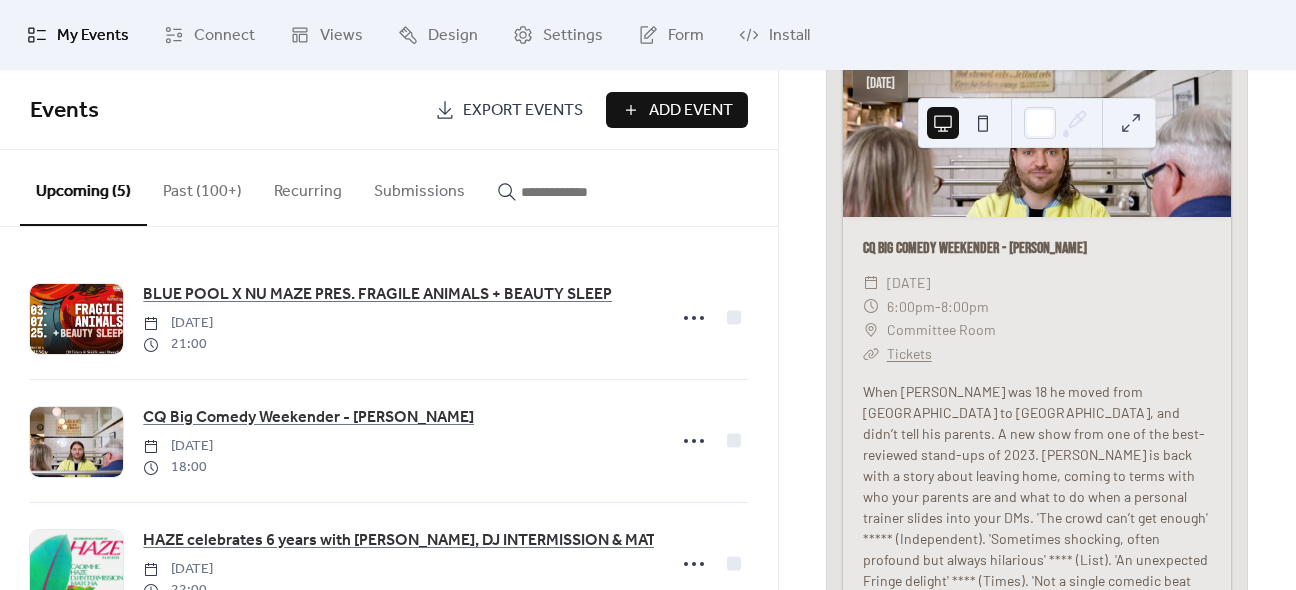 click on "Add Event" at bounding box center (691, 111) 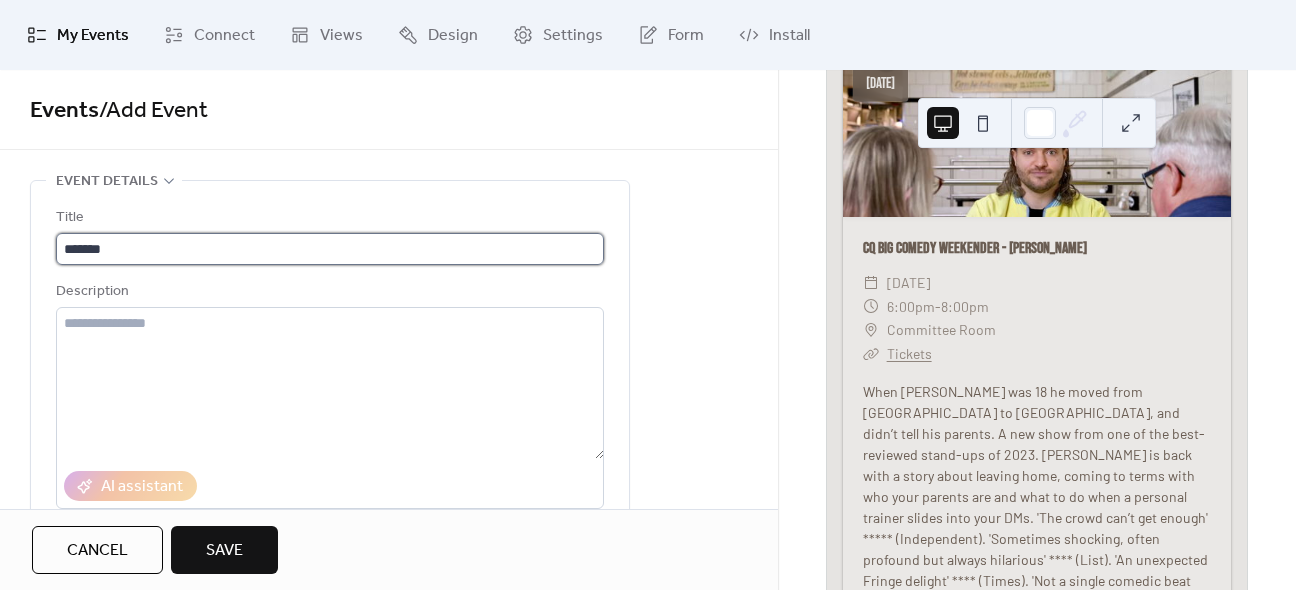 click on "*******" at bounding box center (330, 249) 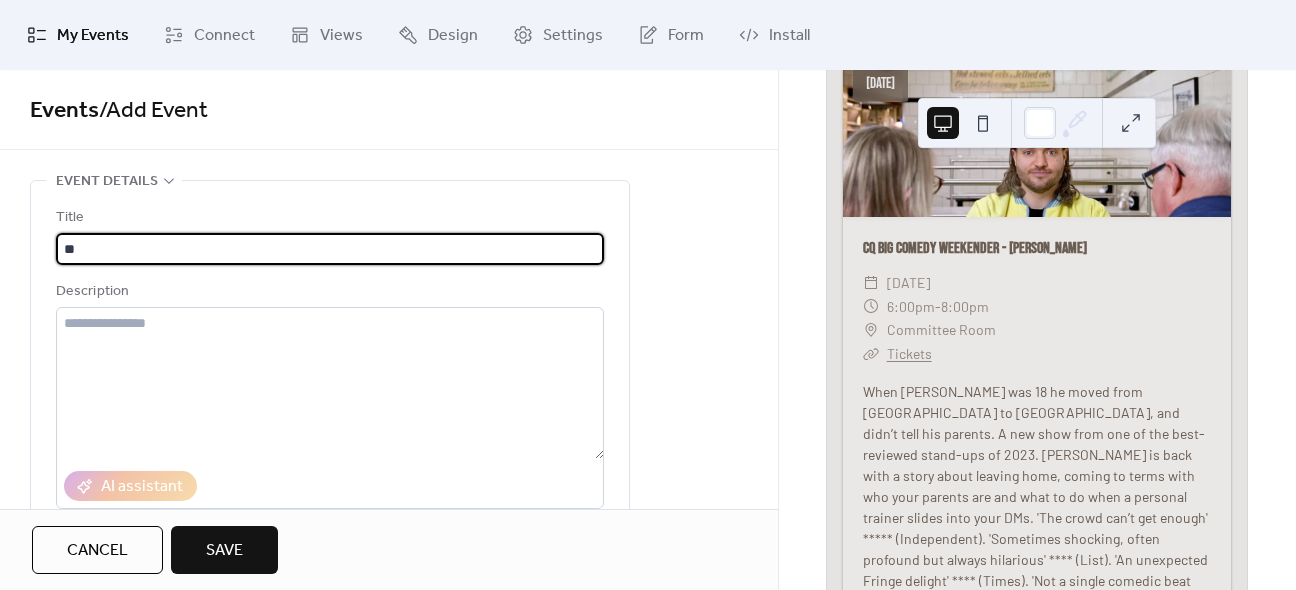 type on "*" 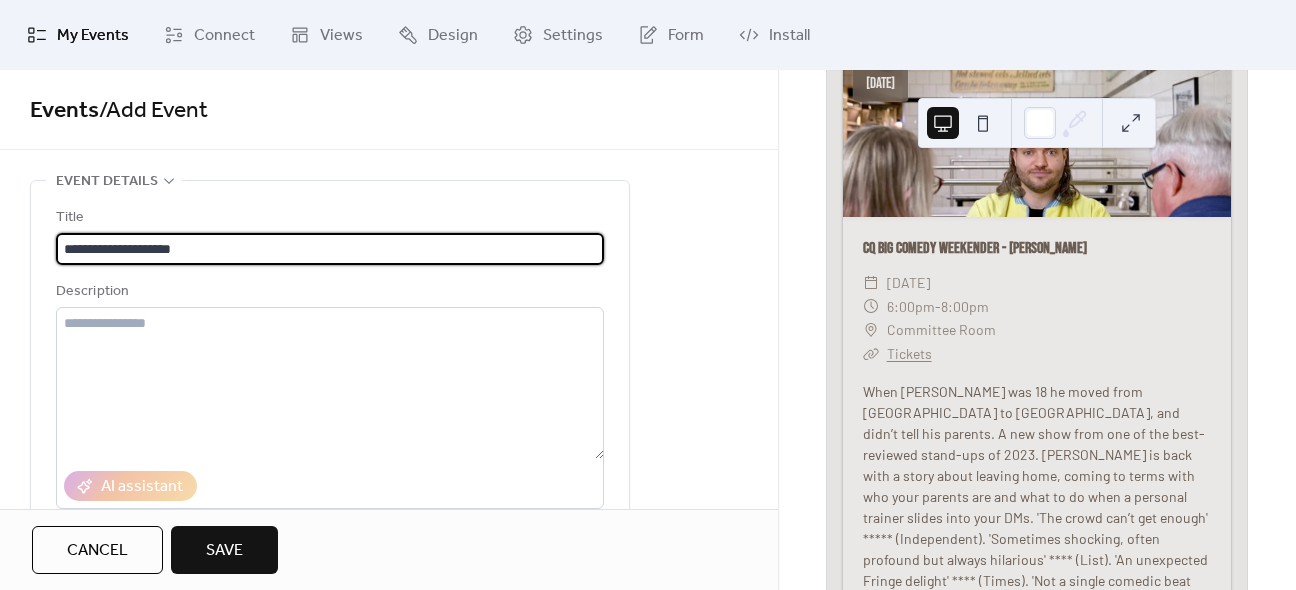 type on "**********" 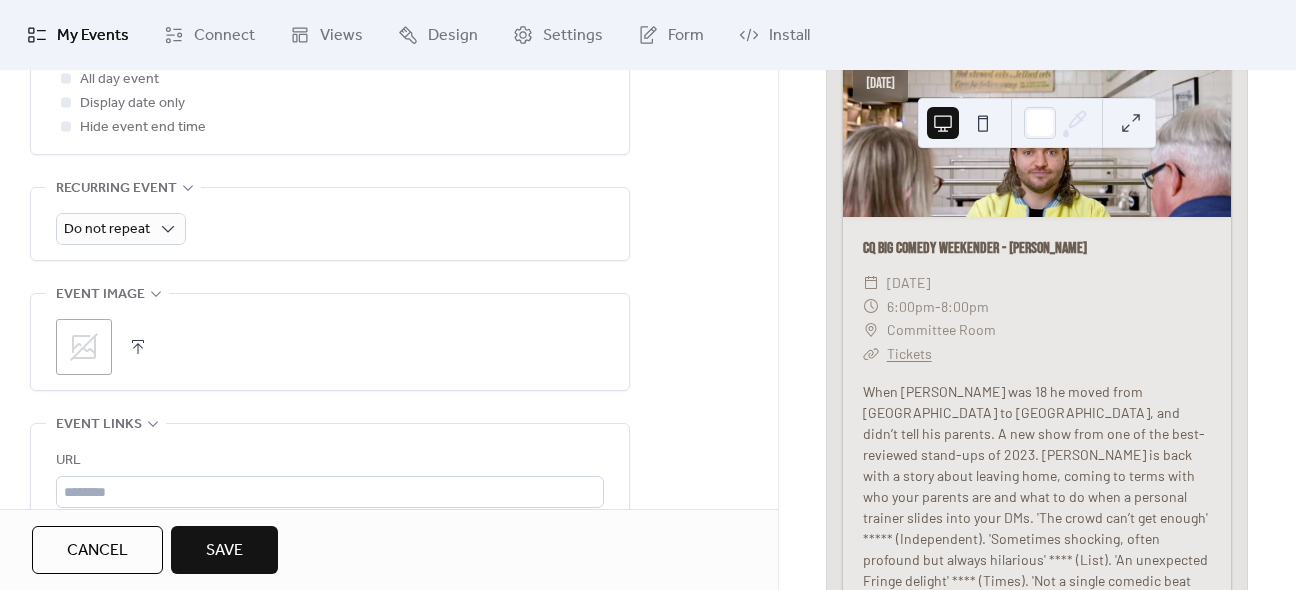 scroll, scrollTop: 834, scrollLeft: 0, axis: vertical 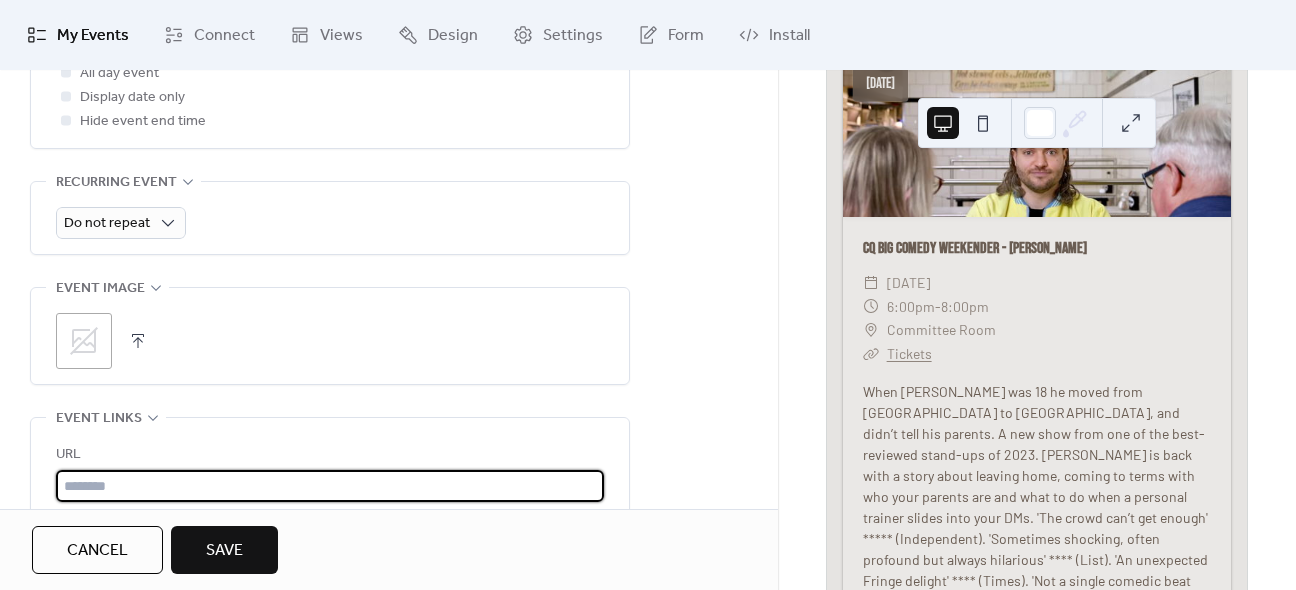 paste on "**********" 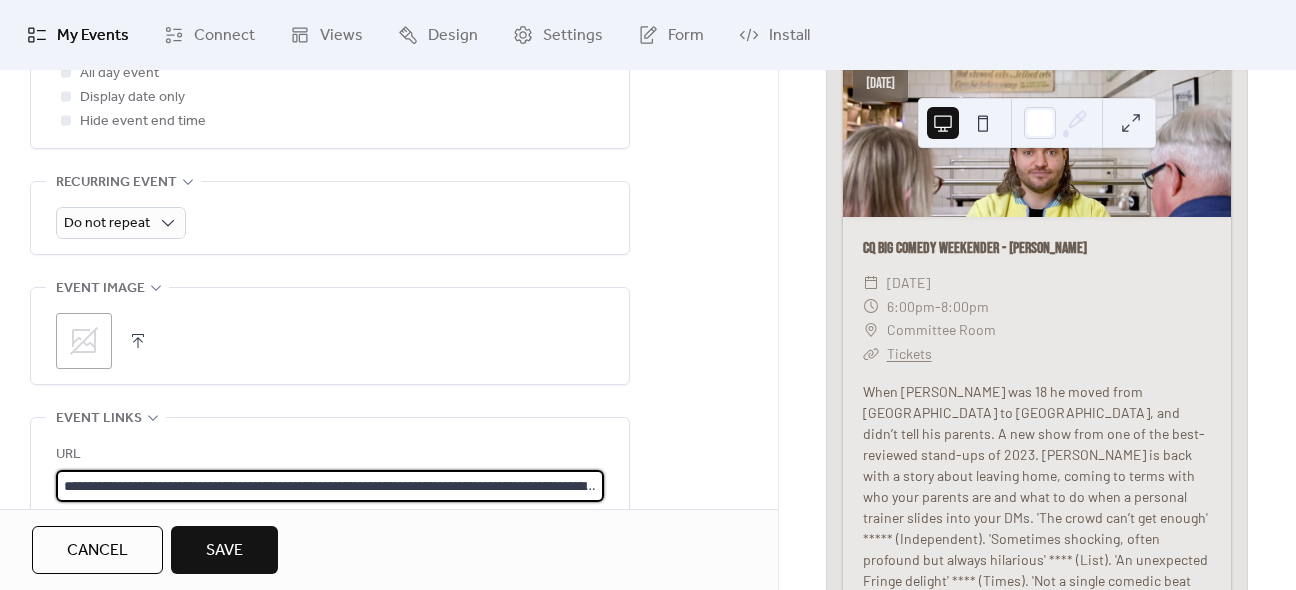 scroll, scrollTop: 0, scrollLeft: 887, axis: horizontal 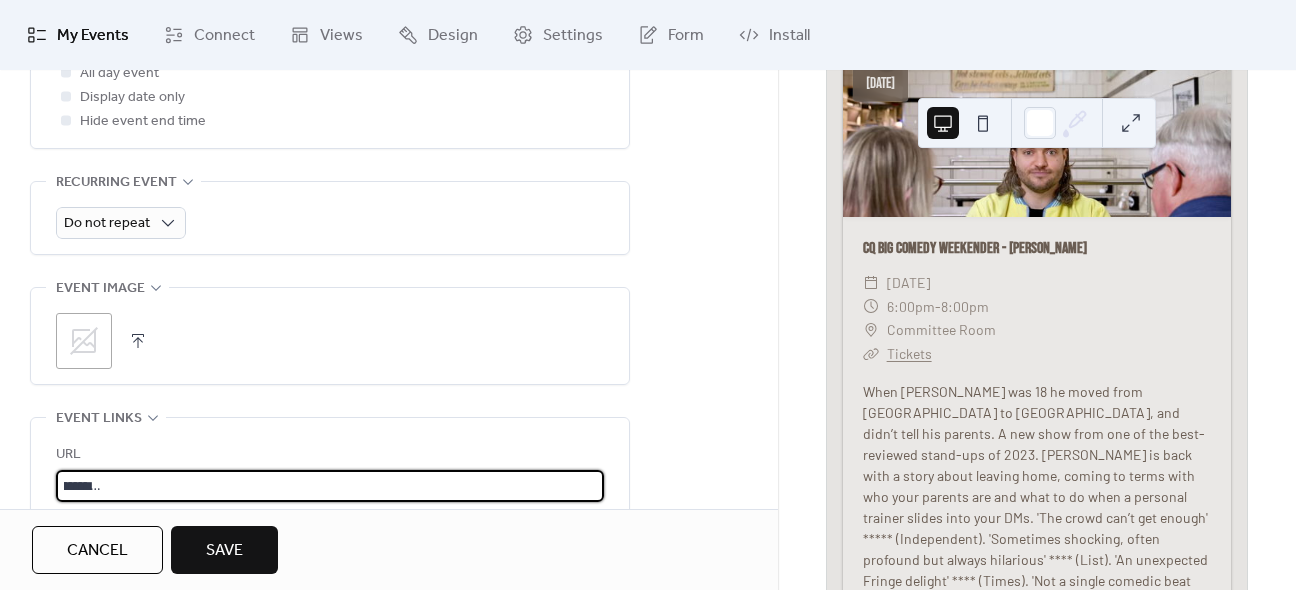 type on "**********" 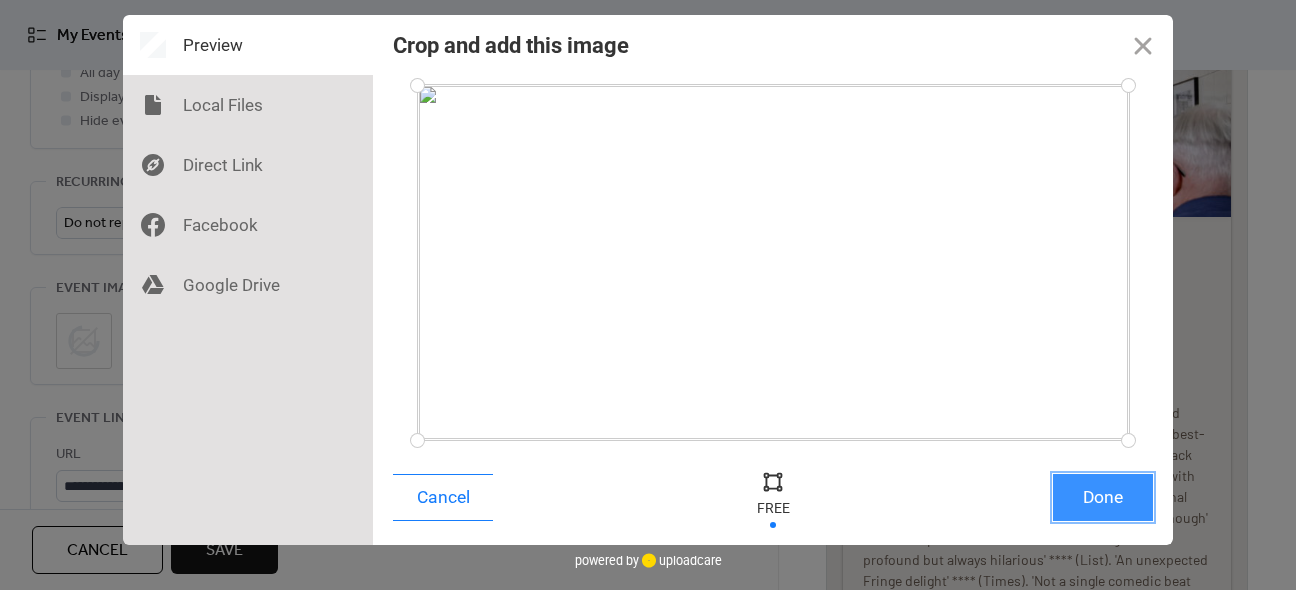 click on "Done" at bounding box center (1103, 497) 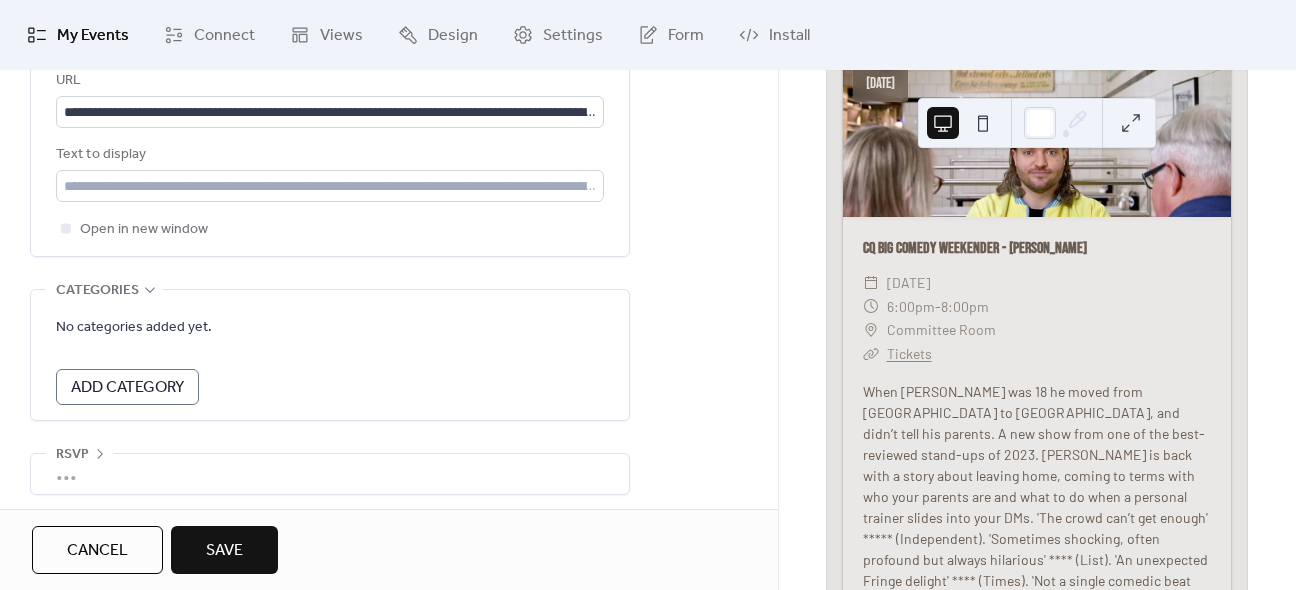 scroll, scrollTop: 1214, scrollLeft: 0, axis: vertical 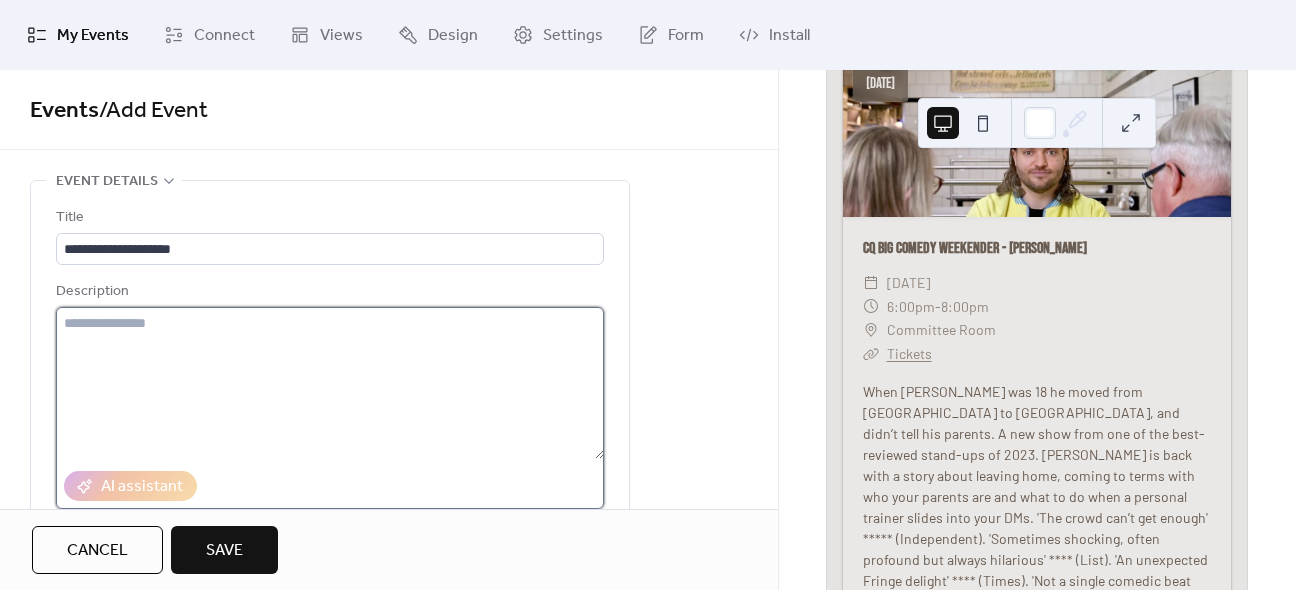 click at bounding box center (330, 383) 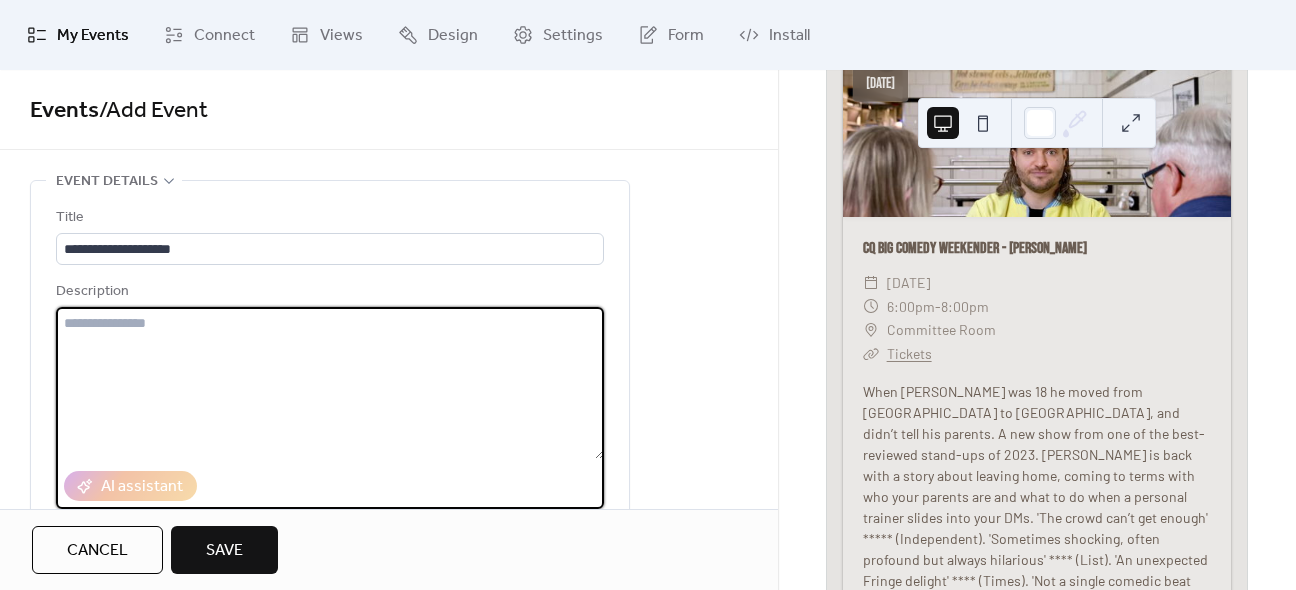 paste on "**********" 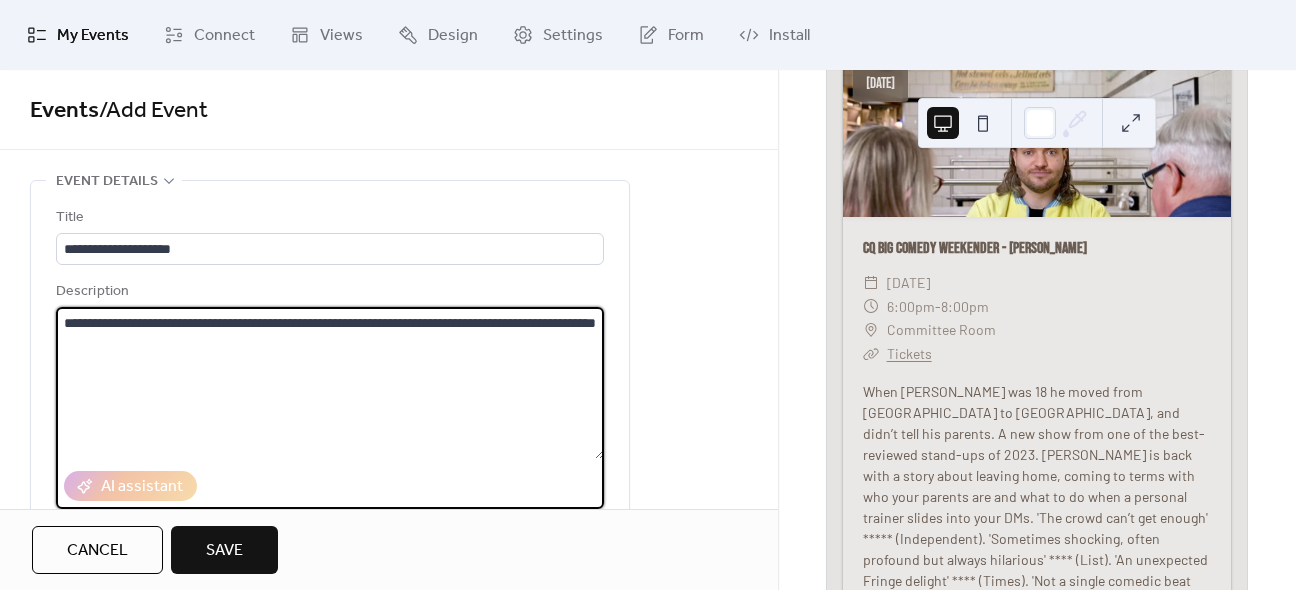 type on "**********" 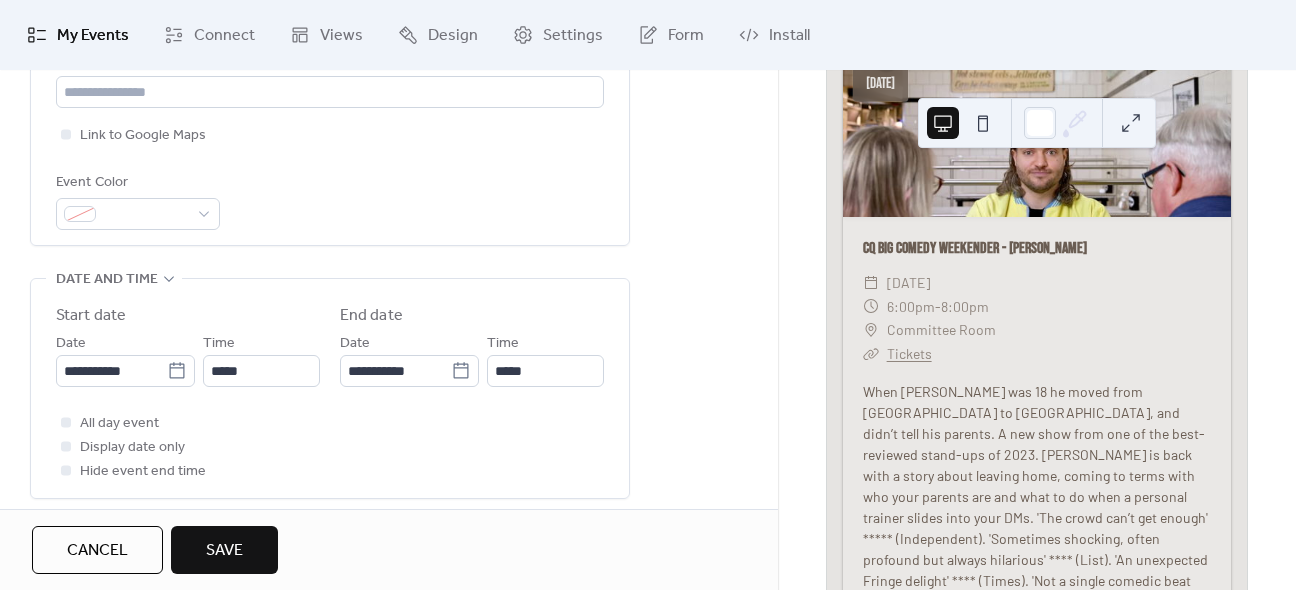 scroll, scrollTop: 491, scrollLeft: 0, axis: vertical 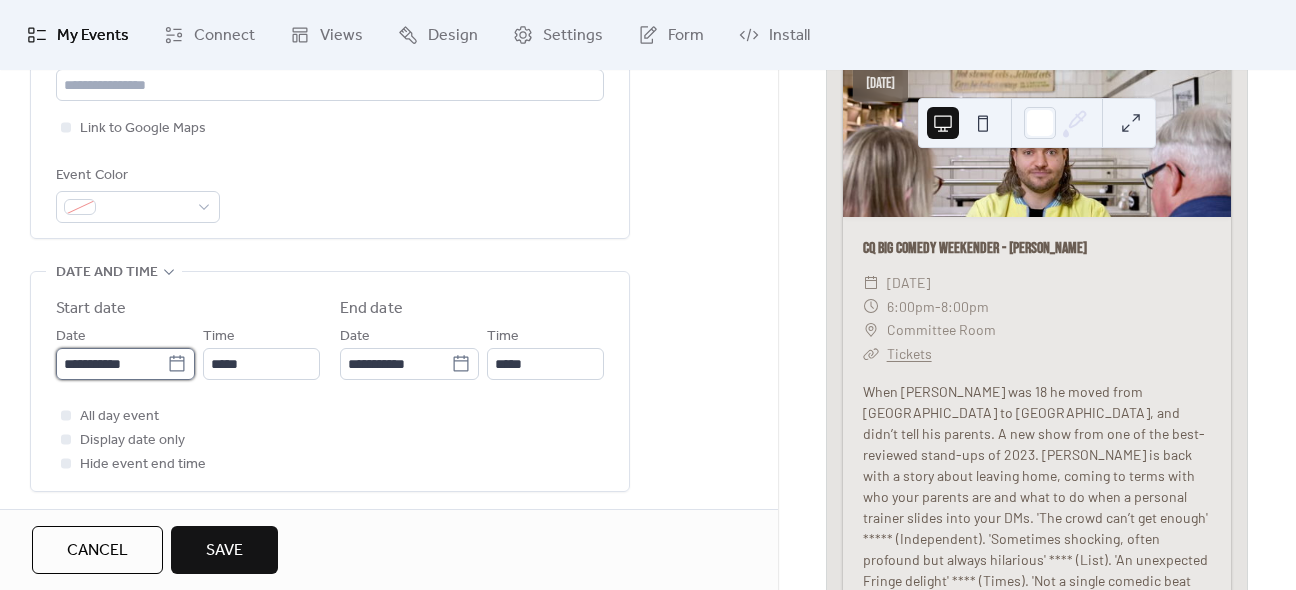 click on "**********" at bounding box center (111, 364) 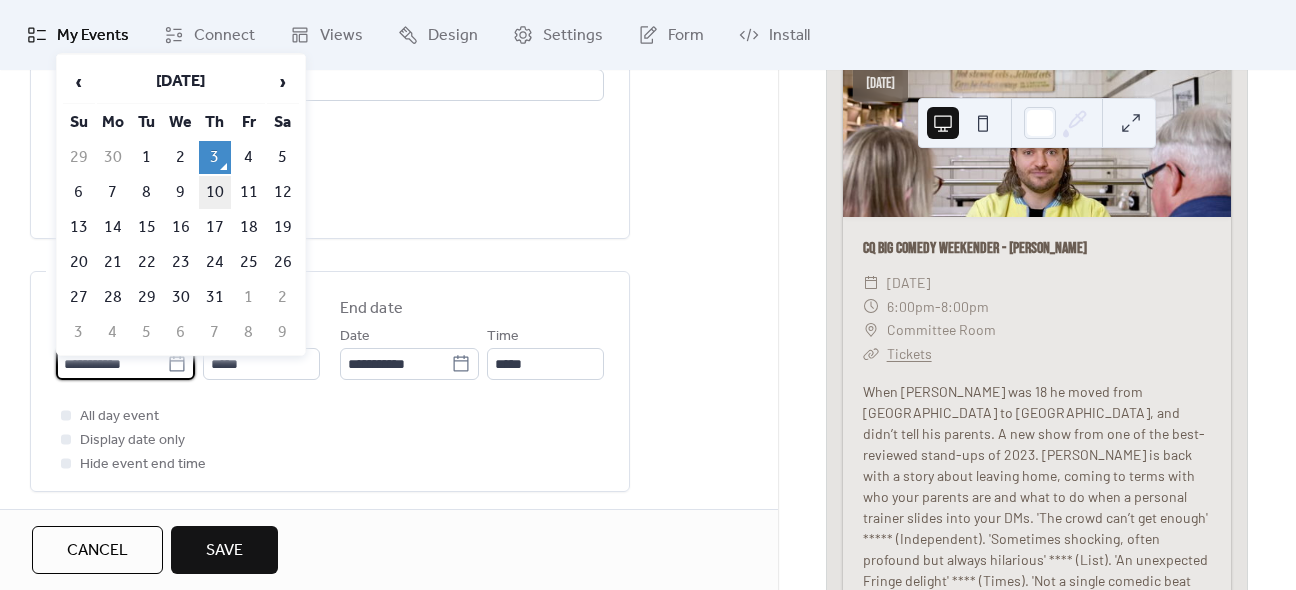 click on "10" at bounding box center [215, 192] 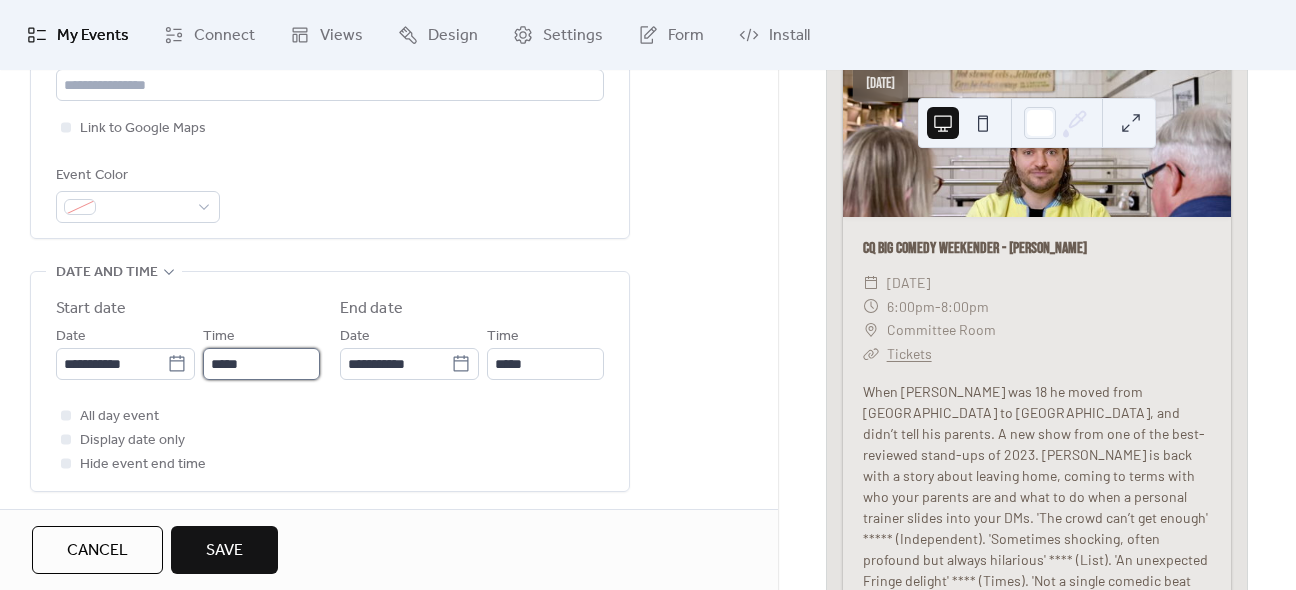 click on "*****" at bounding box center [261, 364] 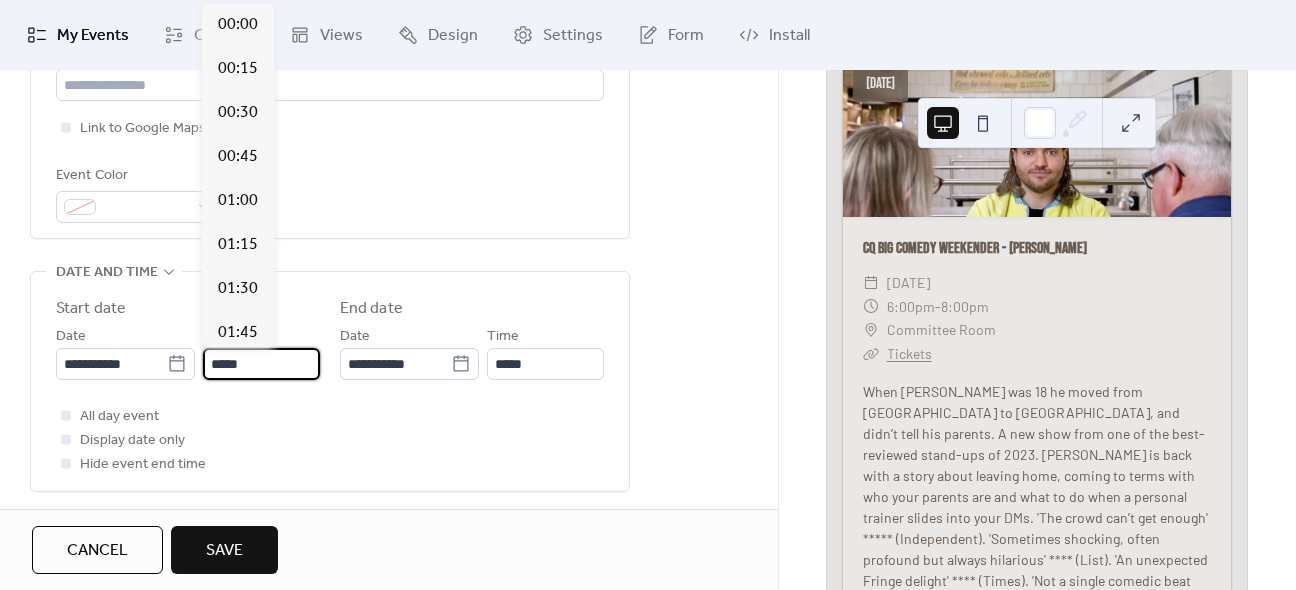 scroll, scrollTop: 2112, scrollLeft: 0, axis: vertical 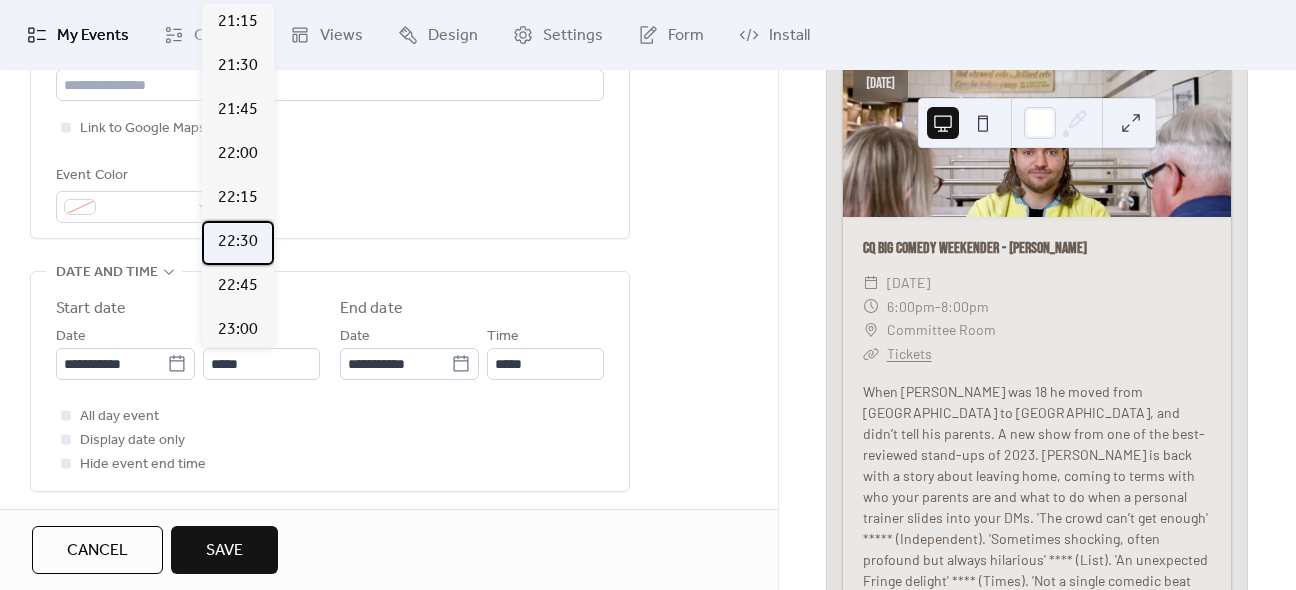 click on "22:30" at bounding box center (238, 242) 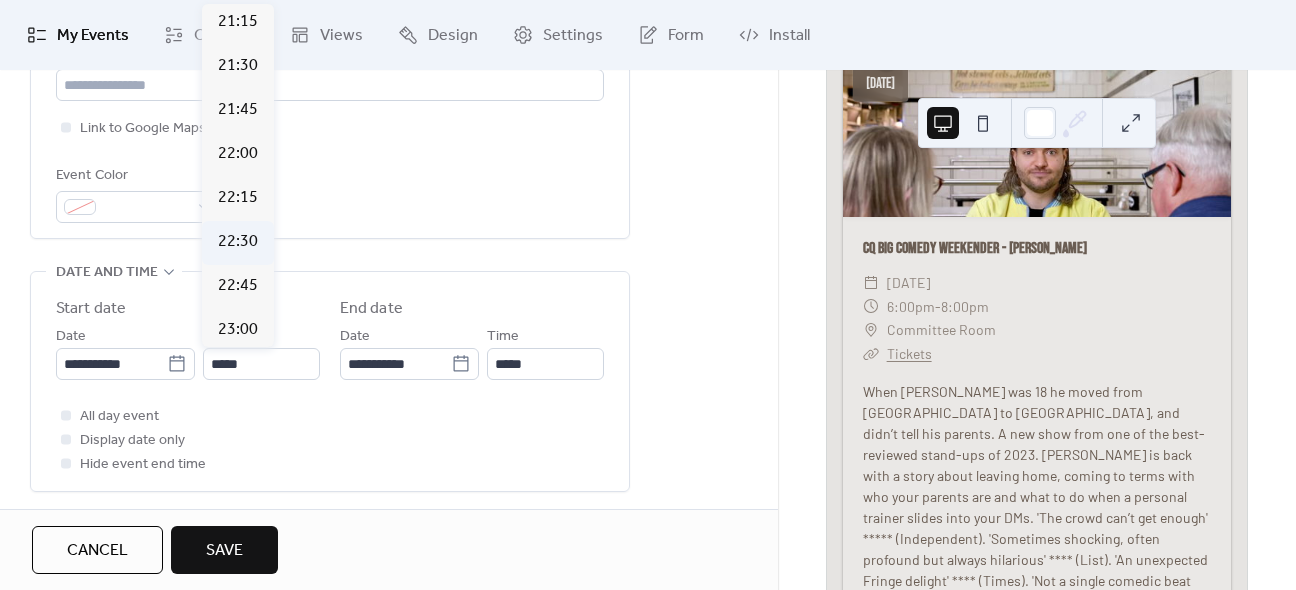 type on "*****" 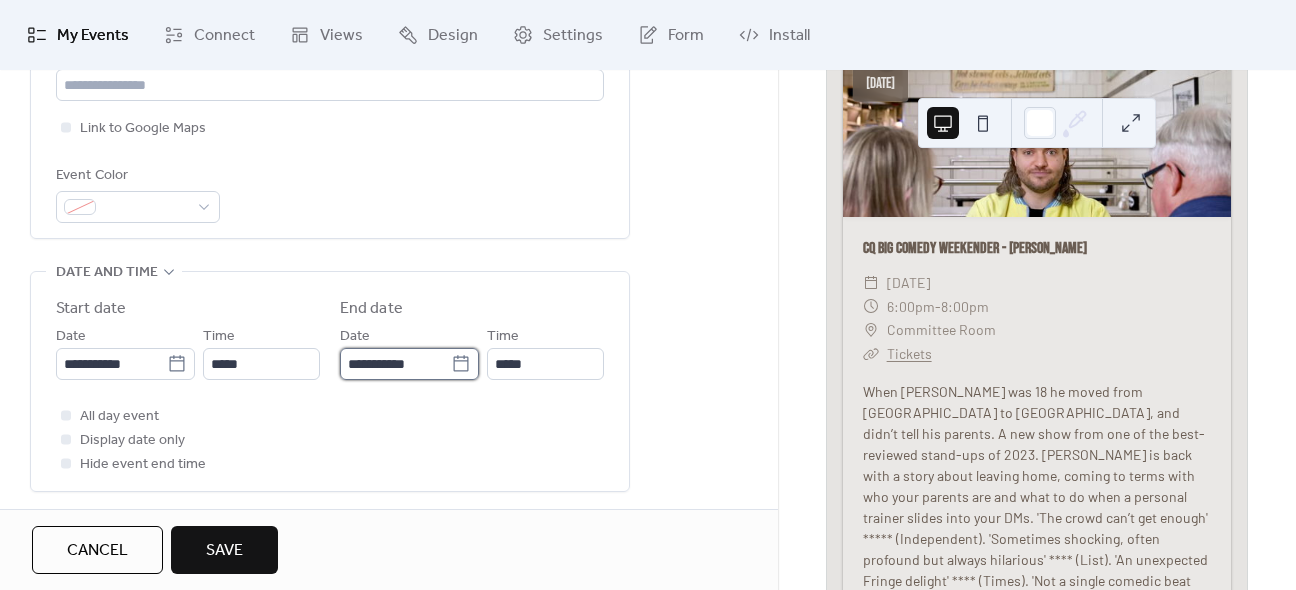 click on "**********" at bounding box center [395, 364] 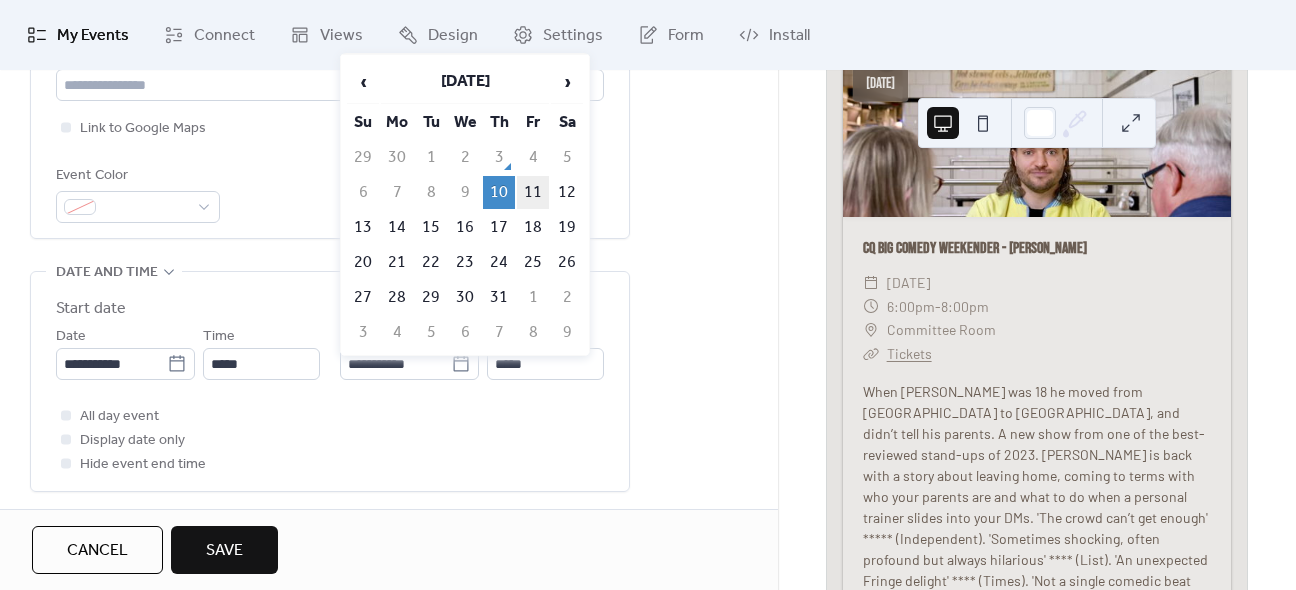click on "11" at bounding box center [533, 192] 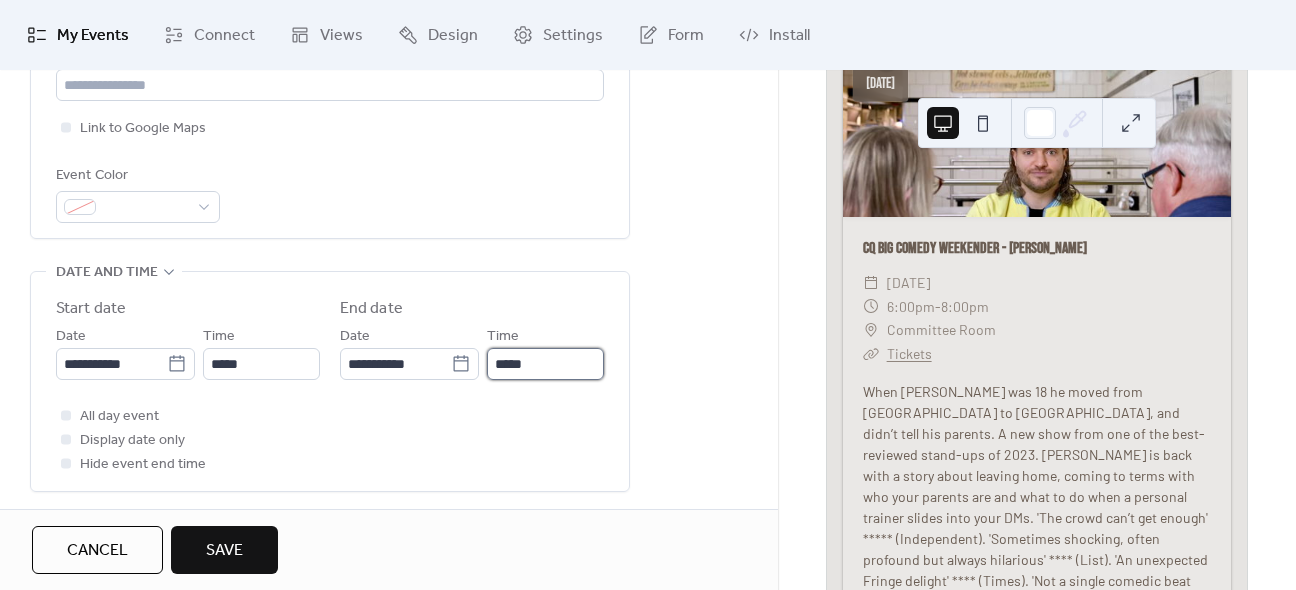 click on "*****" at bounding box center [545, 364] 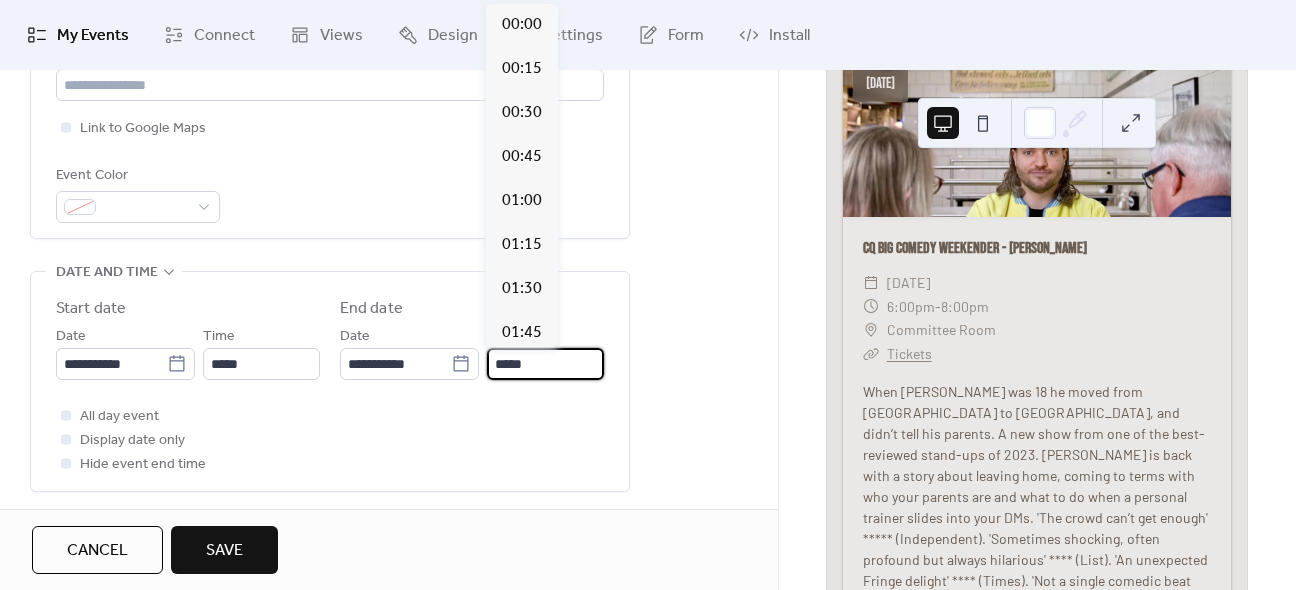 scroll, scrollTop: 3880, scrollLeft: 0, axis: vertical 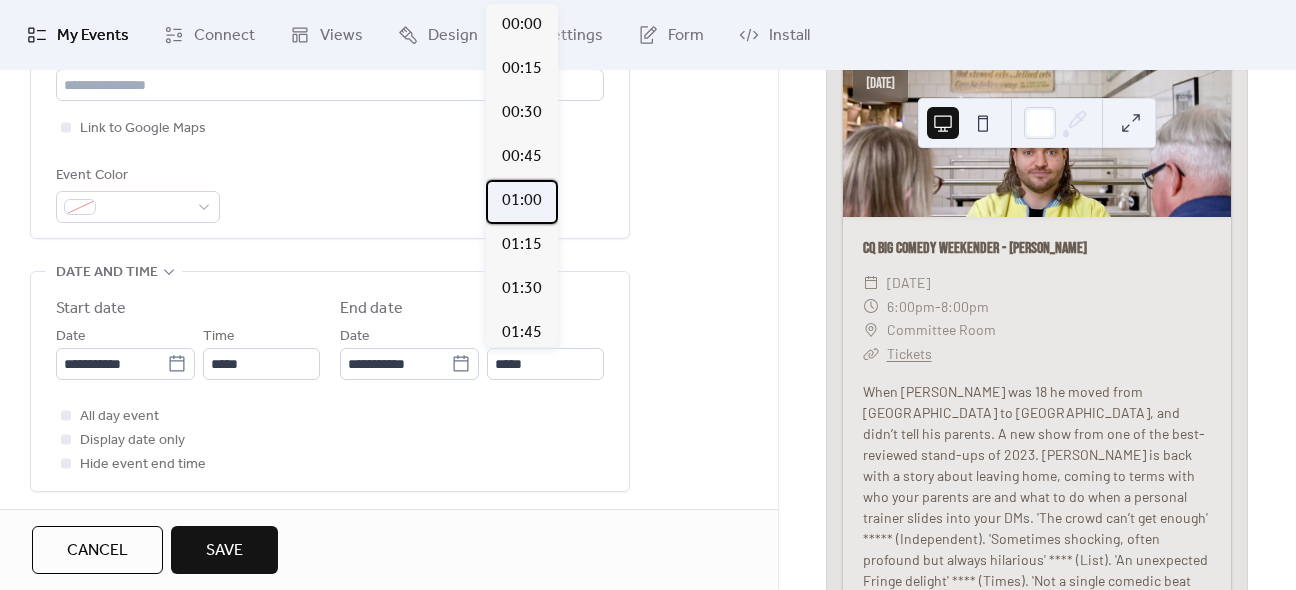 click on "01:00" at bounding box center [522, 201] 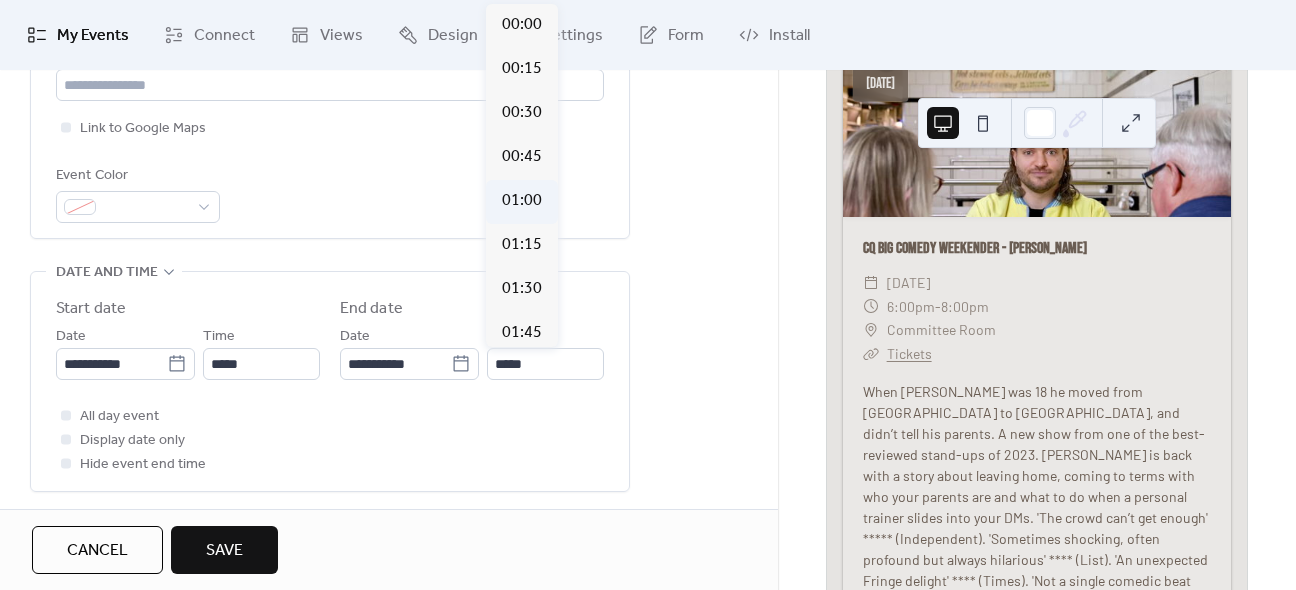 type on "*****" 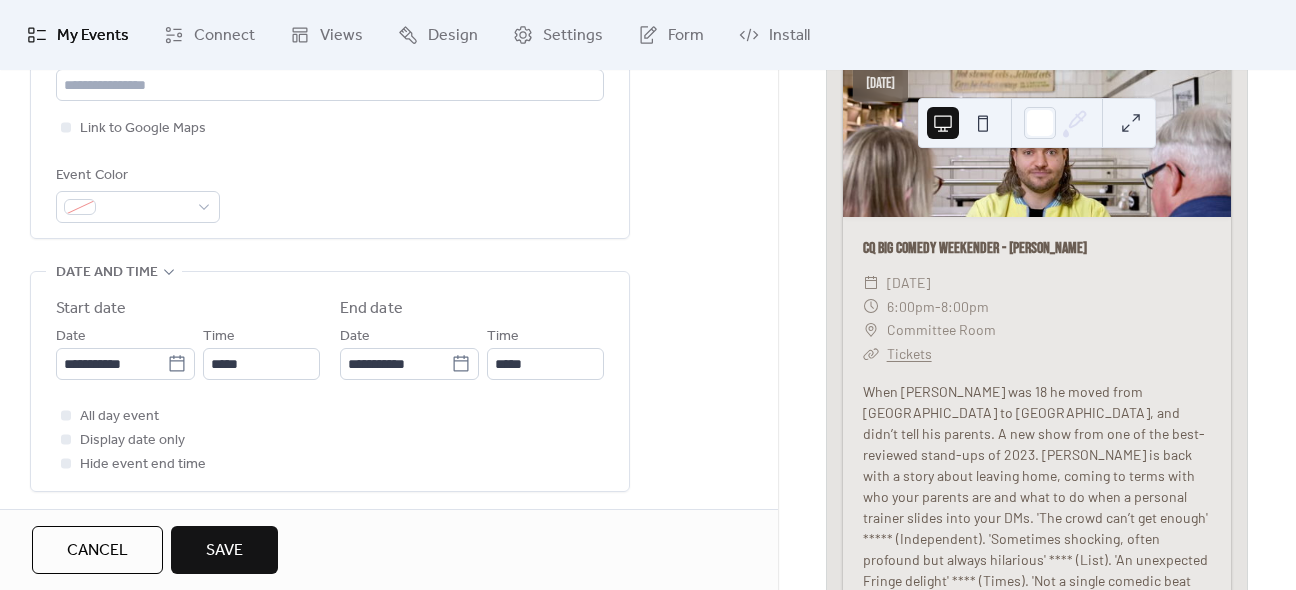 click on "Save" at bounding box center [224, 551] 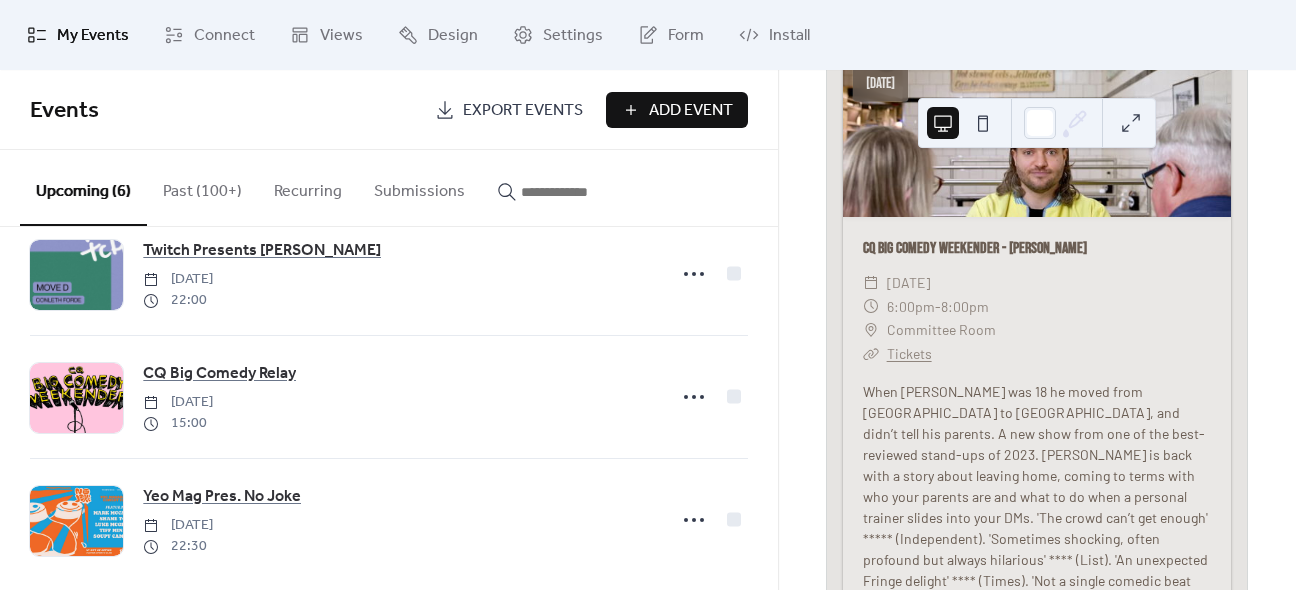 scroll, scrollTop: 434, scrollLeft: 0, axis: vertical 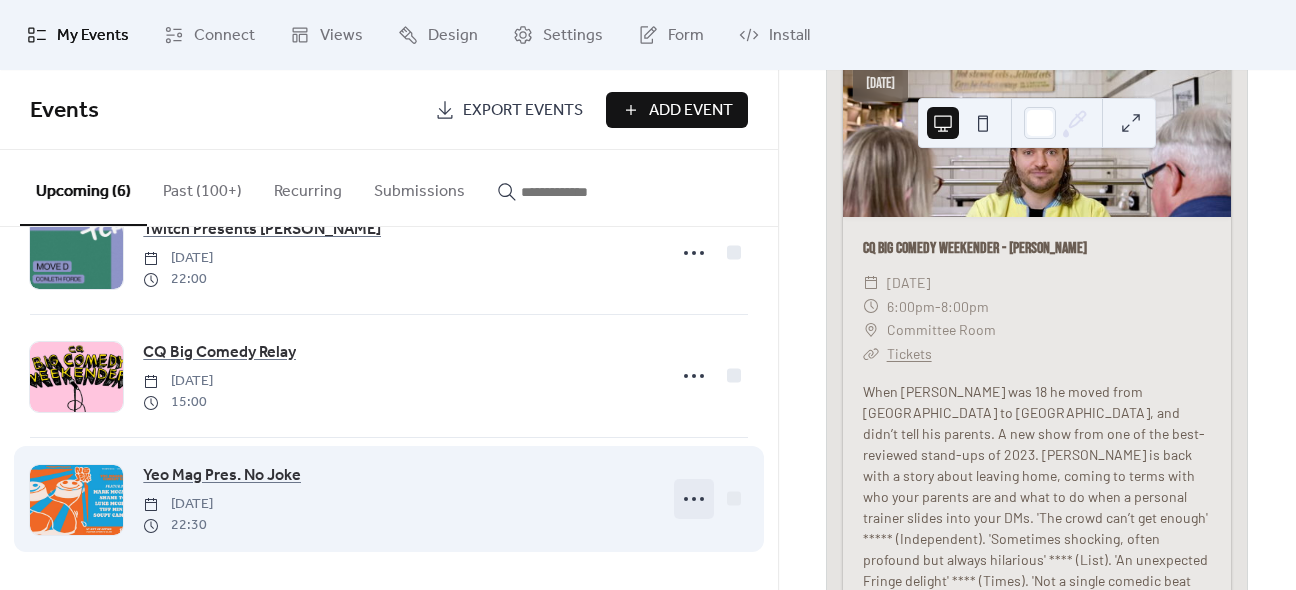 click 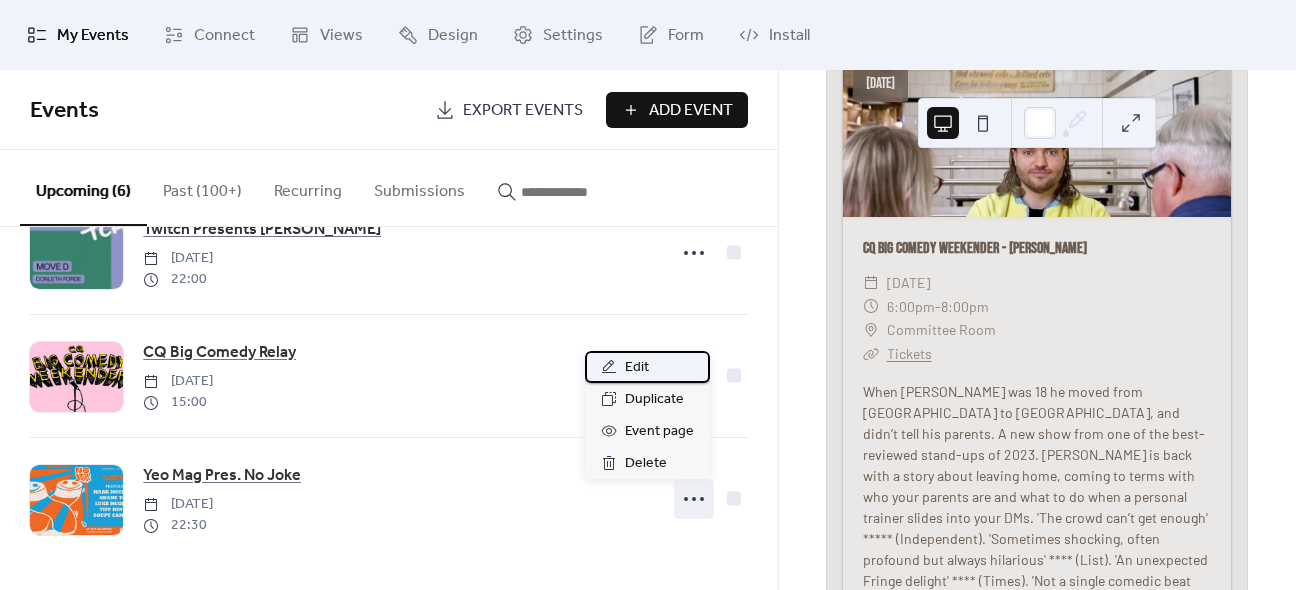 click on "Edit" at bounding box center (637, 368) 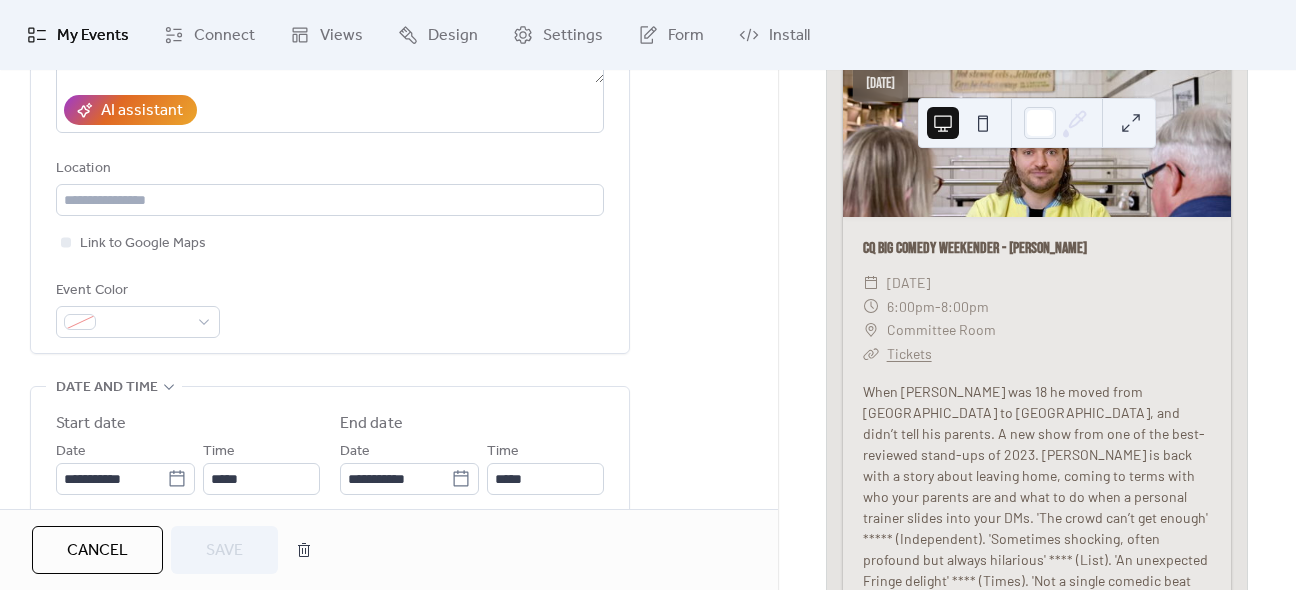 scroll, scrollTop: 397, scrollLeft: 0, axis: vertical 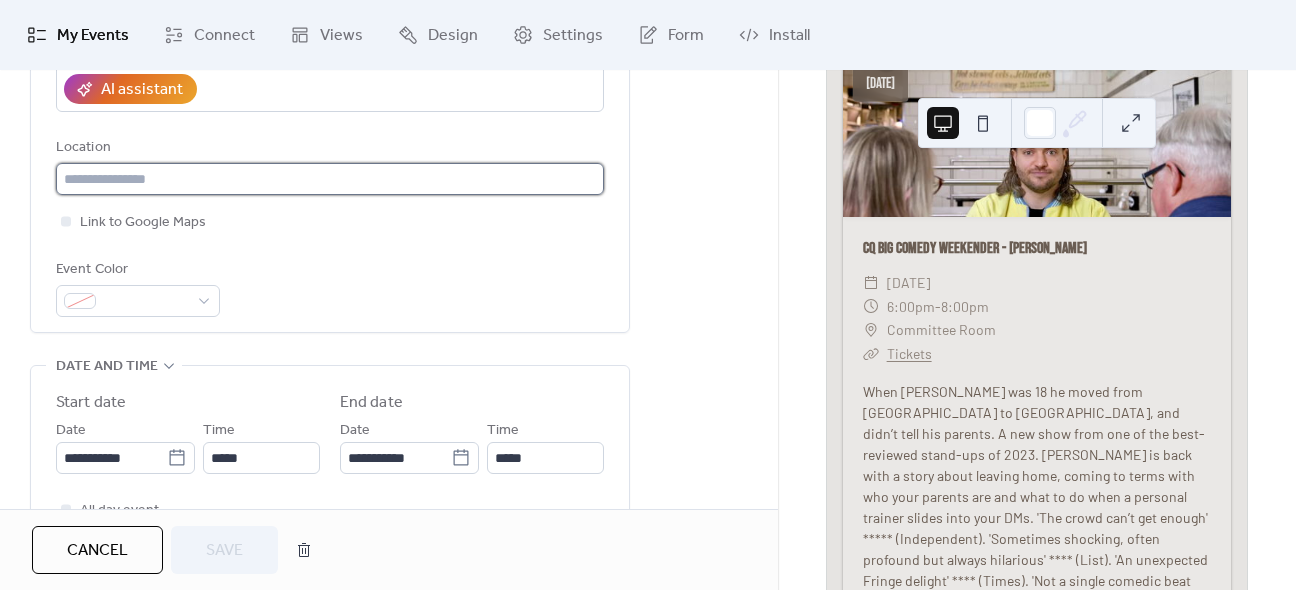 click at bounding box center (330, 179) 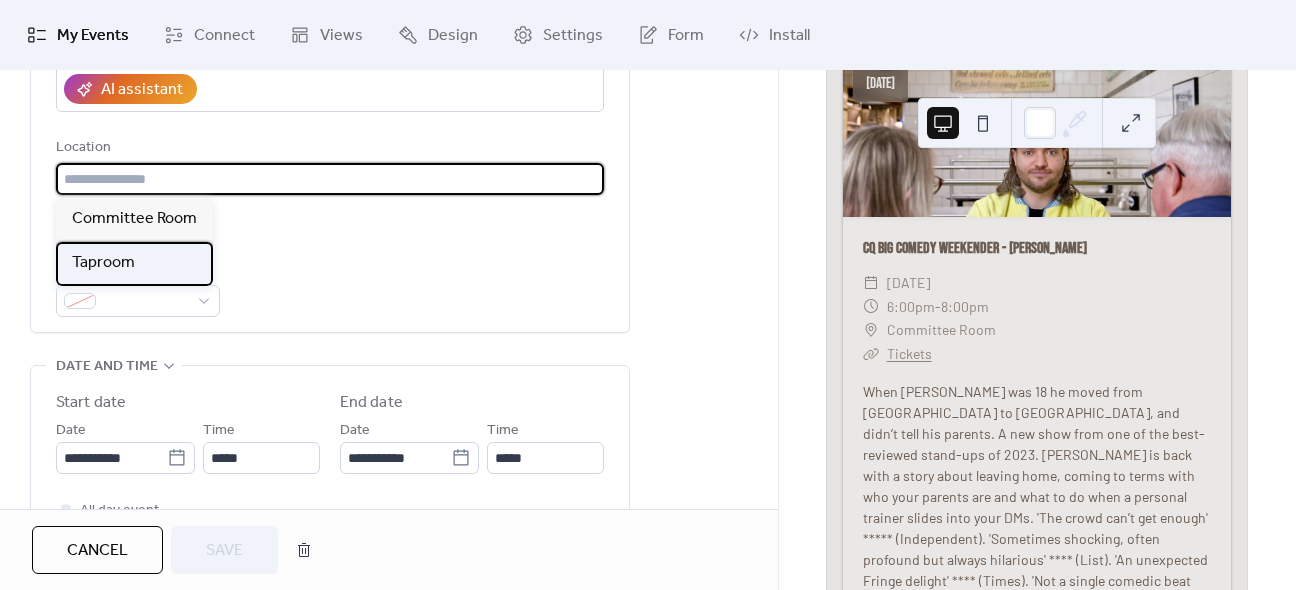 click on "Taproom" at bounding box center [103, 263] 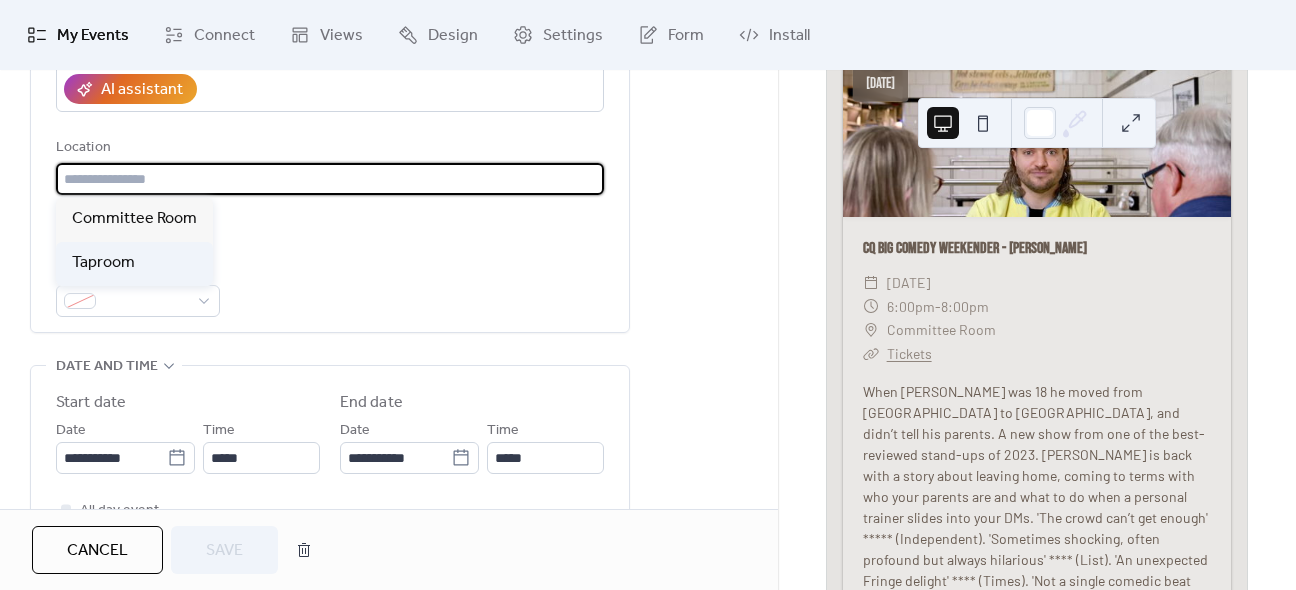 type on "*******" 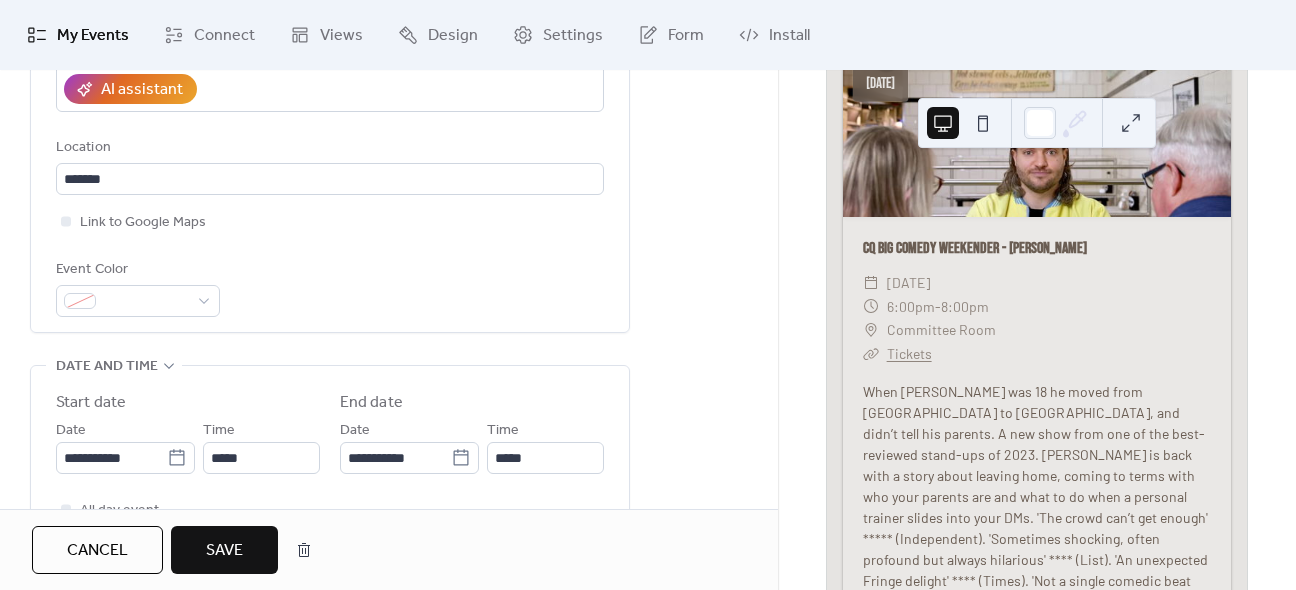 click on "Save" at bounding box center [224, 551] 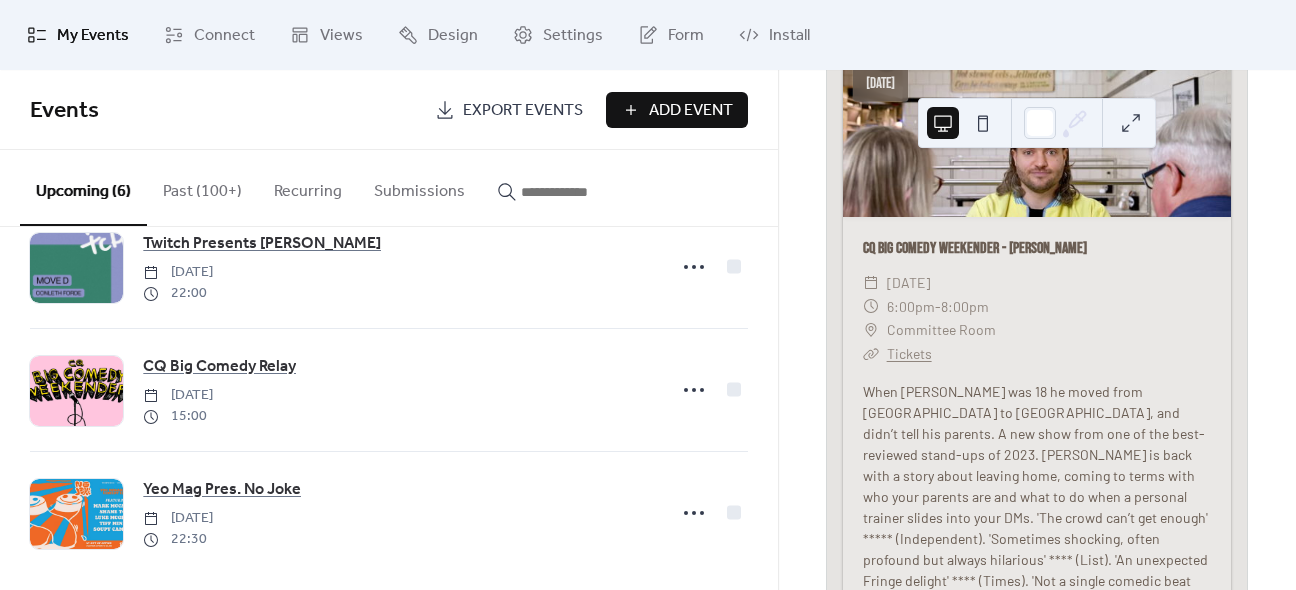 scroll, scrollTop: 434, scrollLeft: 0, axis: vertical 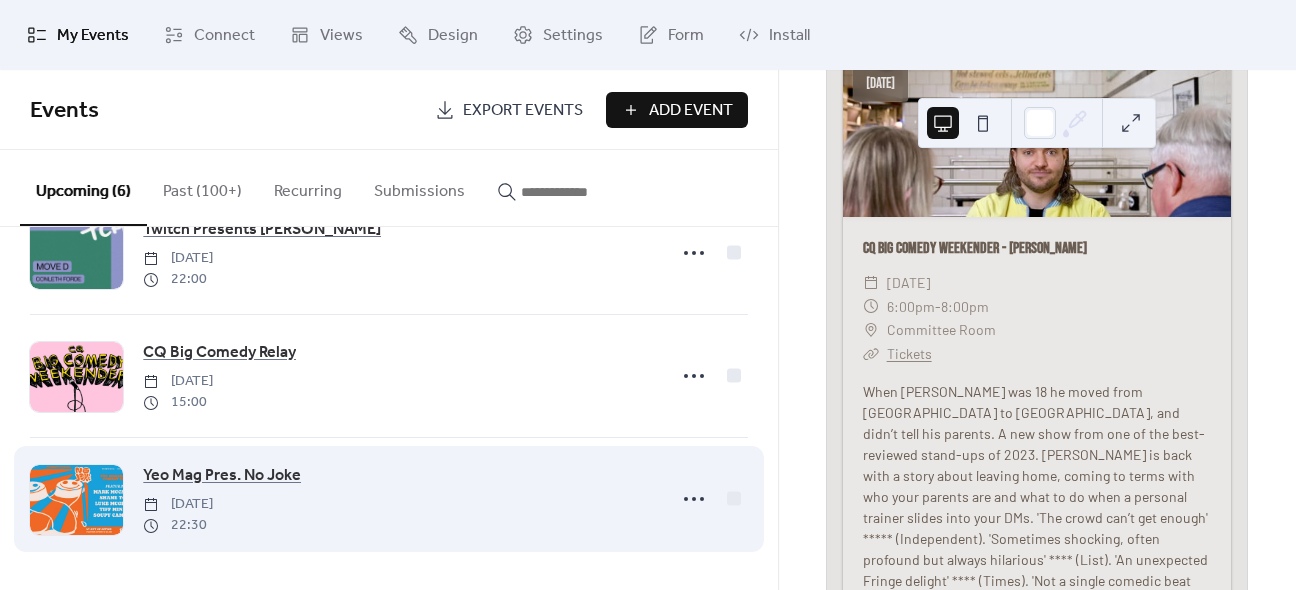 drag, startPoint x: 528, startPoint y: 484, endPoint x: 527, endPoint y: 497, distance: 13.038404 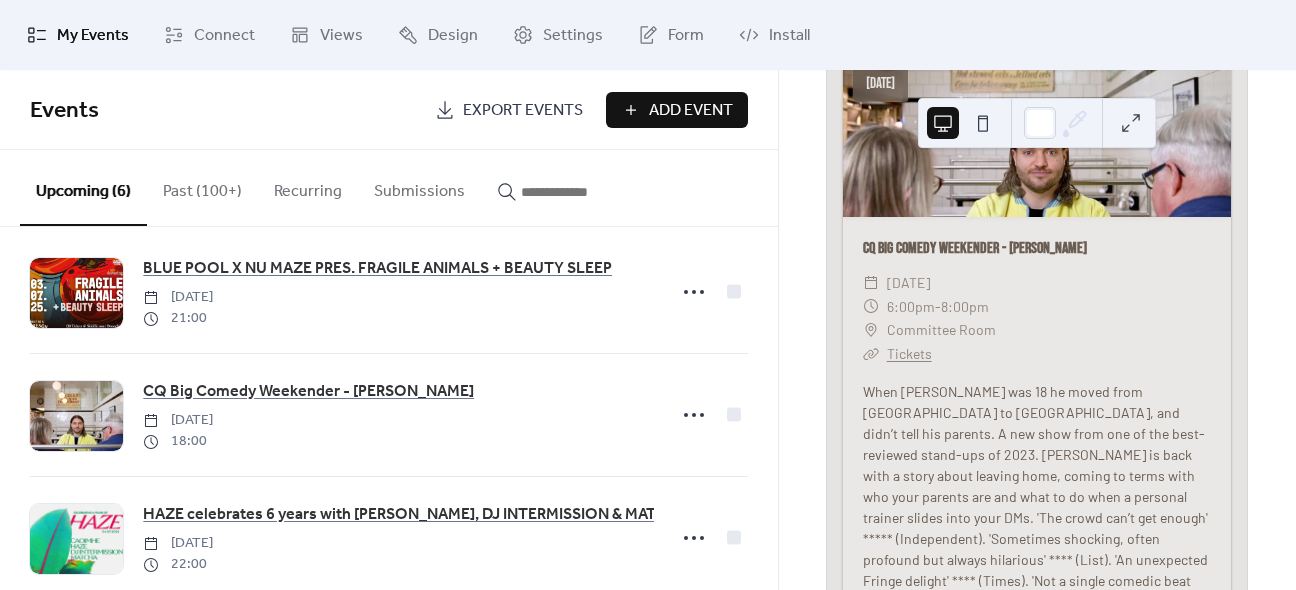 scroll, scrollTop: 13, scrollLeft: 0, axis: vertical 